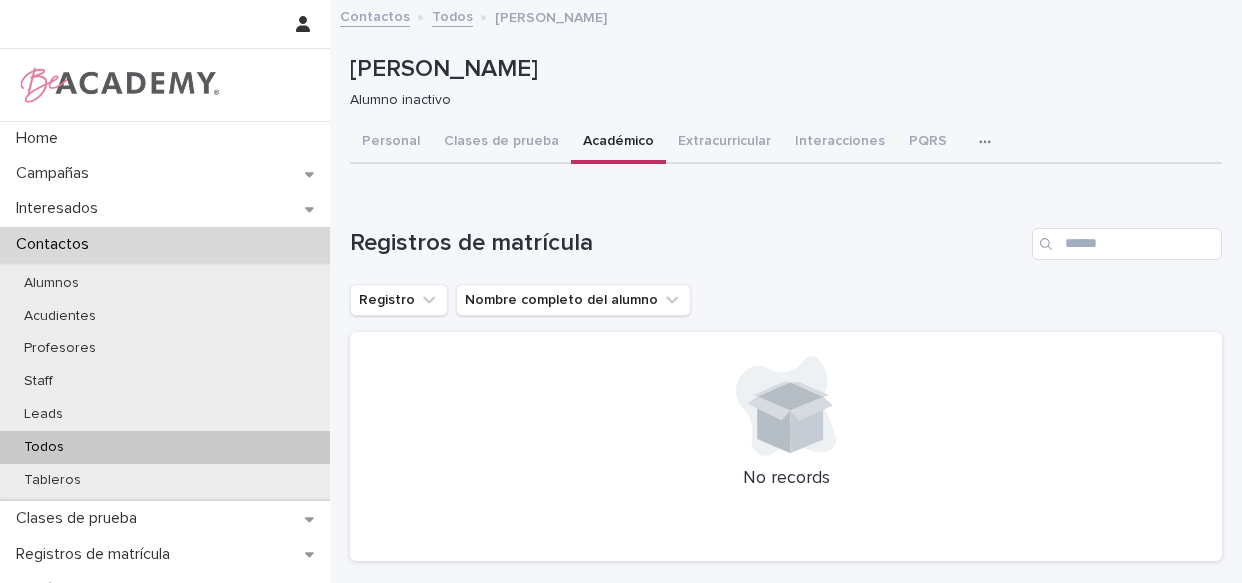 scroll, scrollTop: 0, scrollLeft: 0, axis: both 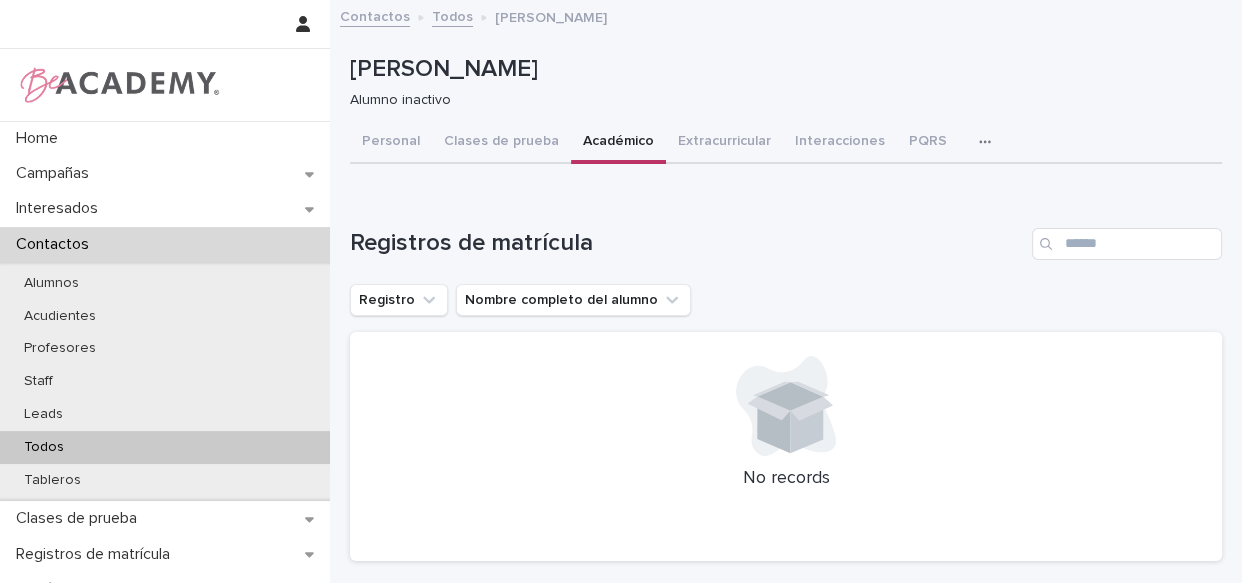 click on "Todos" at bounding box center (452, 15) 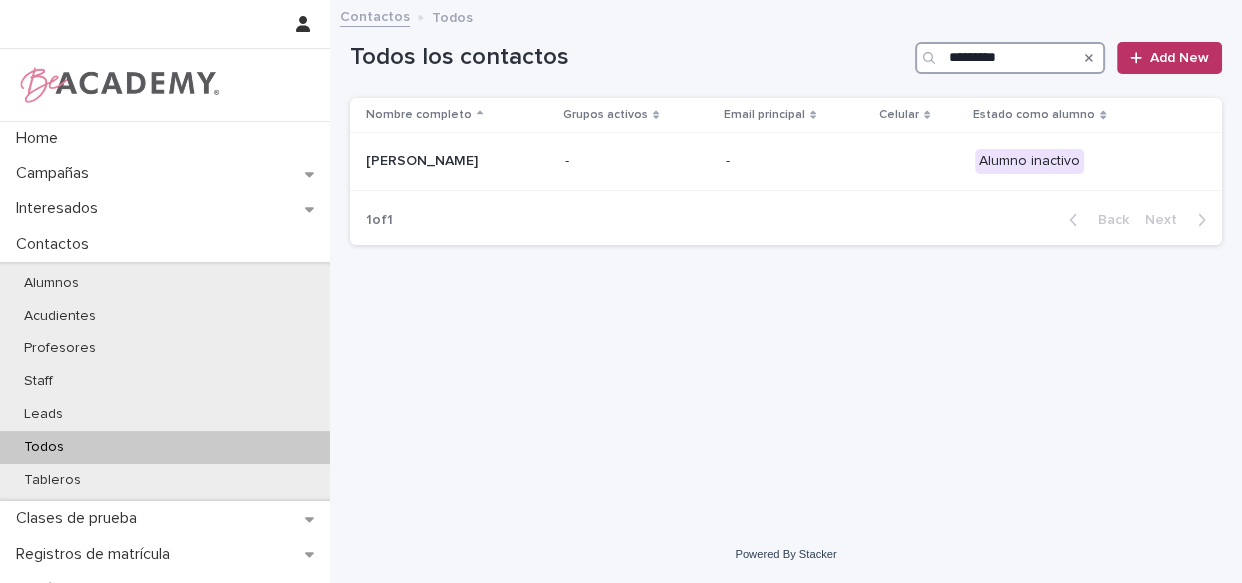 click on "*********" at bounding box center [1010, 58] 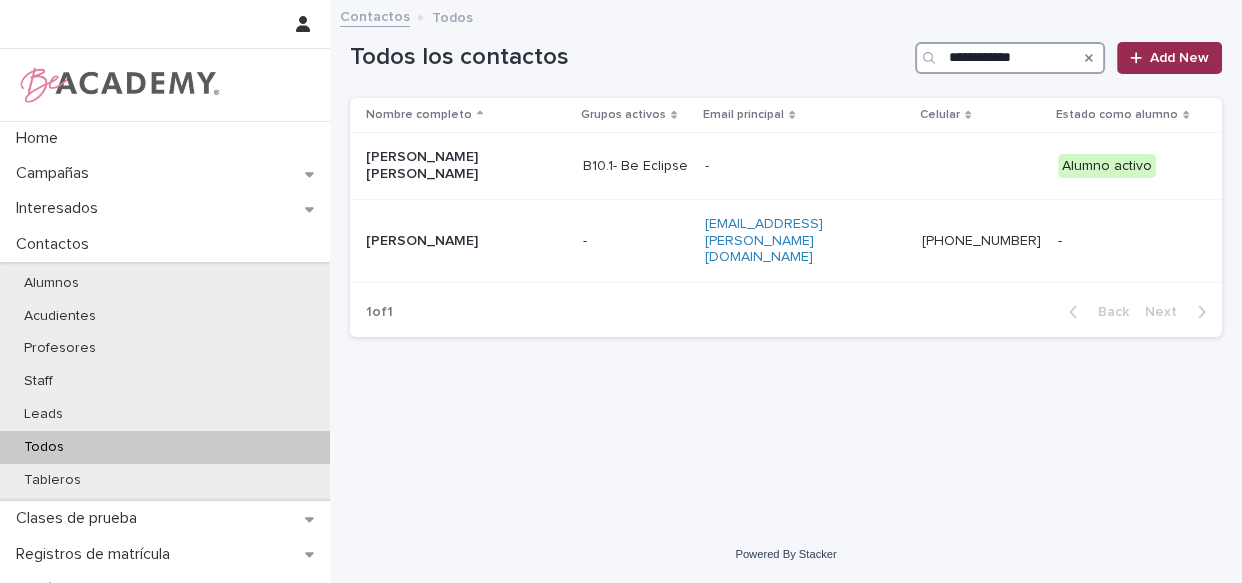 type on "**********" 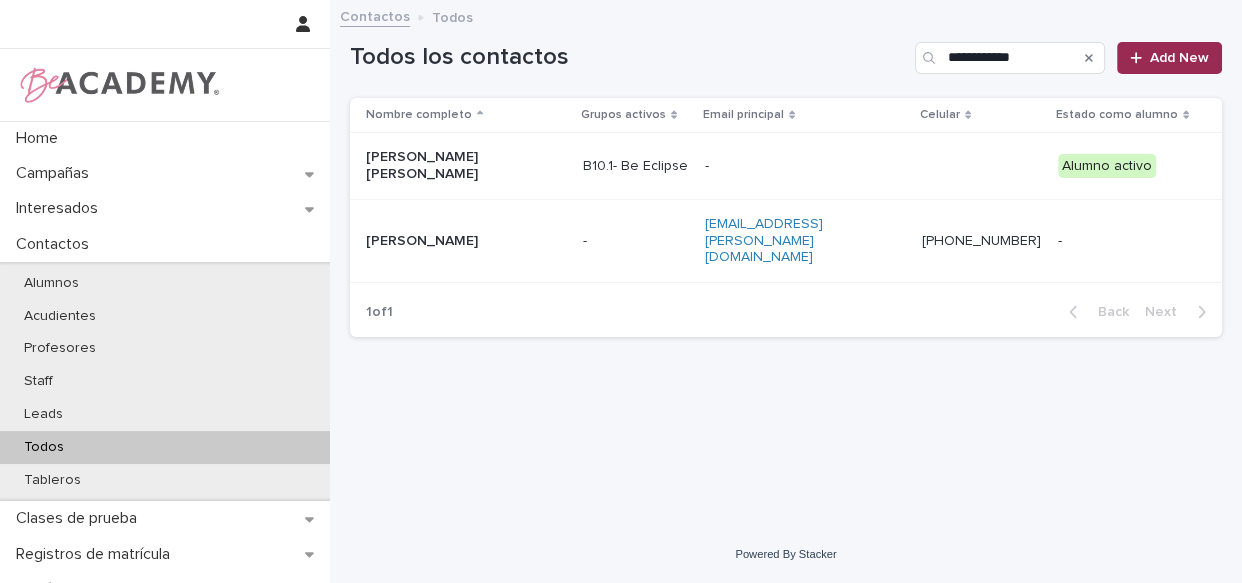 click on "Add New" at bounding box center [1179, 58] 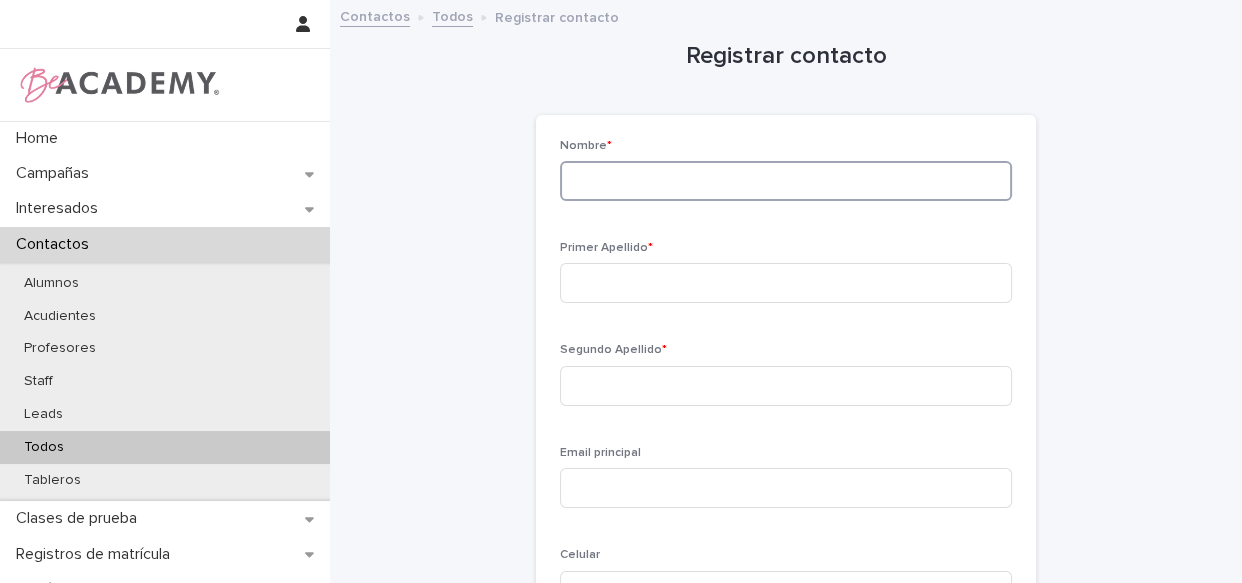 click at bounding box center [786, 181] 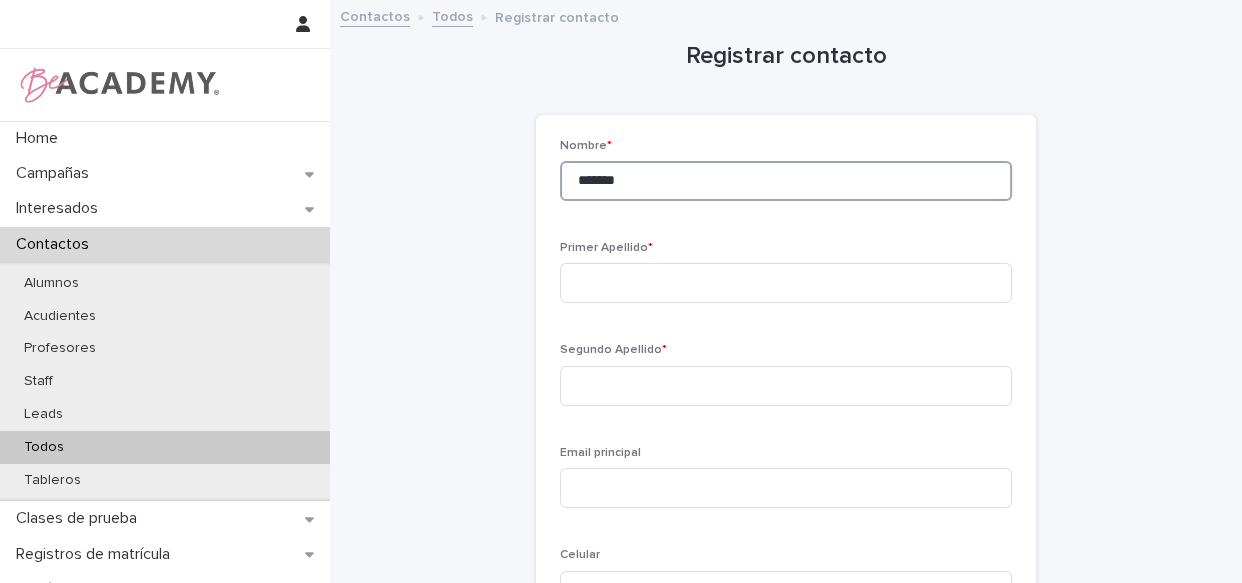 type on "*******" 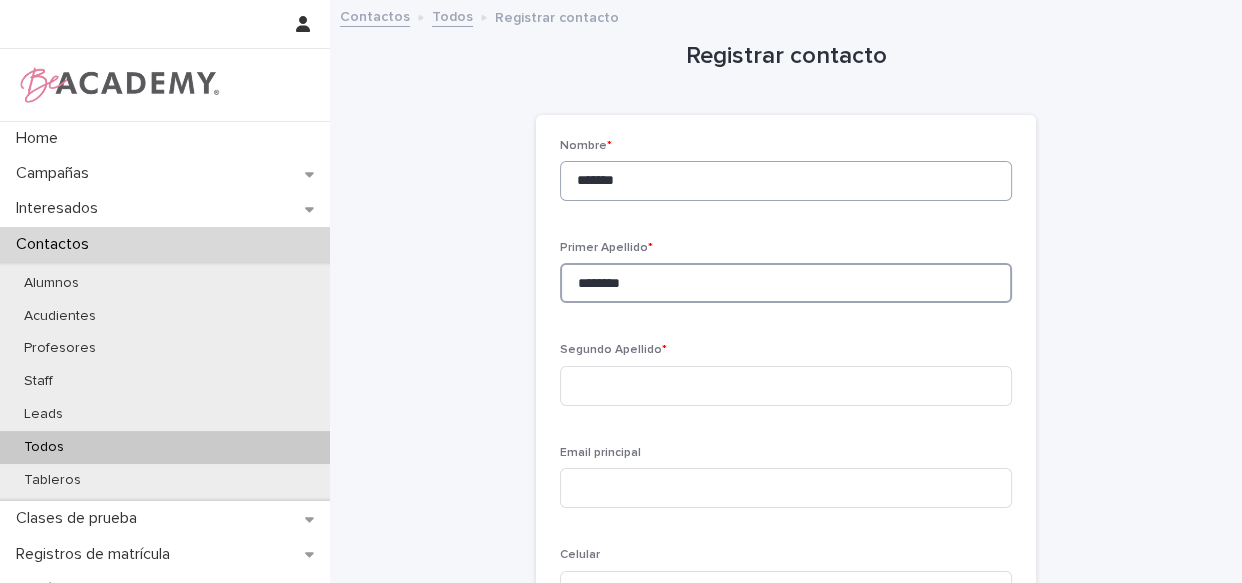 type on "********" 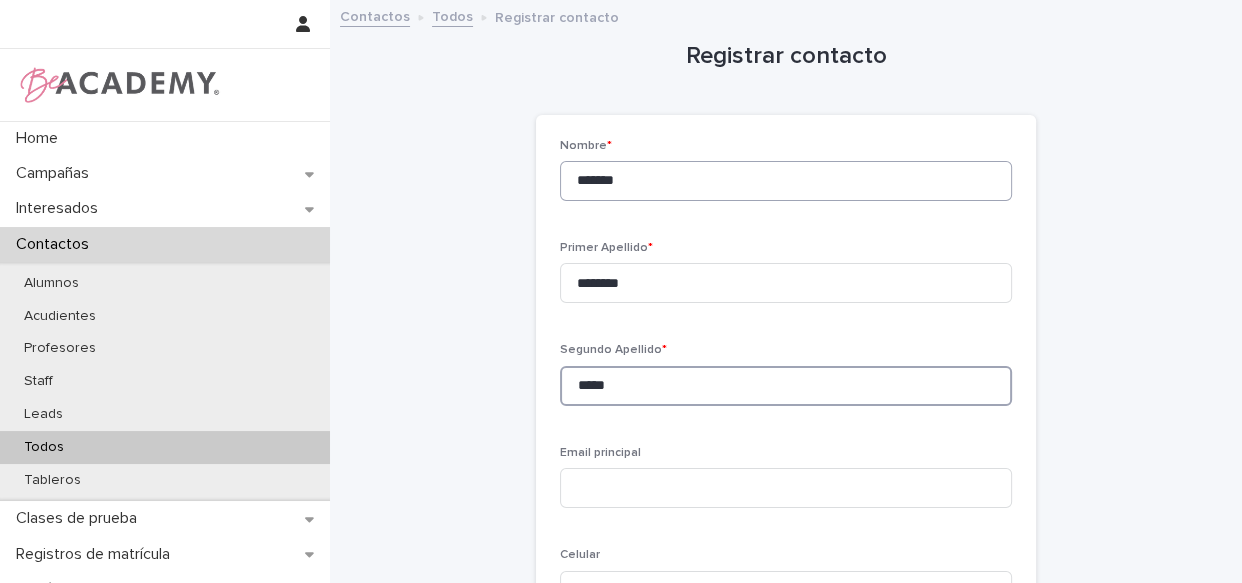 type on "*****" 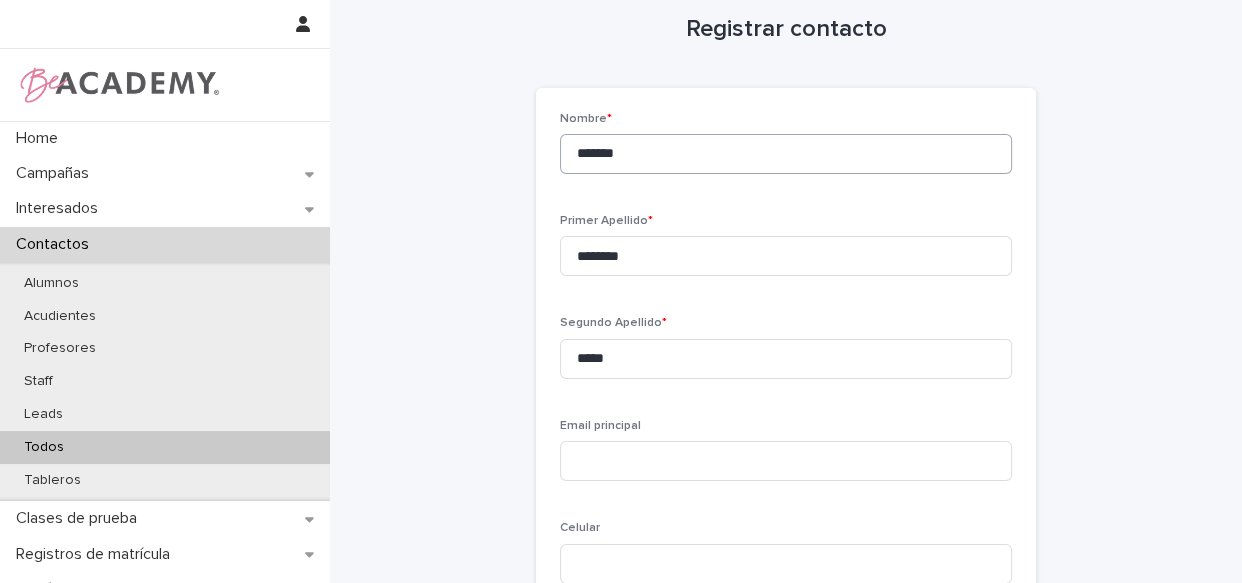 scroll, scrollTop: 374, scrollLeft: 0, axis: vertical 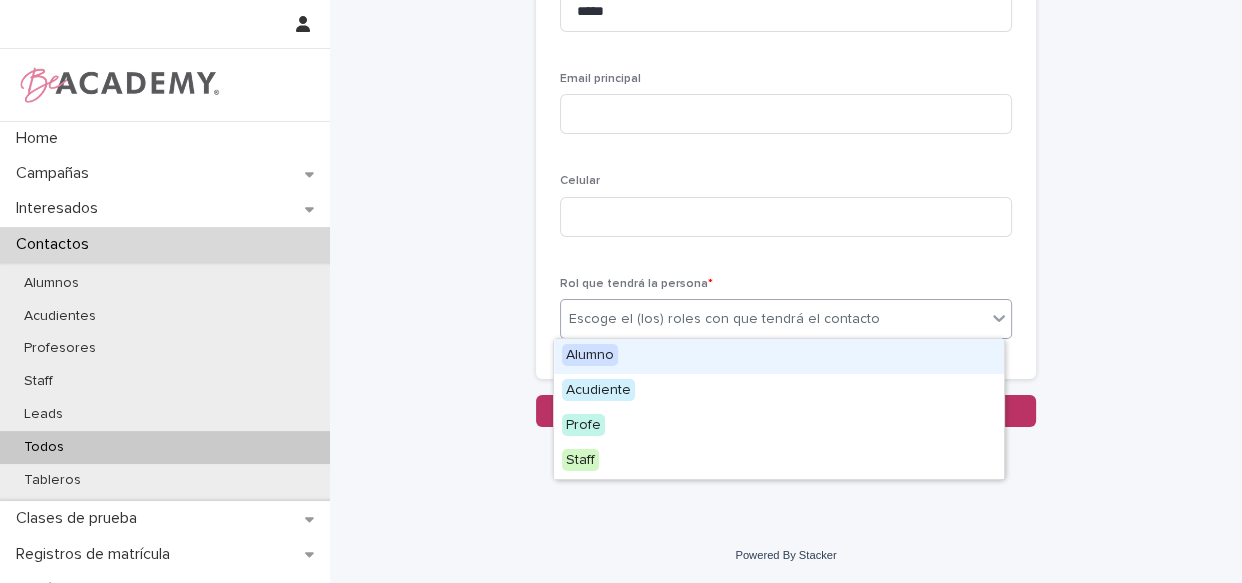 click on "Escoge el (los) roles con que tendrá el contacto" at bounding box center (724, 319) 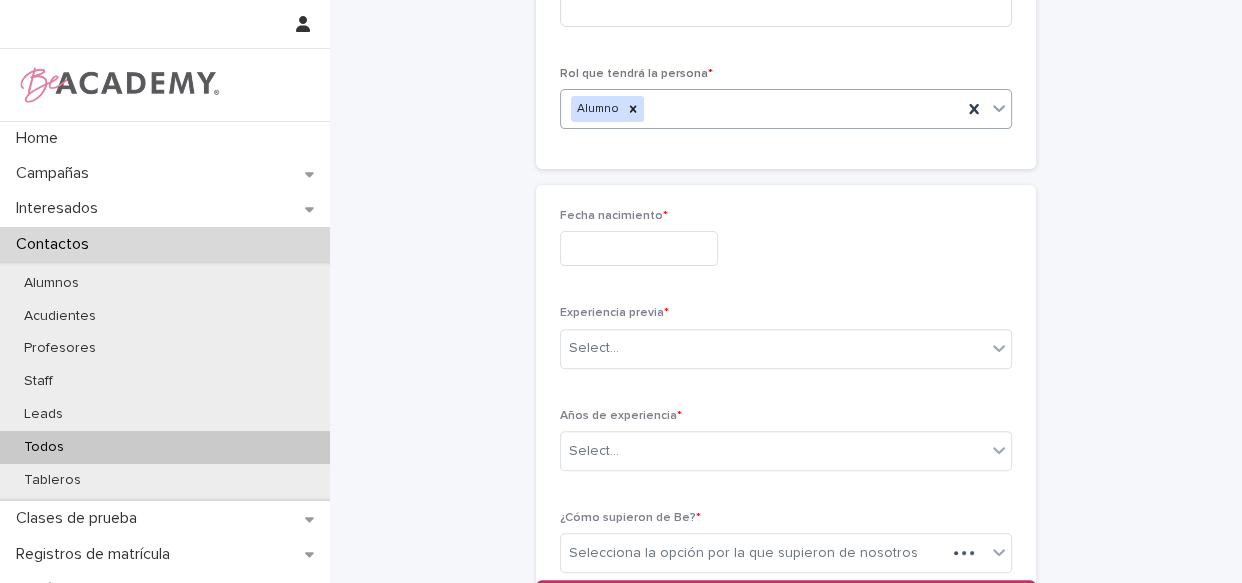 scroll, scrollTop: 596, scrollLeft: 0, axis: vertical 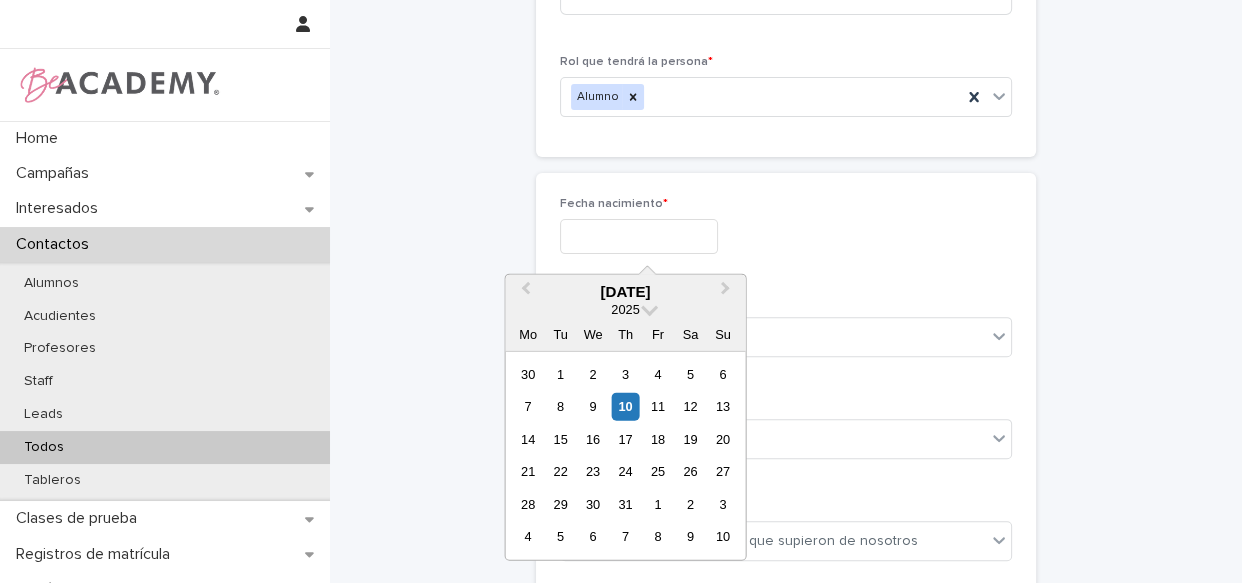 click at bounding box center (639, 236) 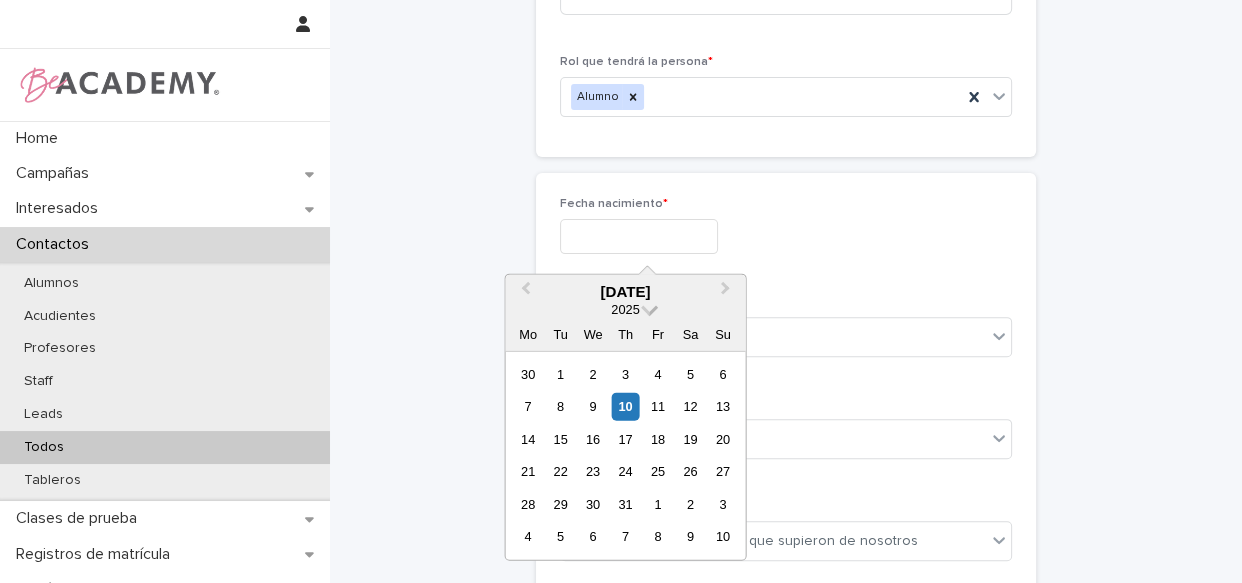 click at bounding box center [649, 307] 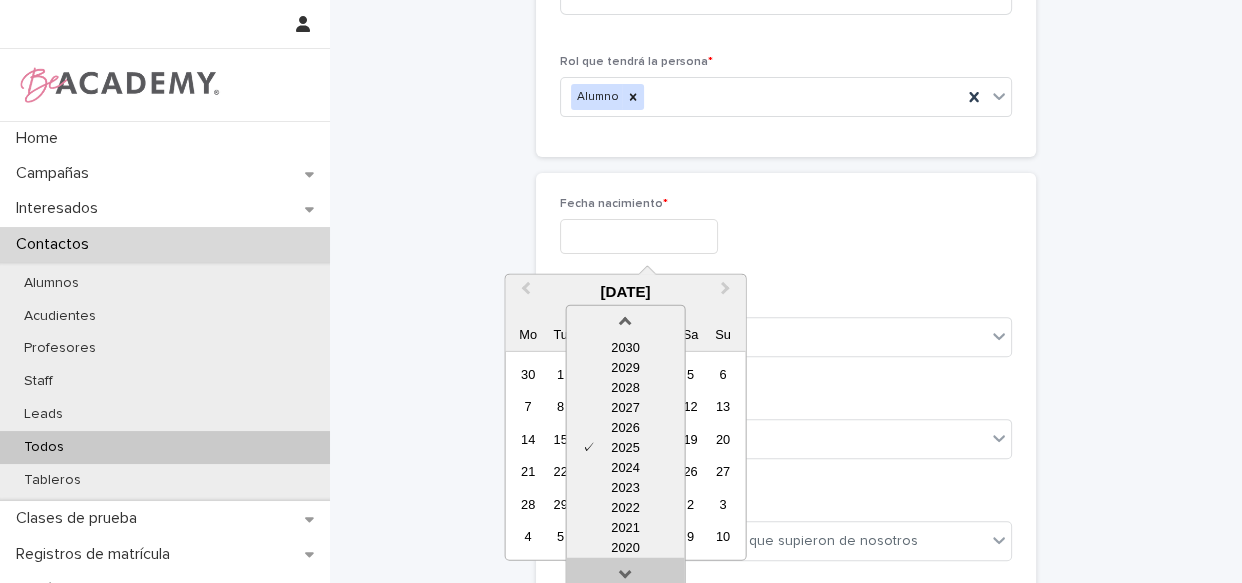 click at bounding box center [626, 578] 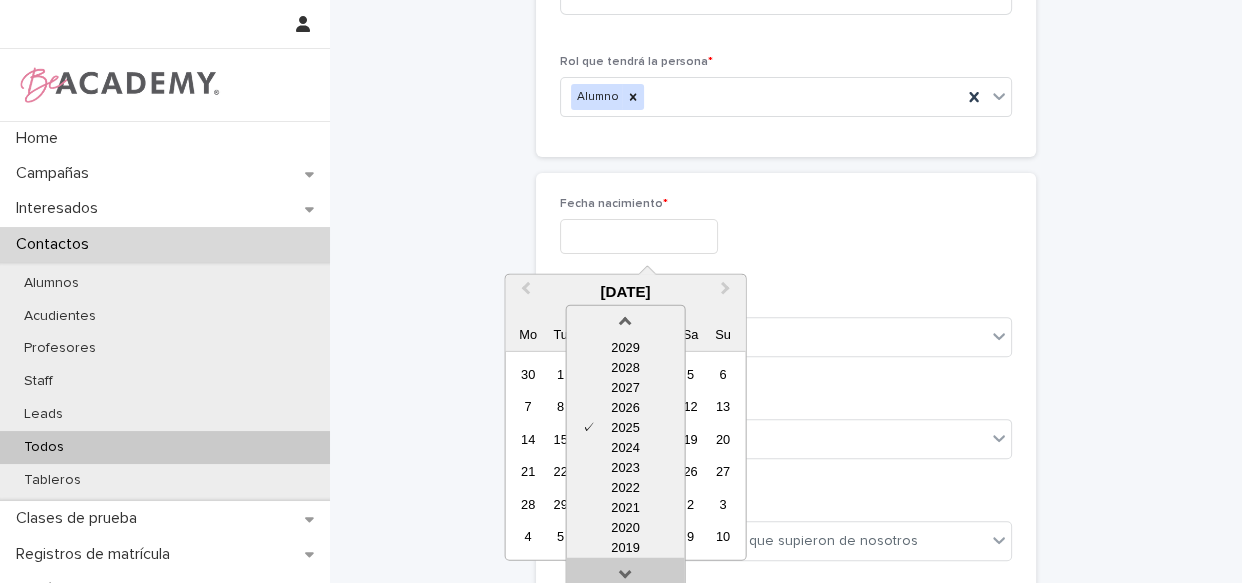 click at bounding box center (626, 578) 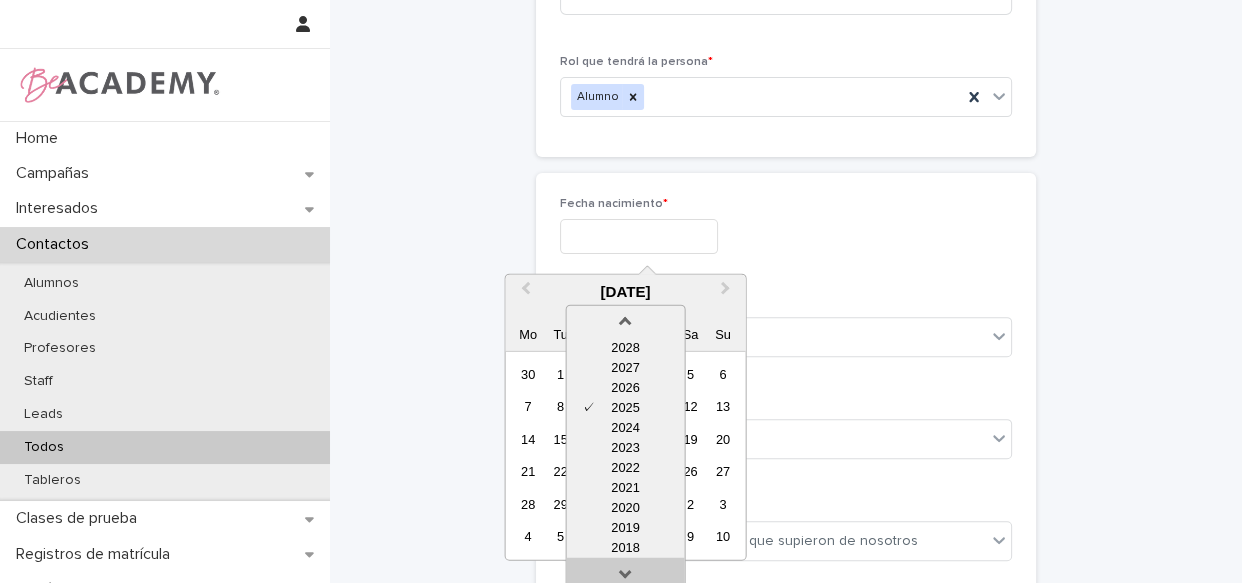 click at bounding box center [626, 578] 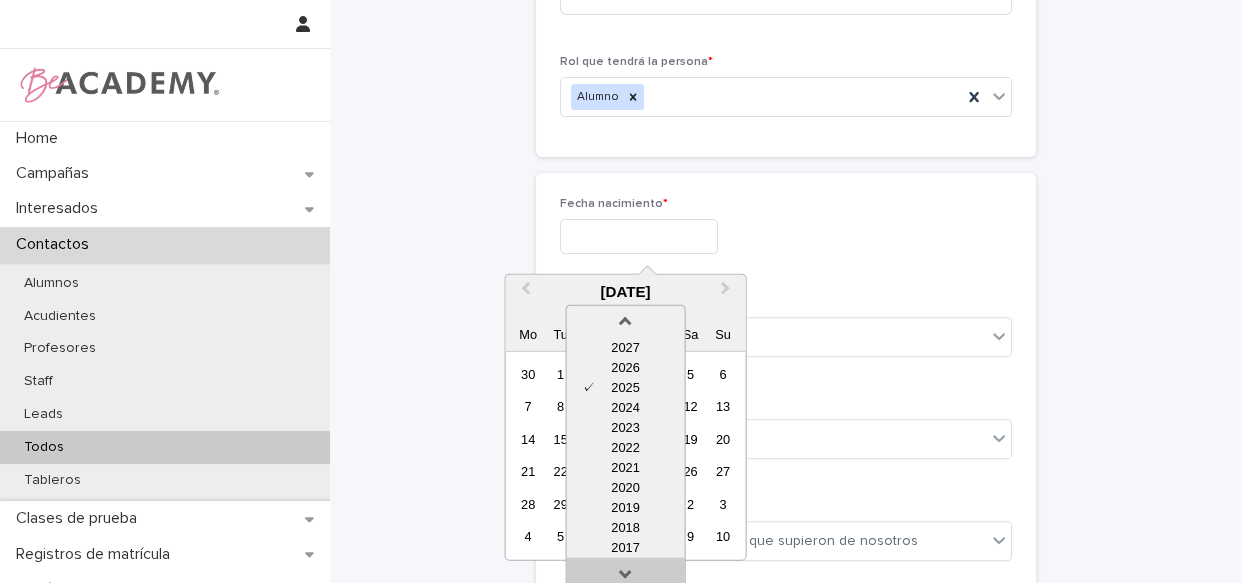 click at bounding box center (626, 578) 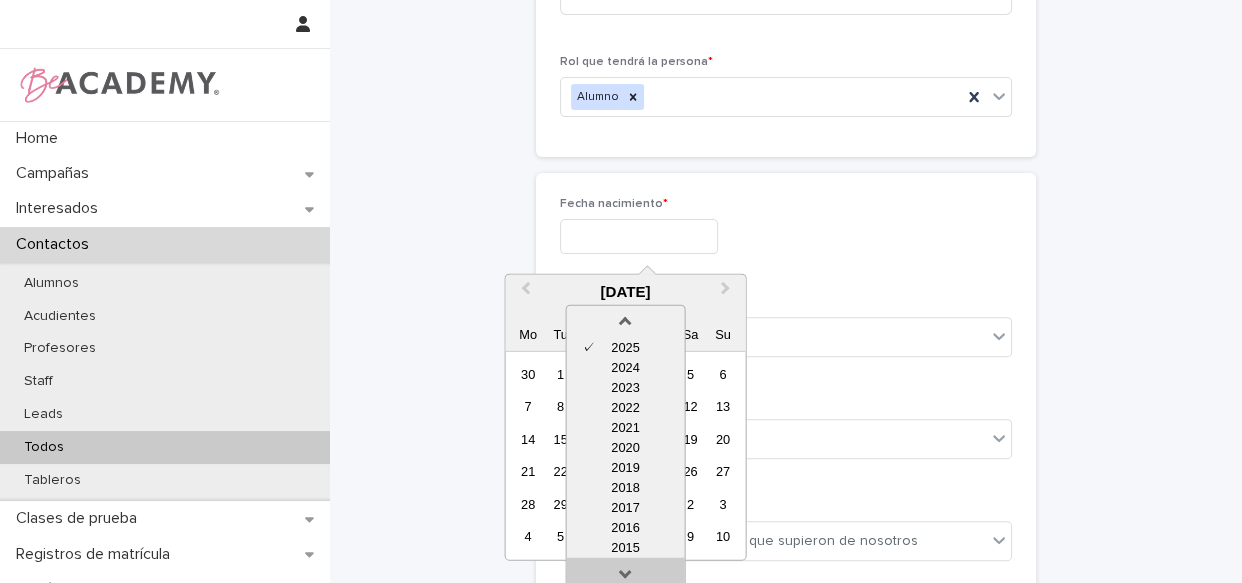 click at bounding box center [626, 578] 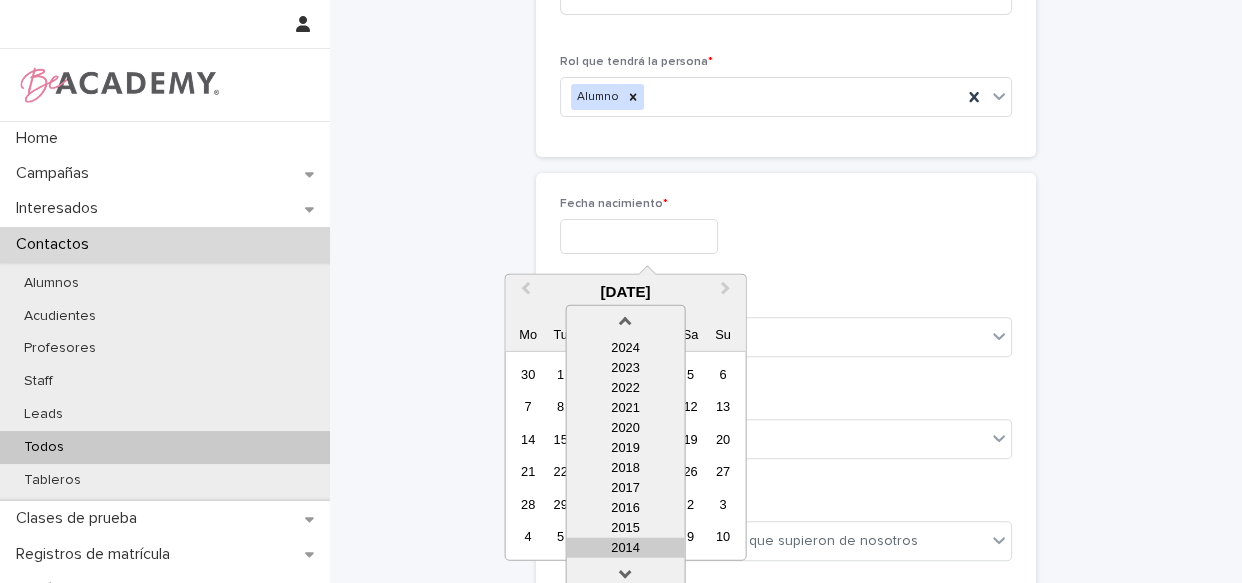 click on "2014" at bounding box center (625, 548) 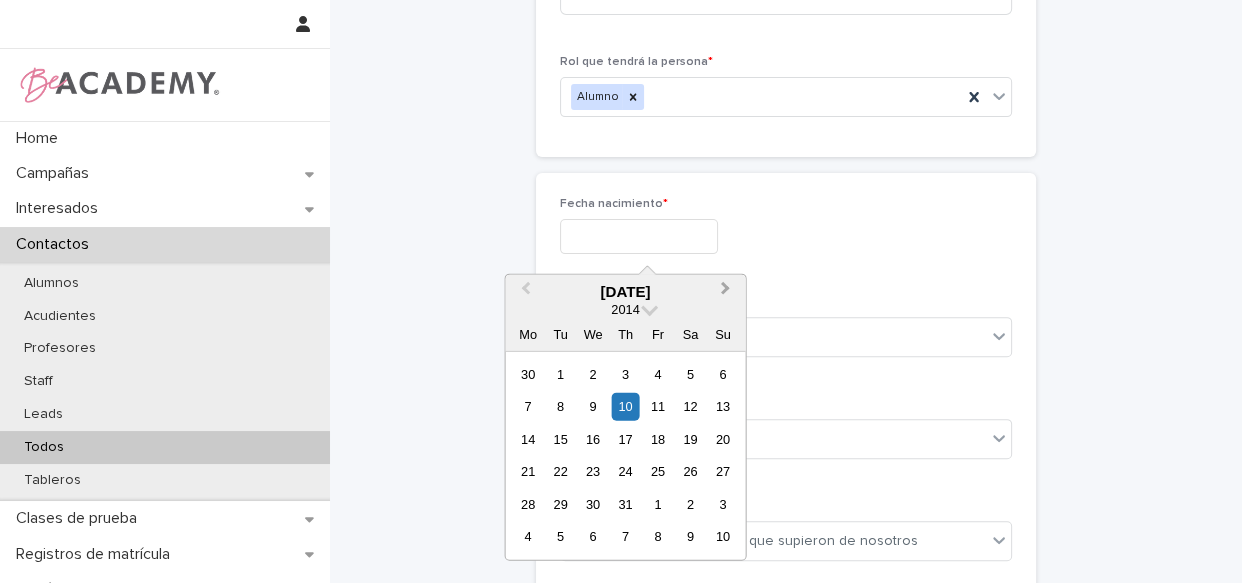 click on "Next Month" at bounding box center (726, 291) 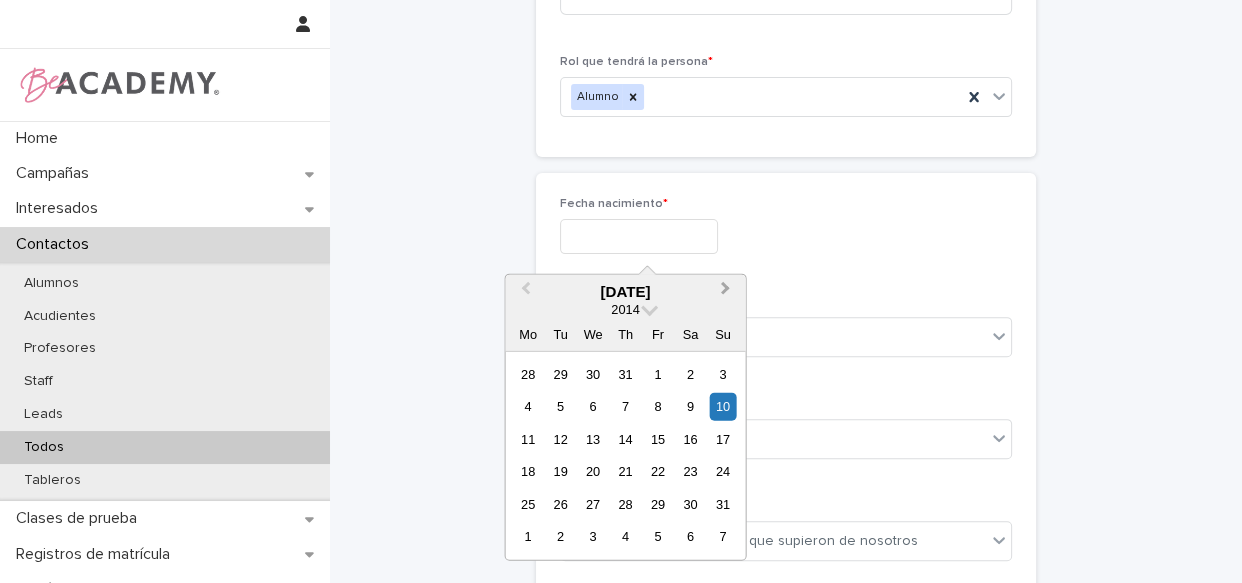click on "Next Month" at bounding box center [726, 291] 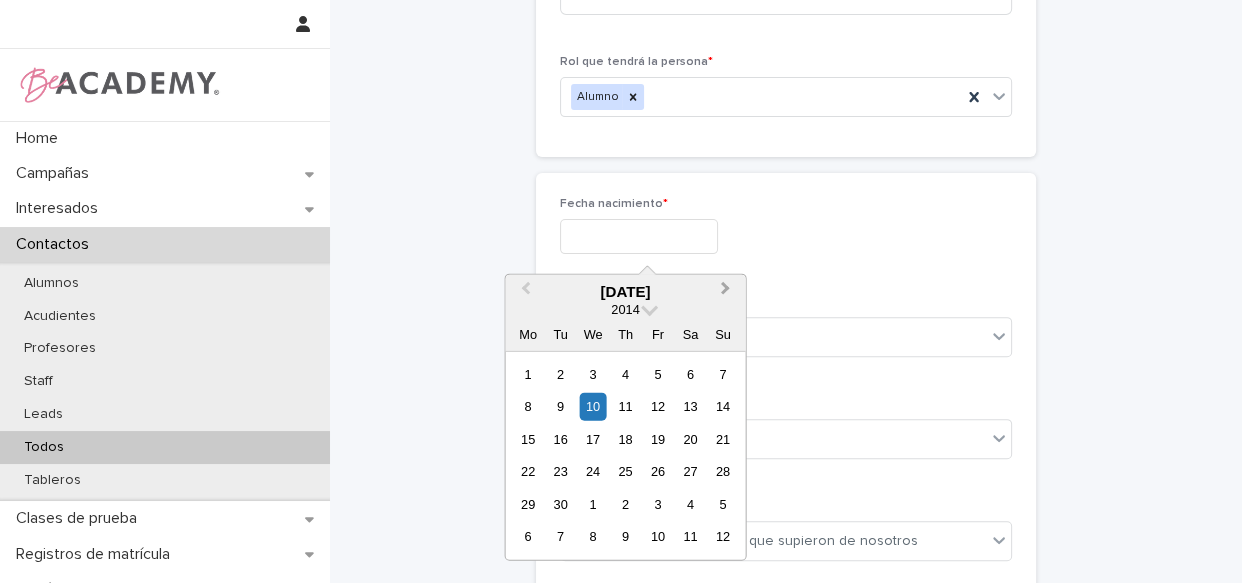 click on "Next Month" at bounding box center (726, 291) 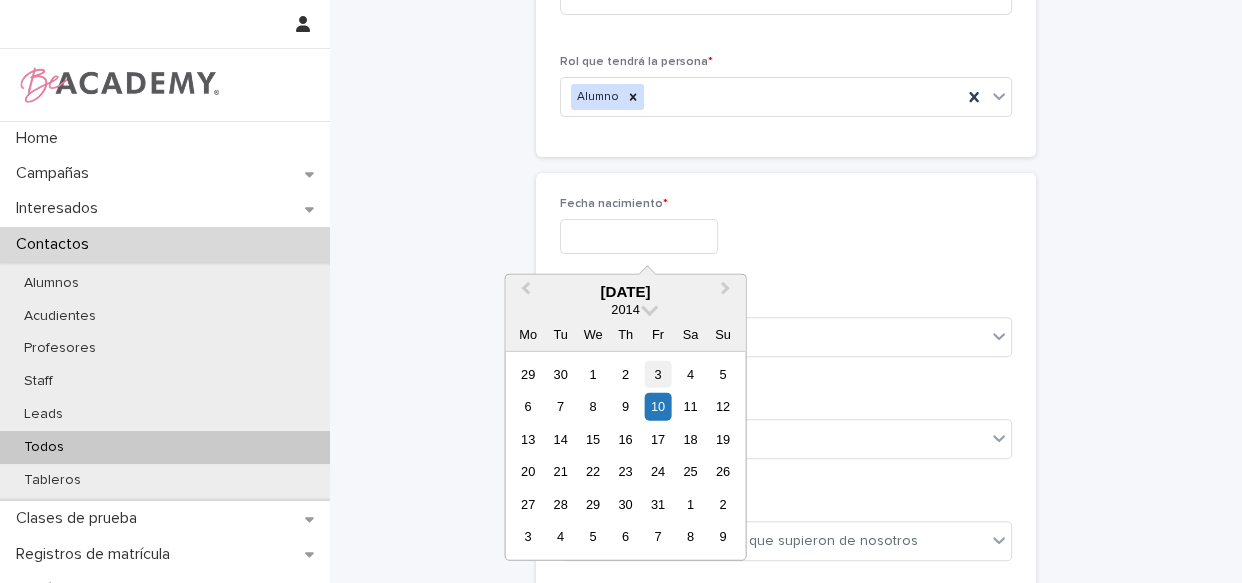 click on "3" at bounding box center [657, 374] 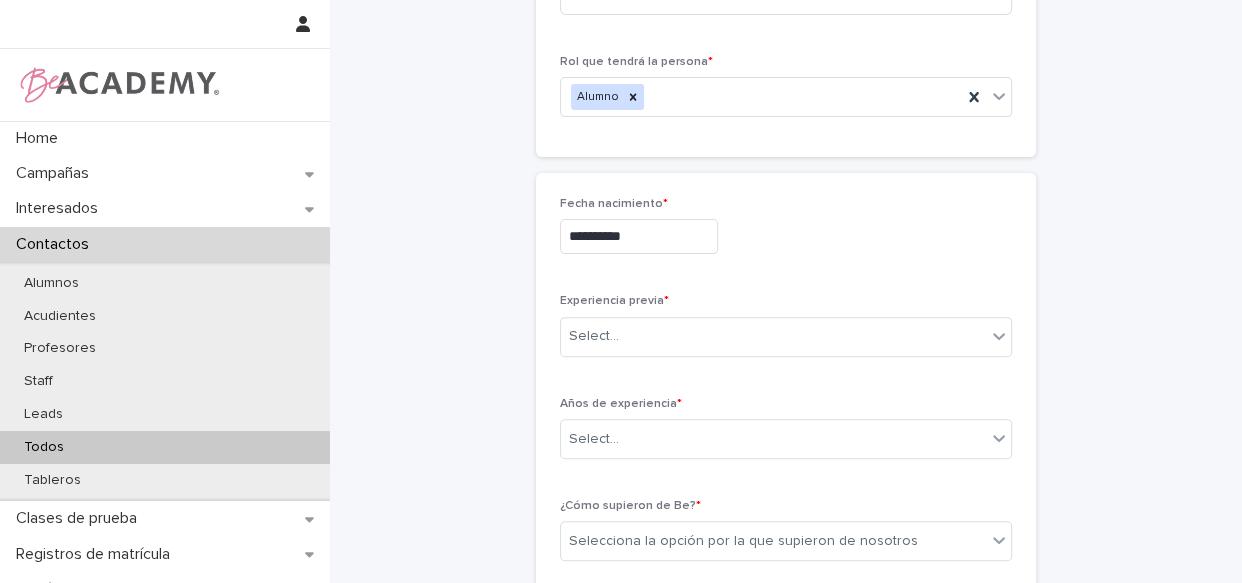 type on "**********" 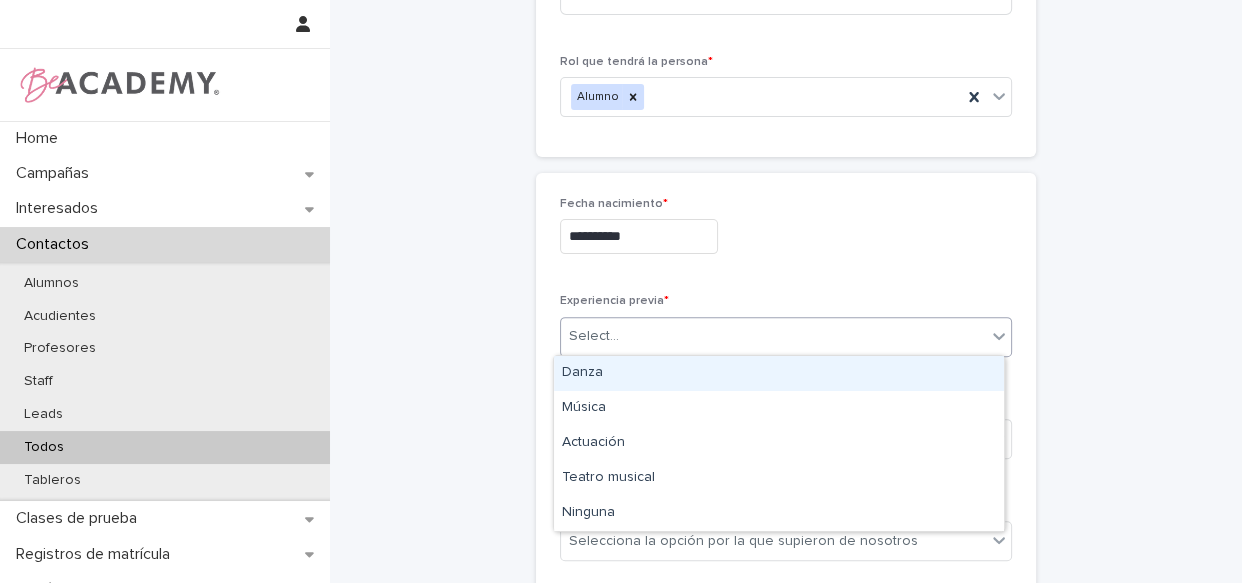 click on "Select..." at bounding box center (773, 336) 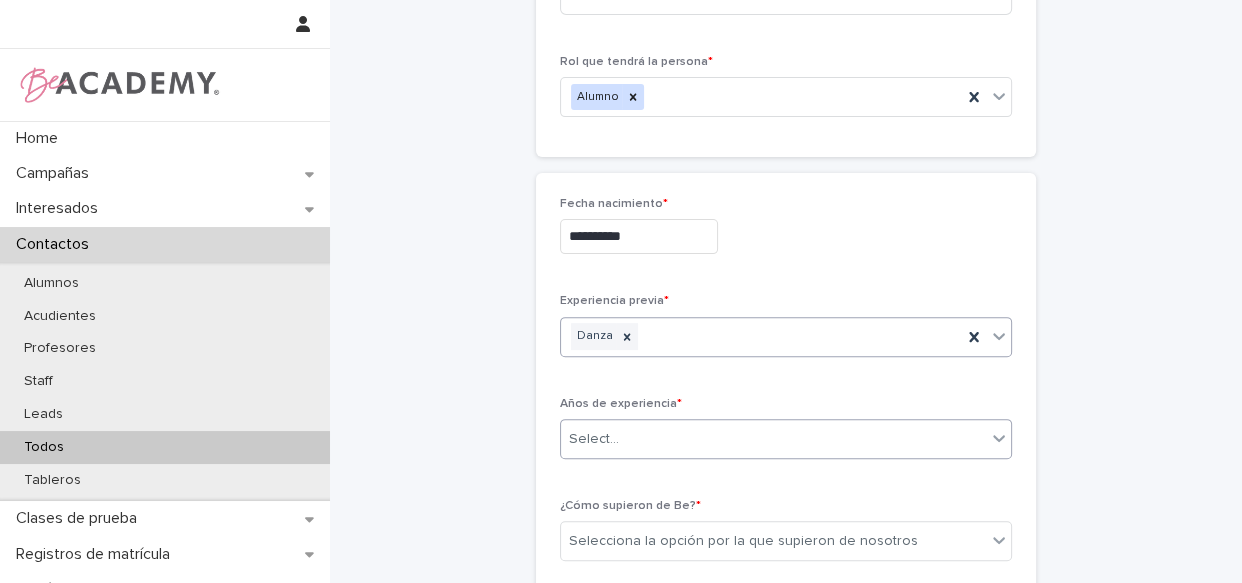 click on "Select..." at bounding box center (773, 439) 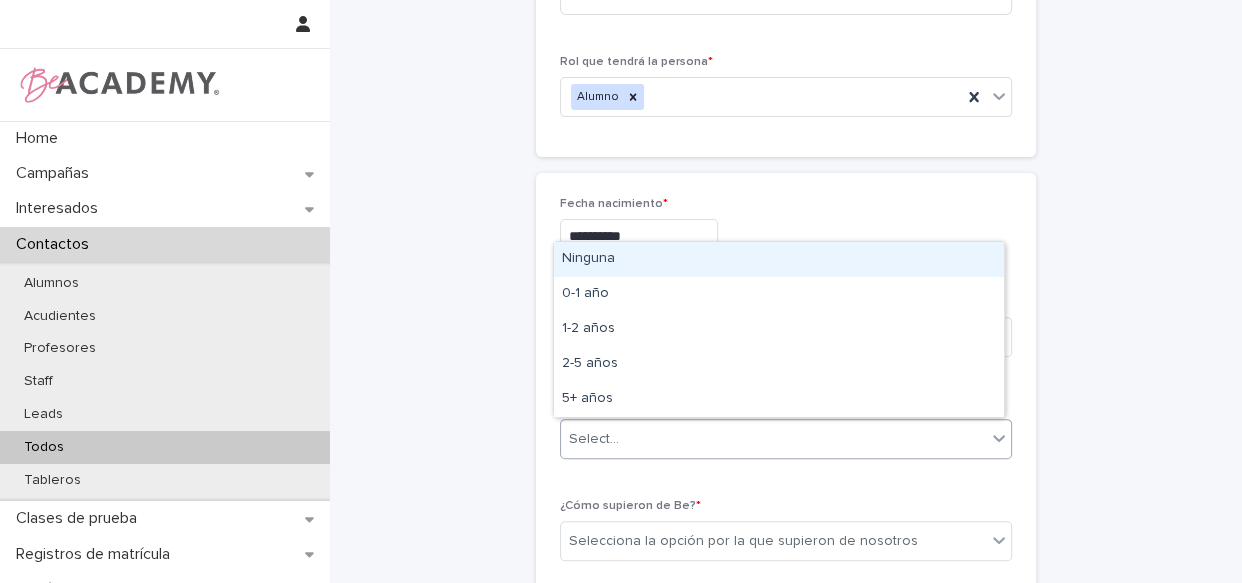 click on "Select..." at bounding box center [773, 439] 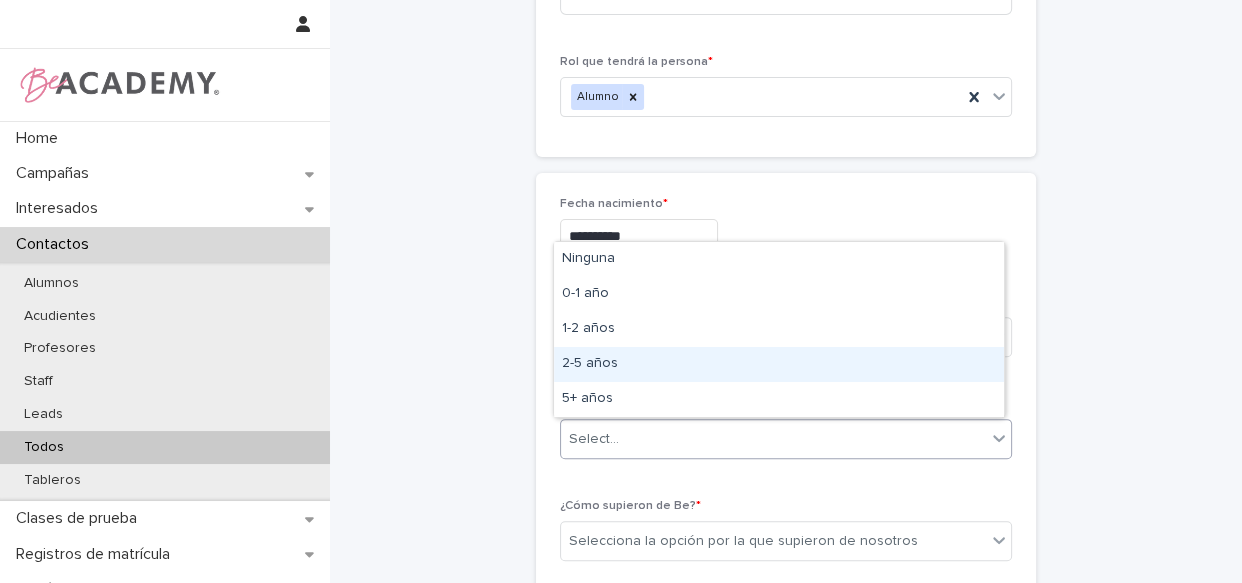click on "2-5 años" at bounding box center (779, 364) 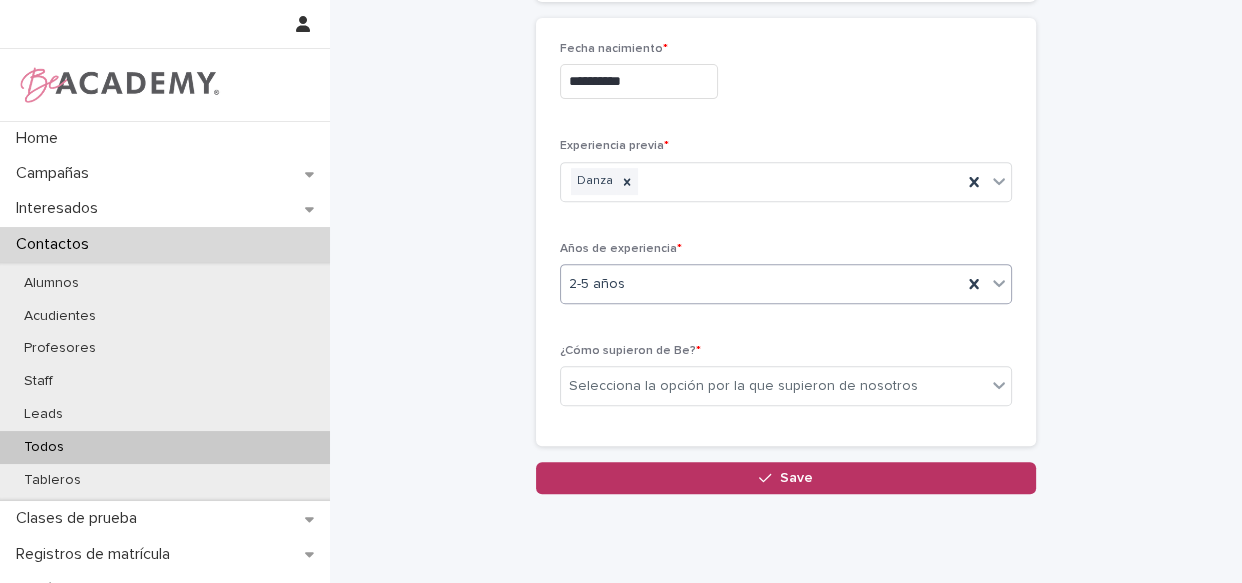 scroll, scrollTop: 778, scrollLeft: 0, axis: vertical 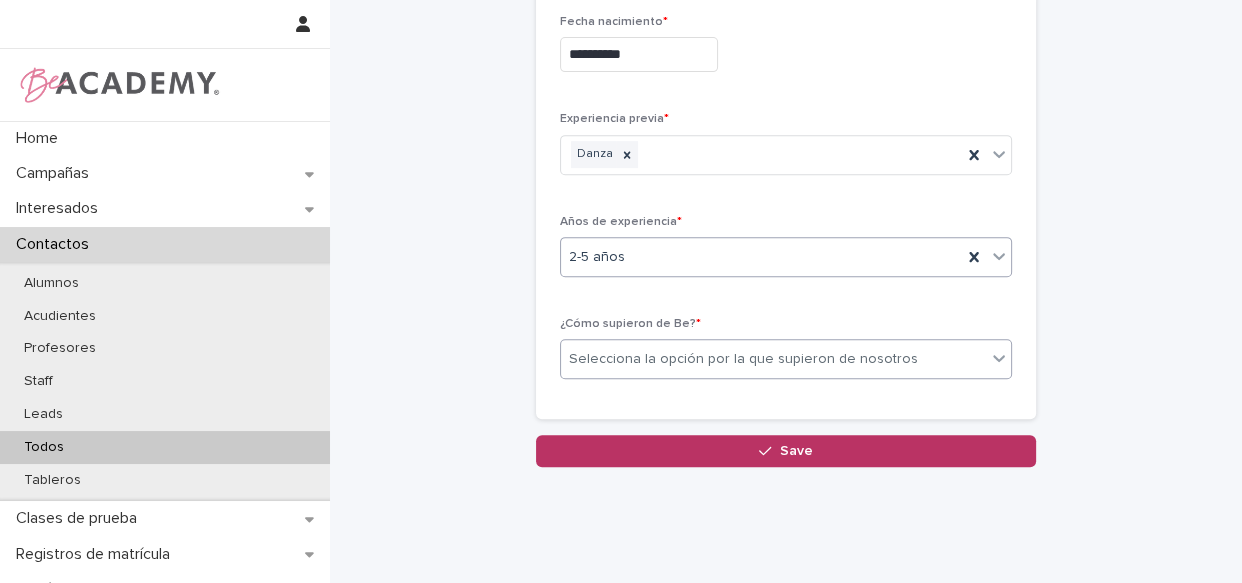 click on "Selecciona la opción por la que supieron de nosotros" at bounding box center [743, 359] 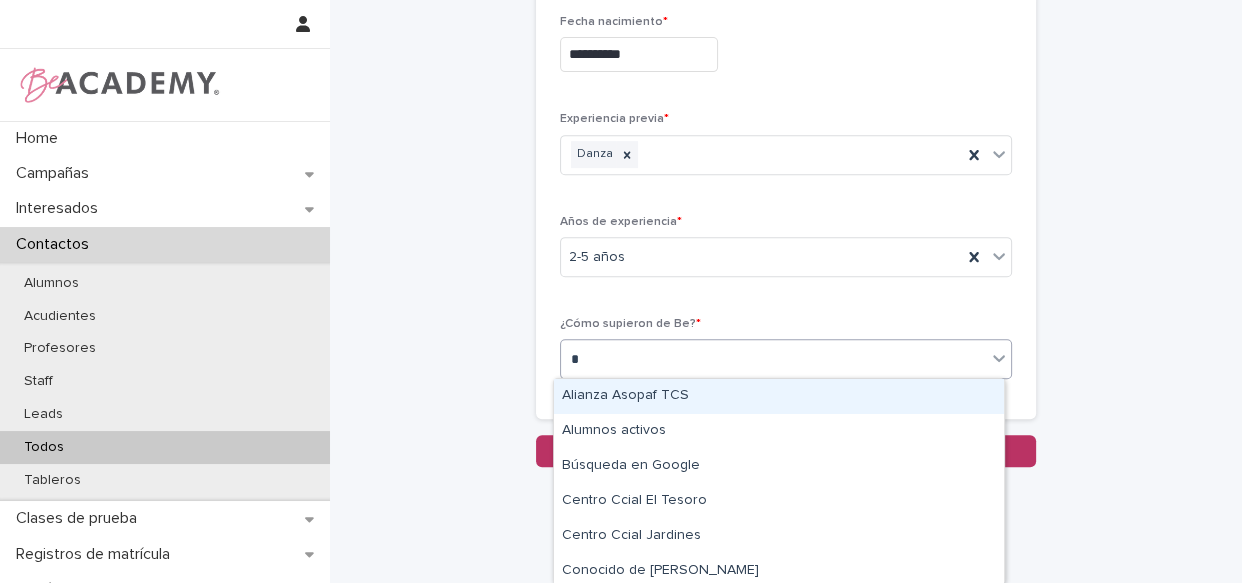 type on "**" 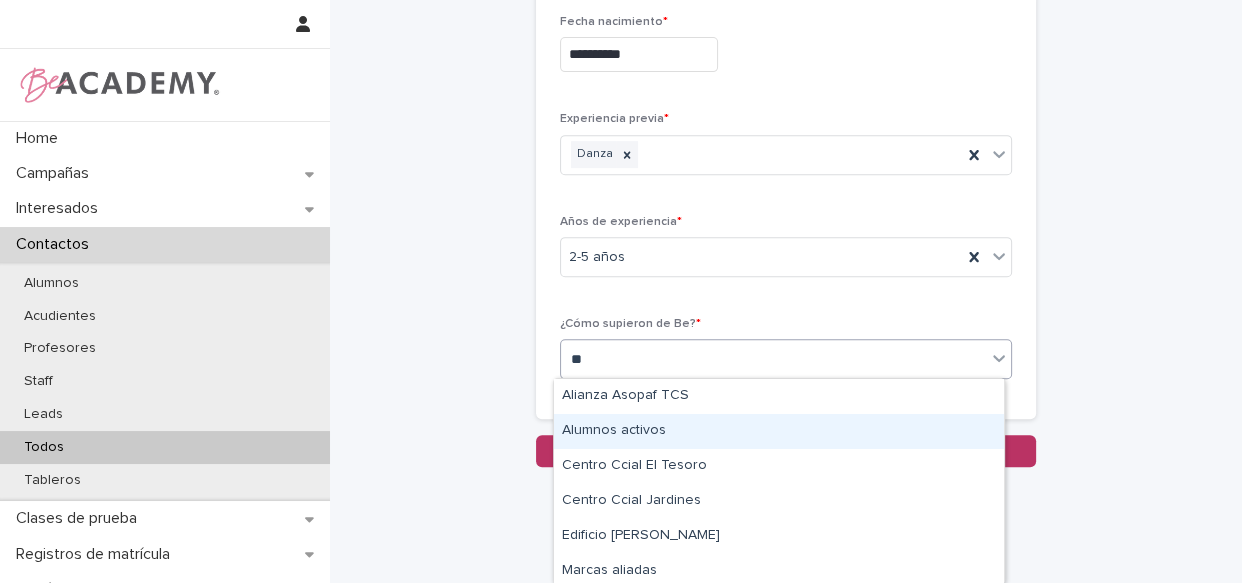 click on "Alumnos activos" at bounding box center [779, 431] 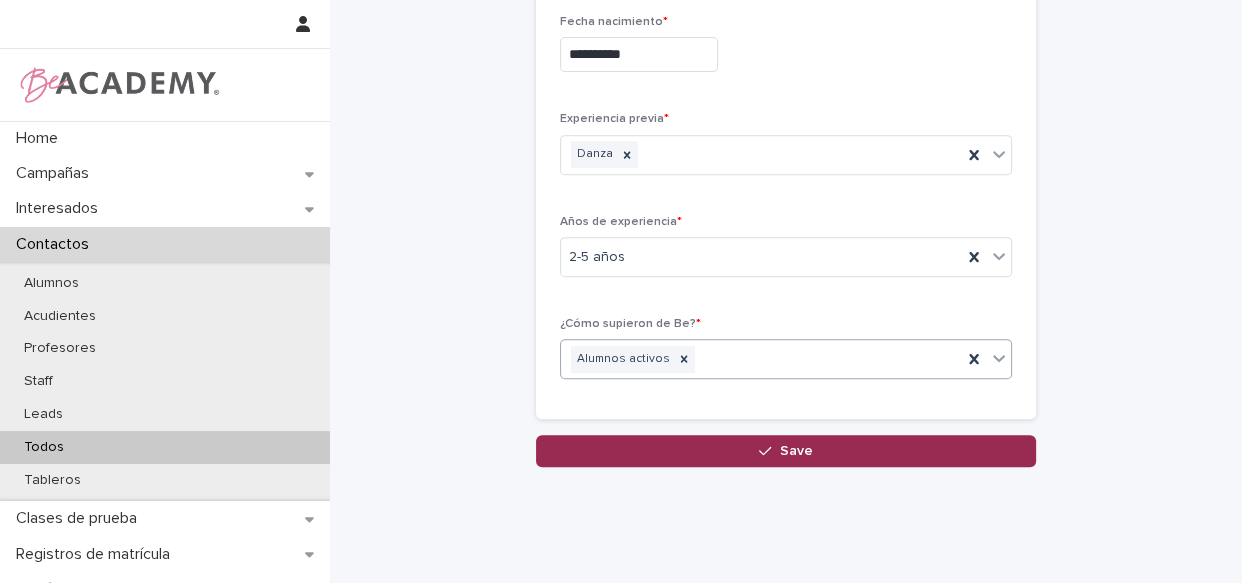 click on "Save" at bounding box center [786, 451] 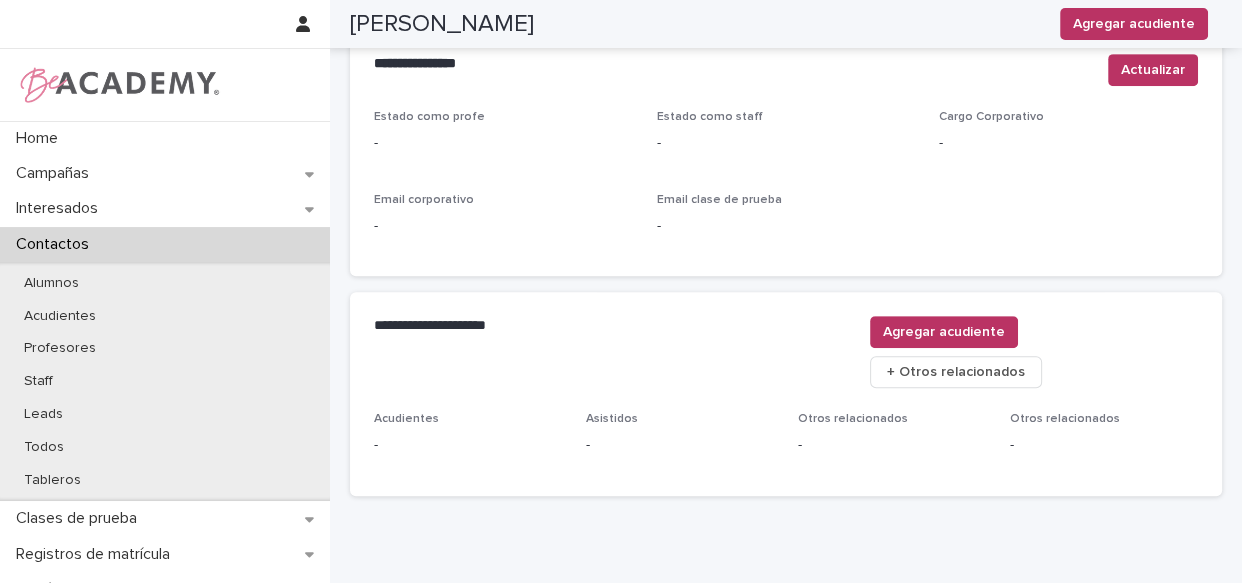 scroll, scrollTop: 892, scrollLeft: 0, axis: vertical 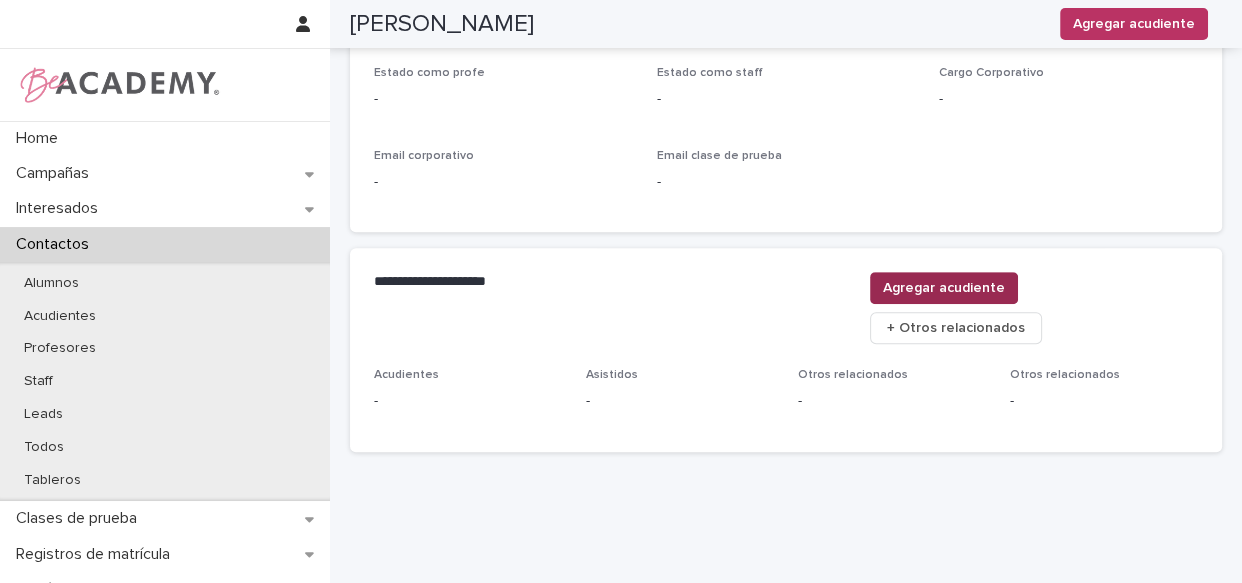 click on "Agregar acudiente" at bounding box center (944, 288) 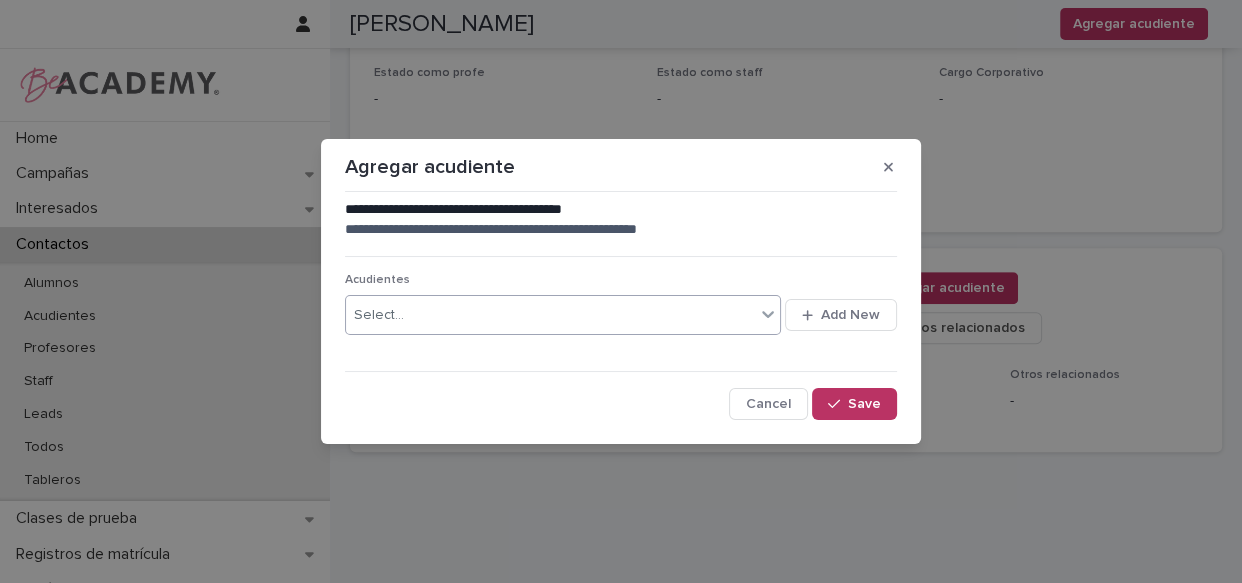 click on "Select..." at bounding box center [550, 315] 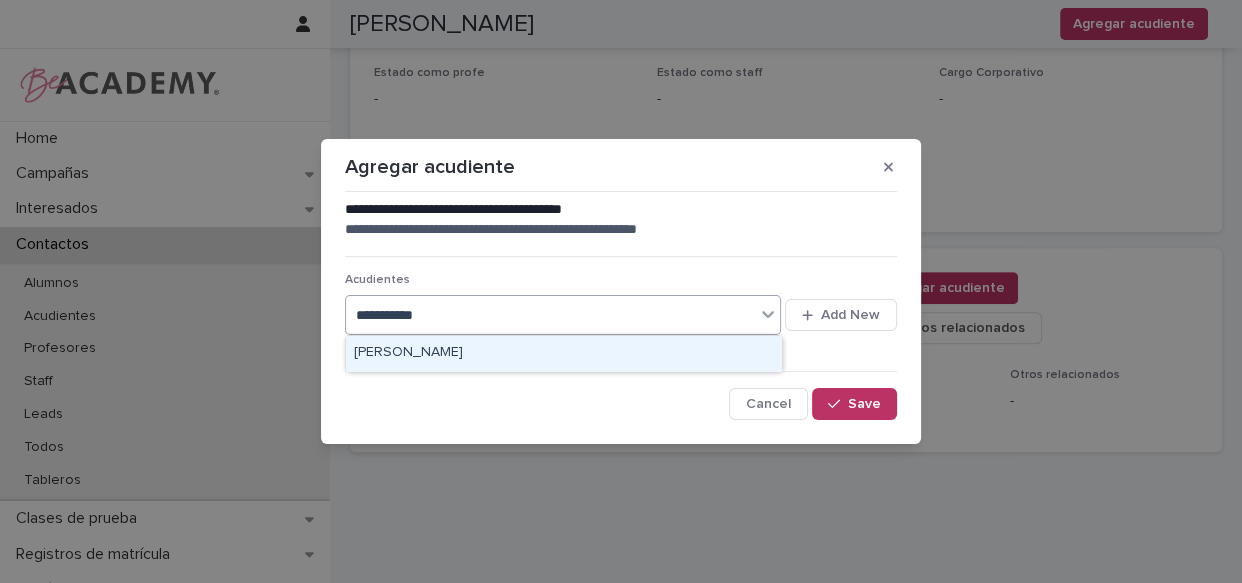 type on "**********" 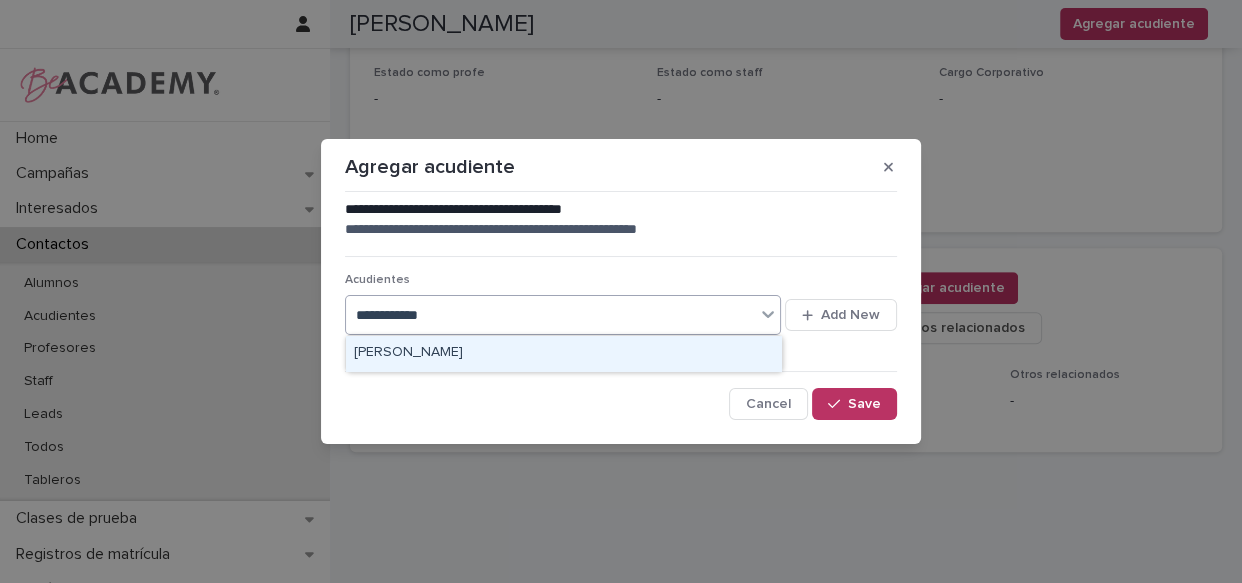 click on "[PERSON_NAME]" at bounding box center [563, 353] 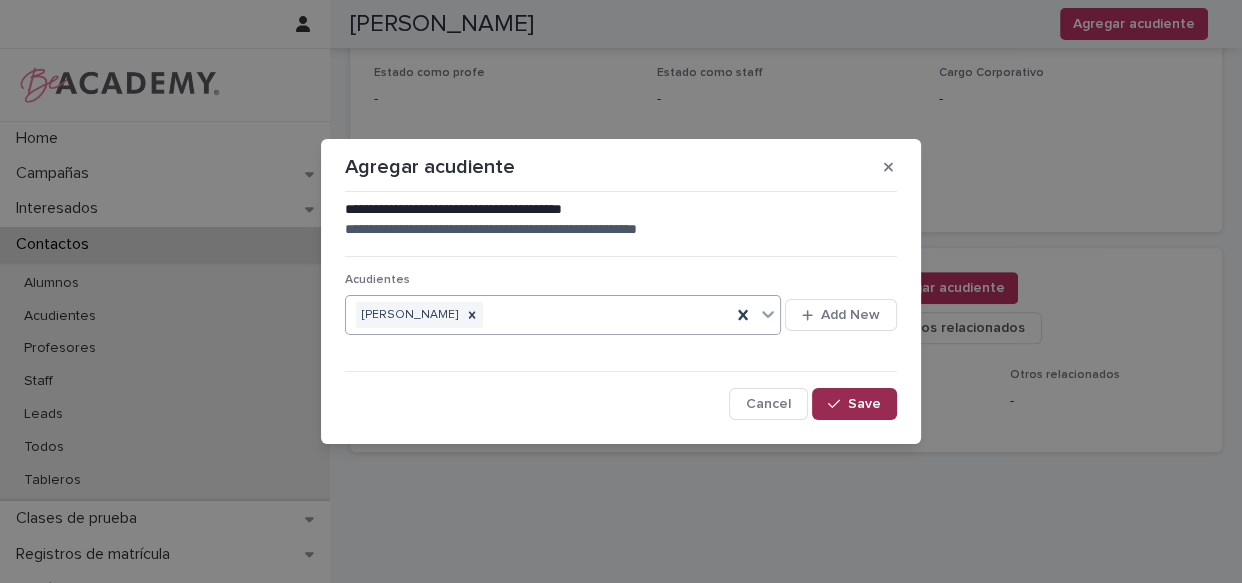 click on "Save" at bounding box center [854, 404] 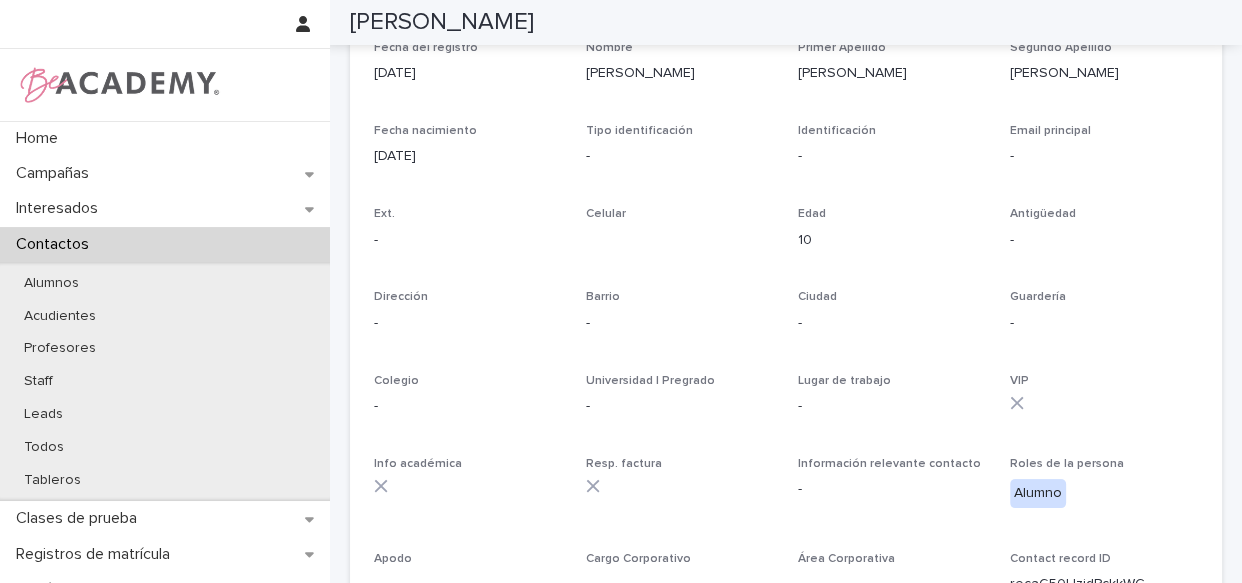 scroll, scrollTop: 0, scrollLeft: 0, axis: both 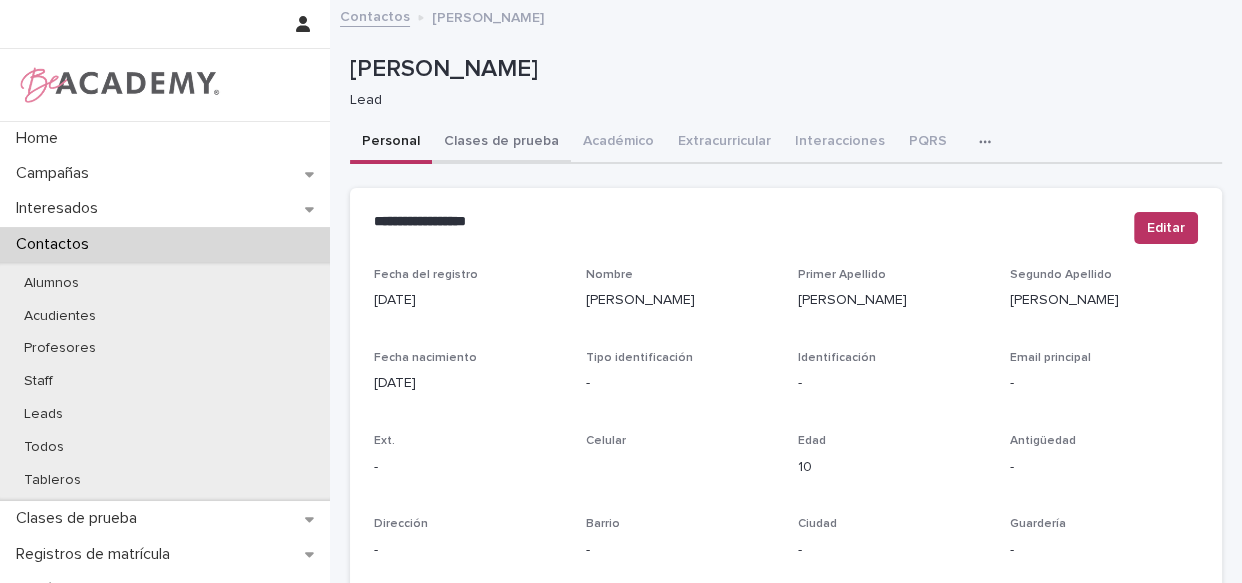 click on "Clases de prueba" at bounding box center (501, 143) 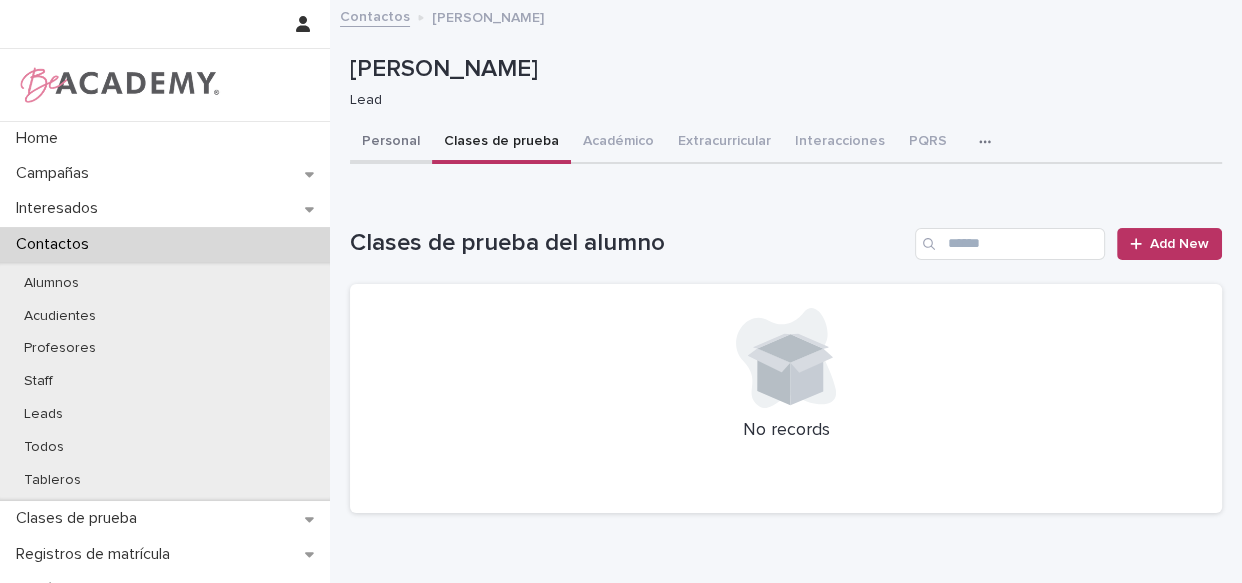 click on "Personal" at bounding box center (391, 143) 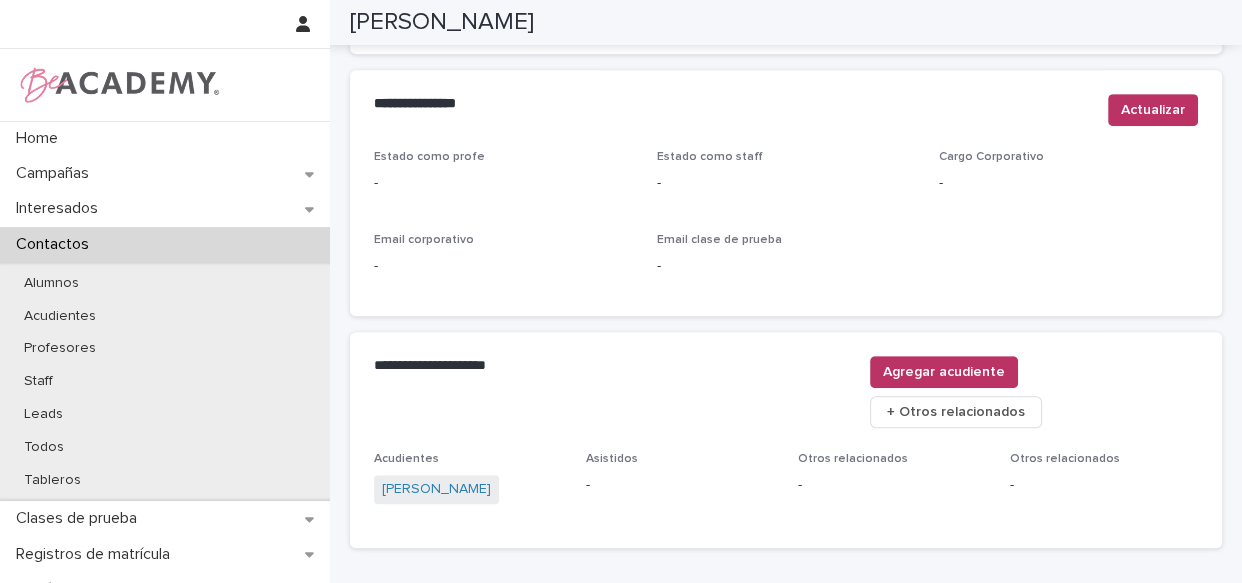 scroll, scrollTop: 793, scrollLeft: 0, axis: vertical 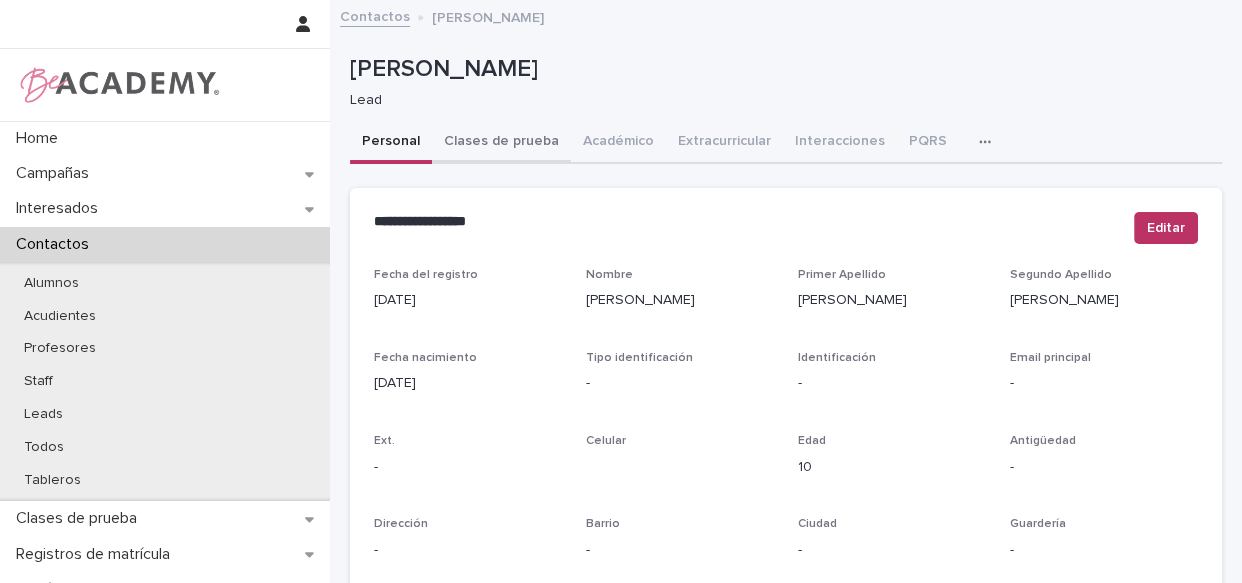 click on "Clases de prueba" at bounding box center [501, 143] 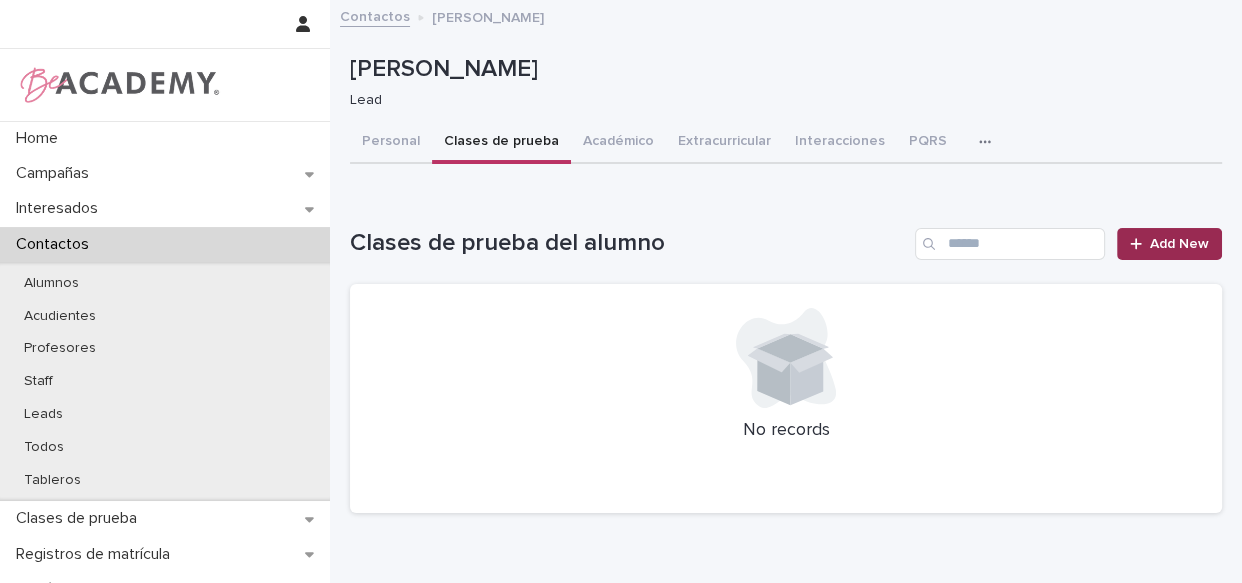 click on "Add New" at bounding box center (1179, 244) 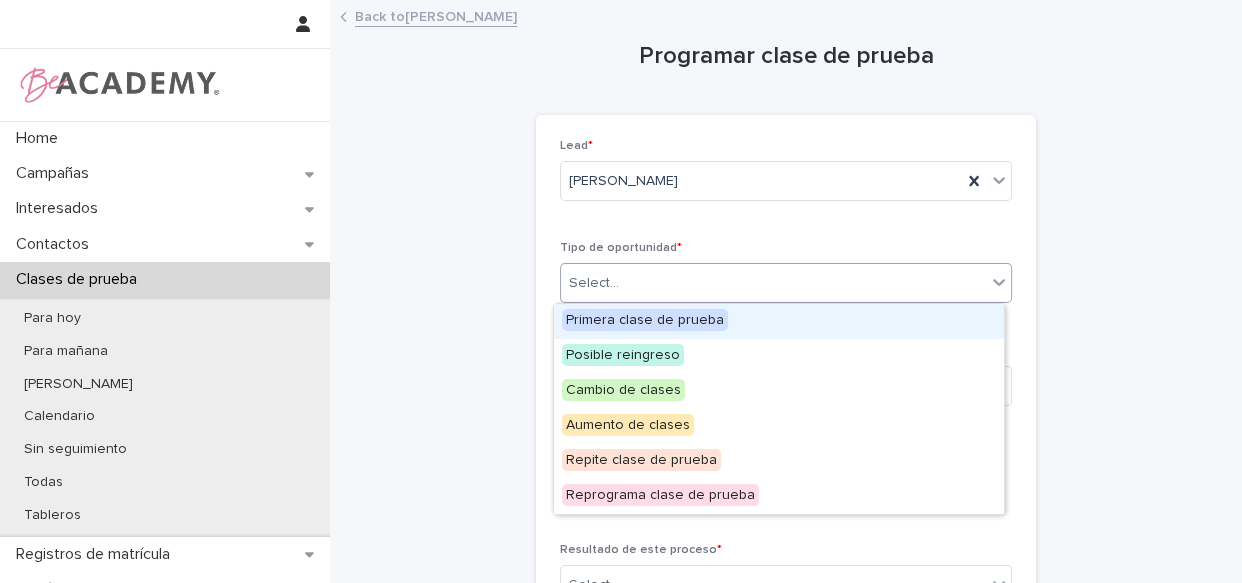 click on "Select..." at bounding box center [773, 283] 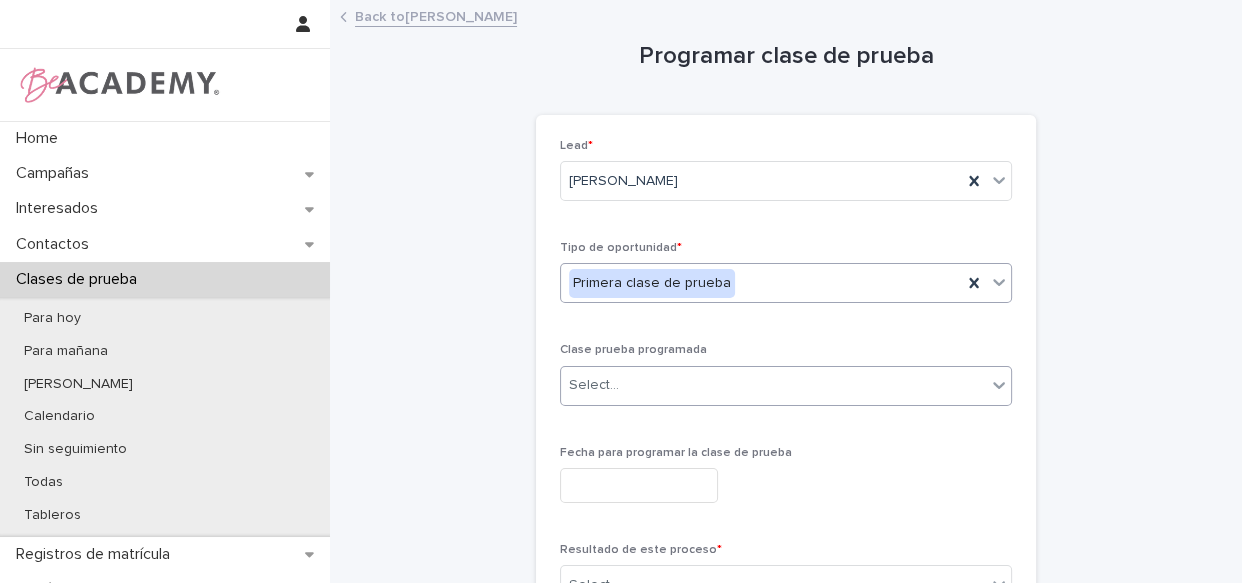 click on "Select..." at bounding box center (773, 385) 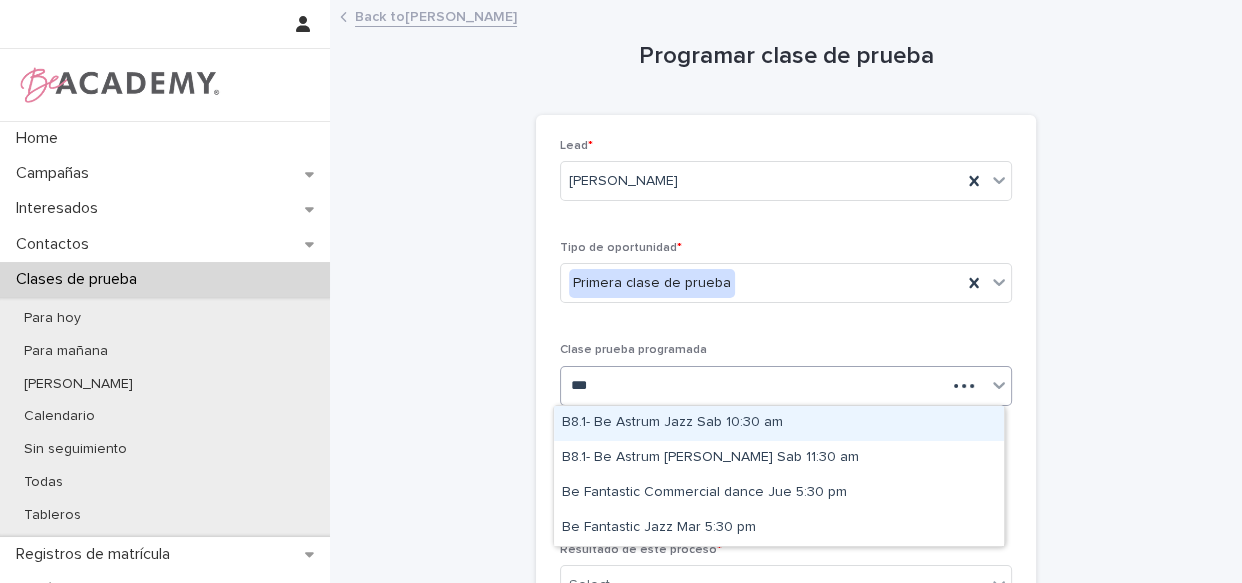 type on "****" 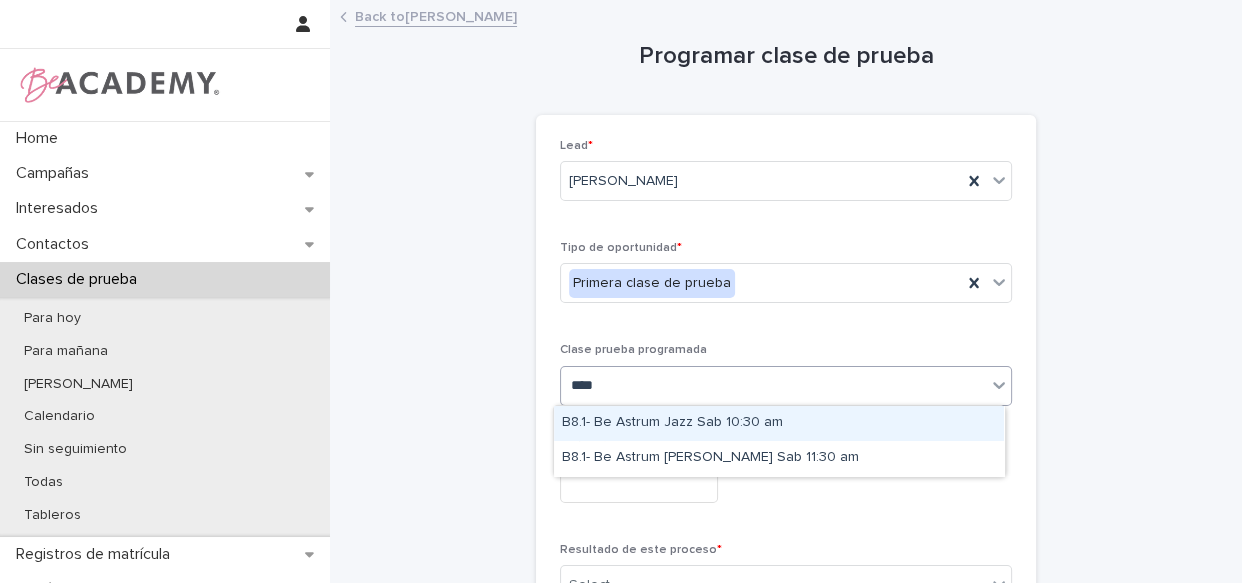 click on "B8.1- Be Astrum Jazz Sab 10:30 am" at bounding box center (779, 423) 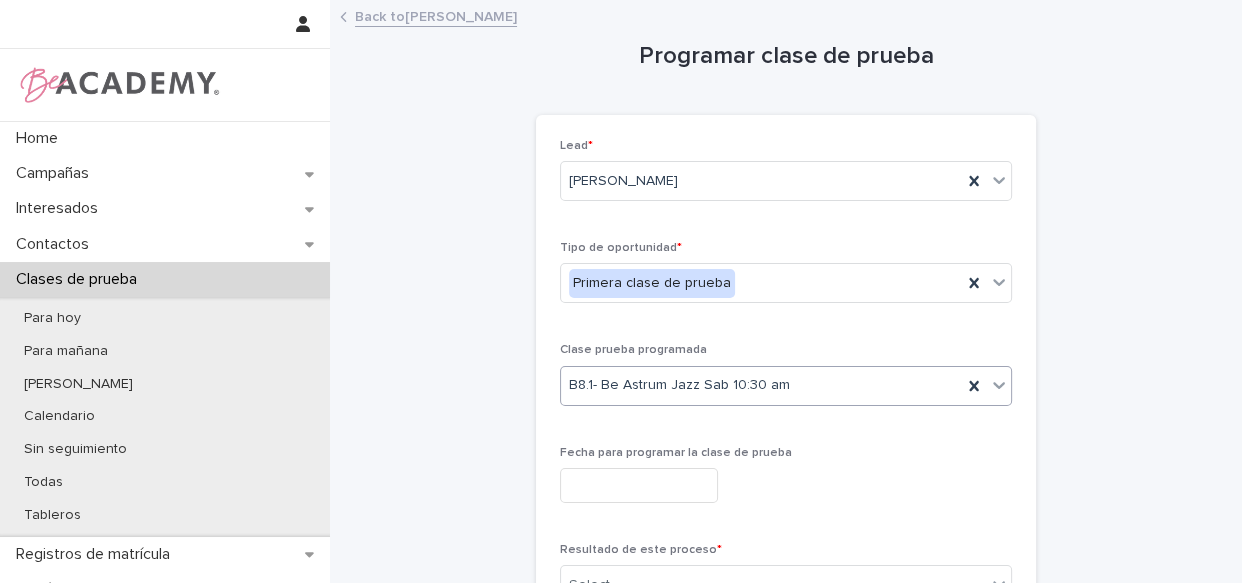 click at bounding box center [639, 485] 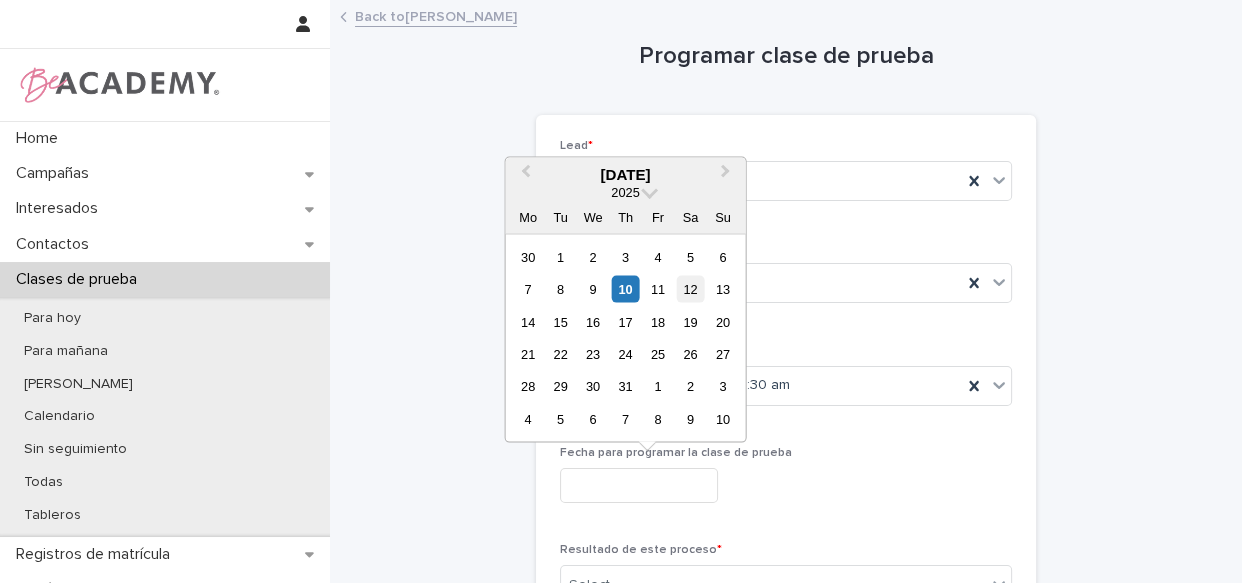click on "12" at bounding box center (690, 289) 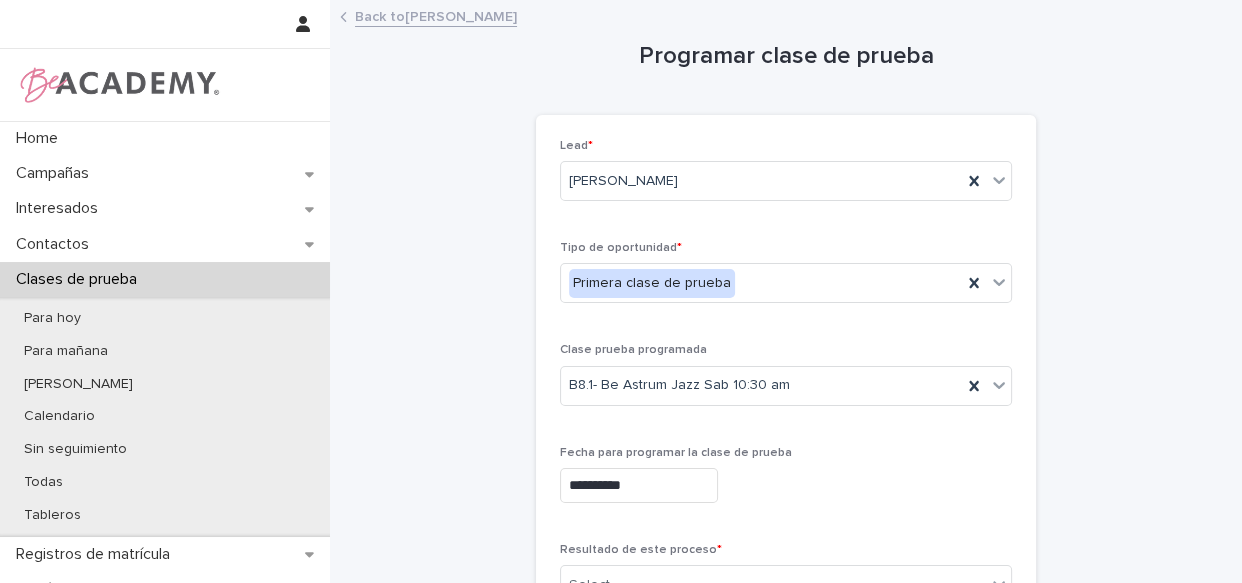 scroll, scrollTop: 90, scrollLeft: 0, axis: vertical 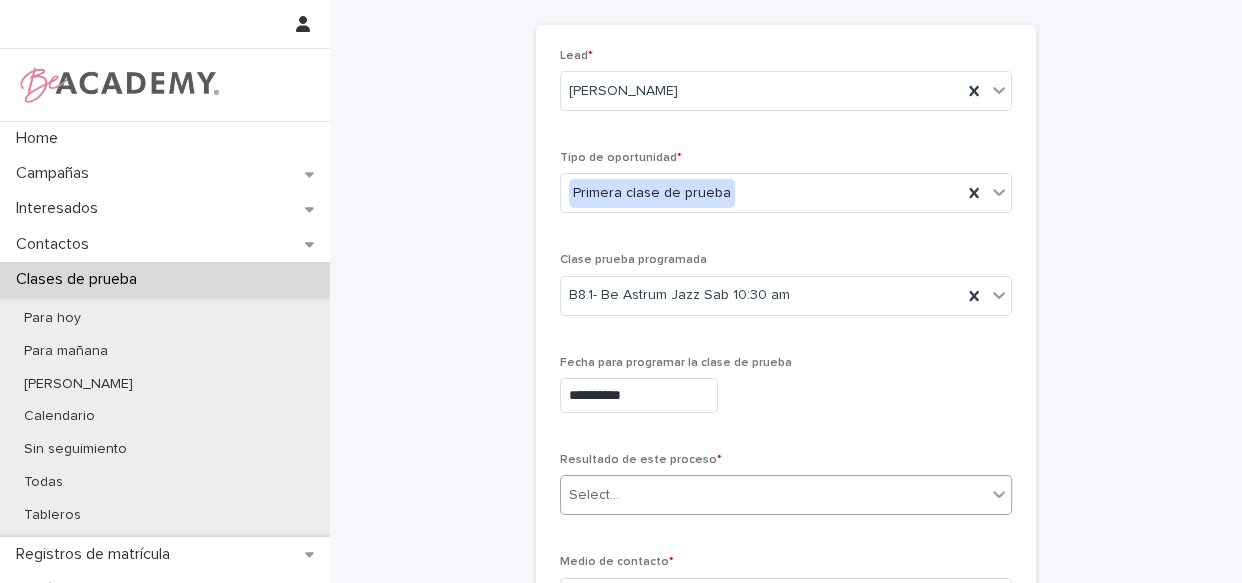 click on "Select..." at bounding box center [773, 495] 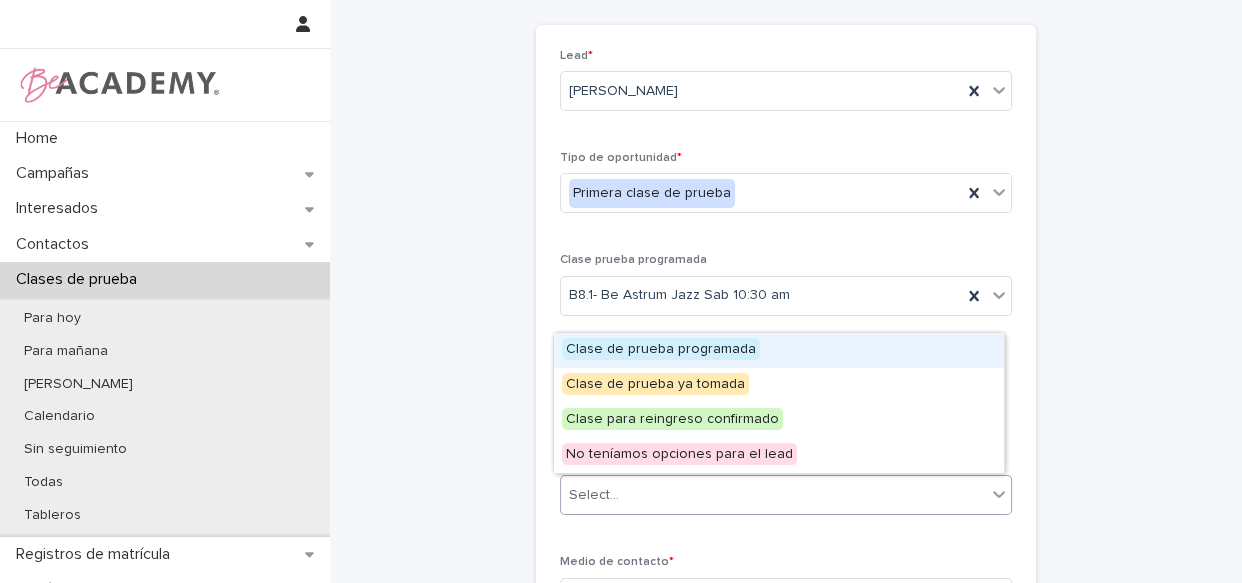 click on "Clase de prueba programada" at bounding box center (661, 349) 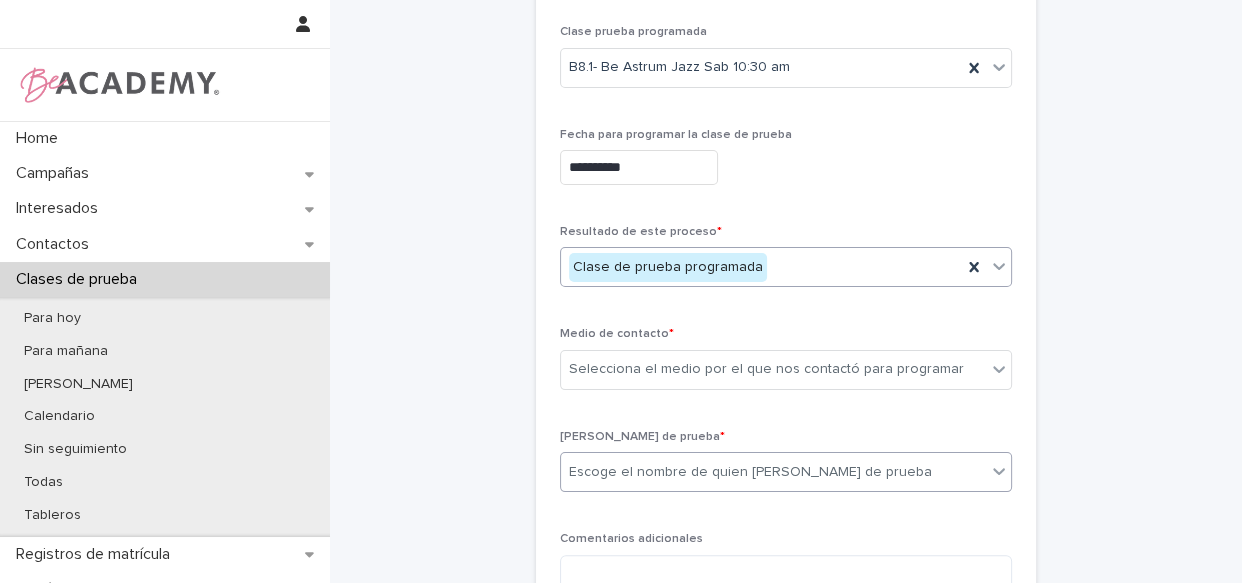 scroll, scrollTop: 272, scrollLeft: 0, axis: vertical 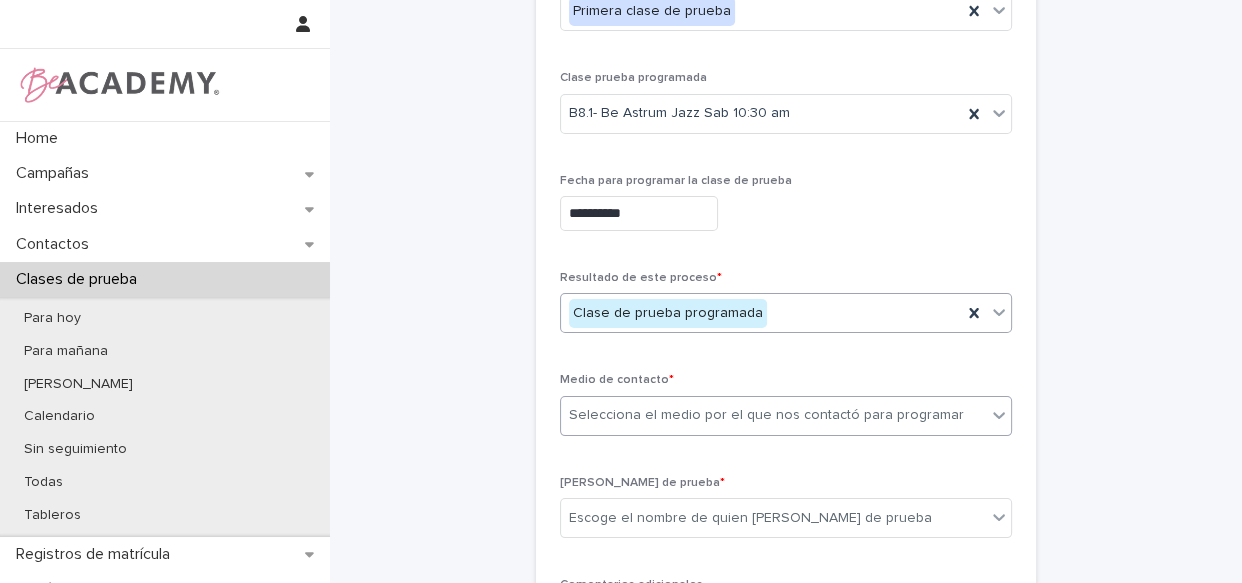 click on "Selecciona el medio por el que nos contactó para programar" at bounding box center [773, 415] 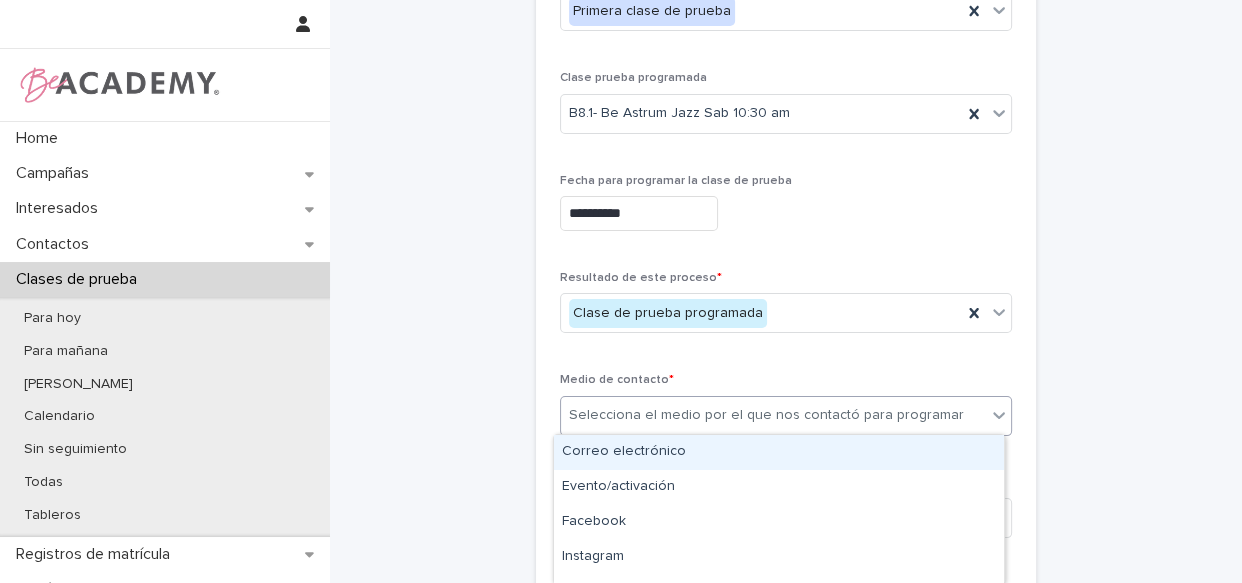 type on "*" 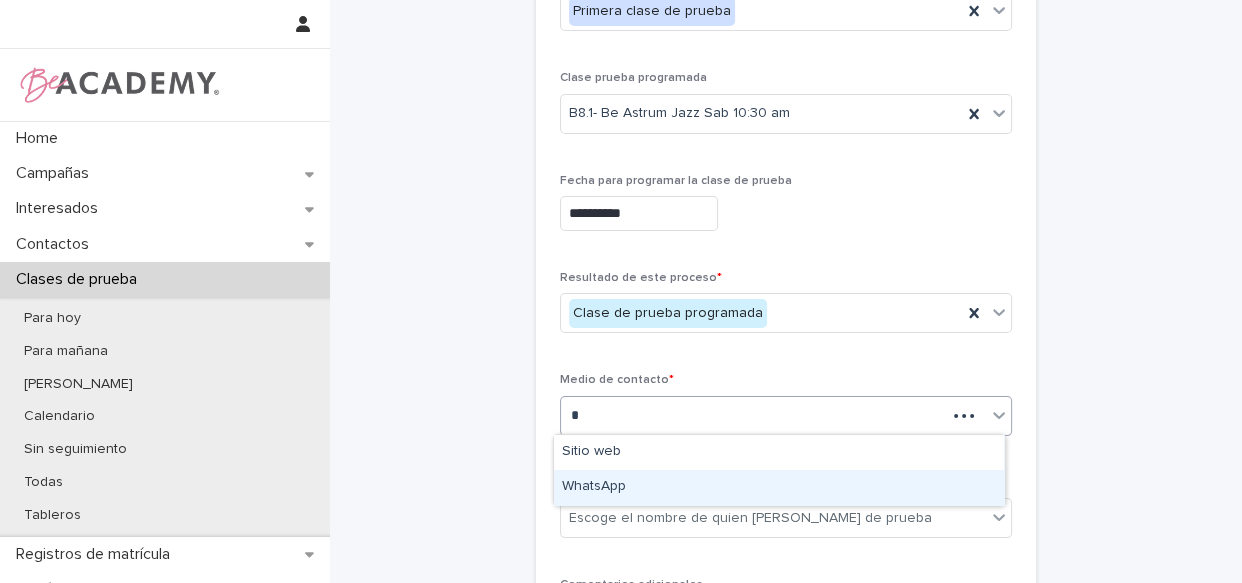 click on "WhatsApp" at bounding box center [779, 487] 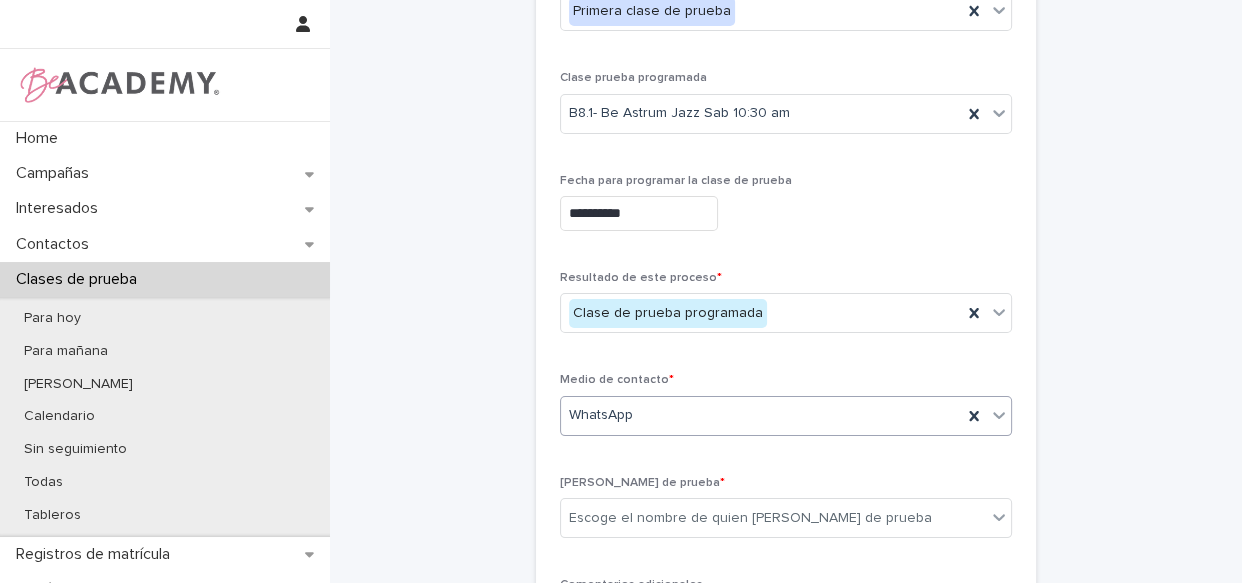scroll, scrollTop: 454, scrollLeft: 0, axis: vertical 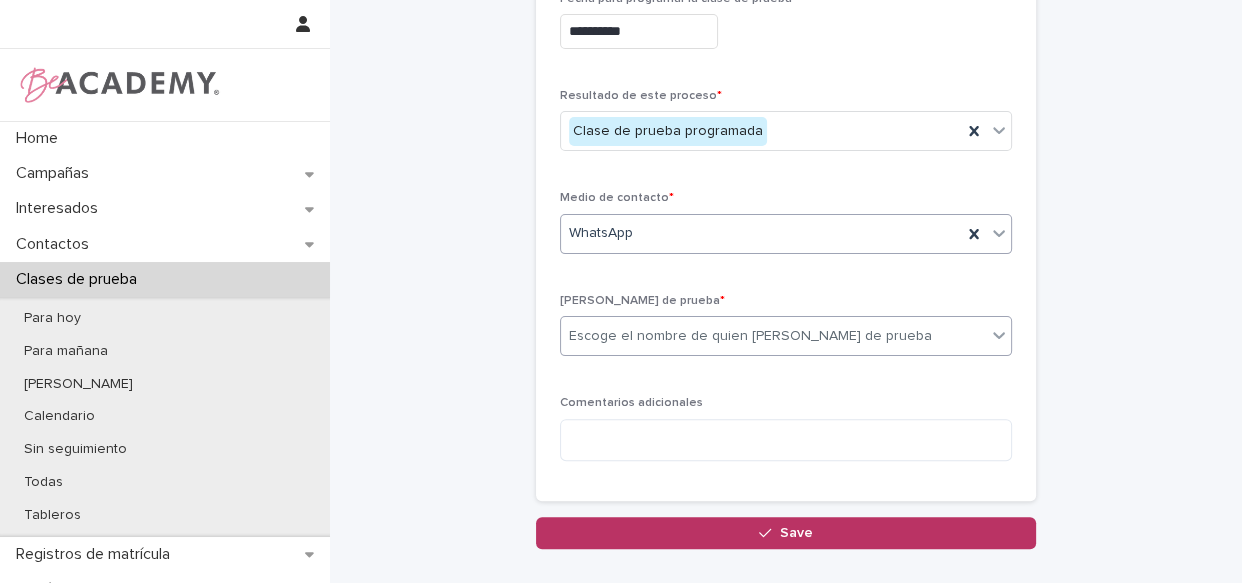 click on "Escoge el nombre de quien [PERSON_NAME] de prueba" at bounding box center (750, 336) 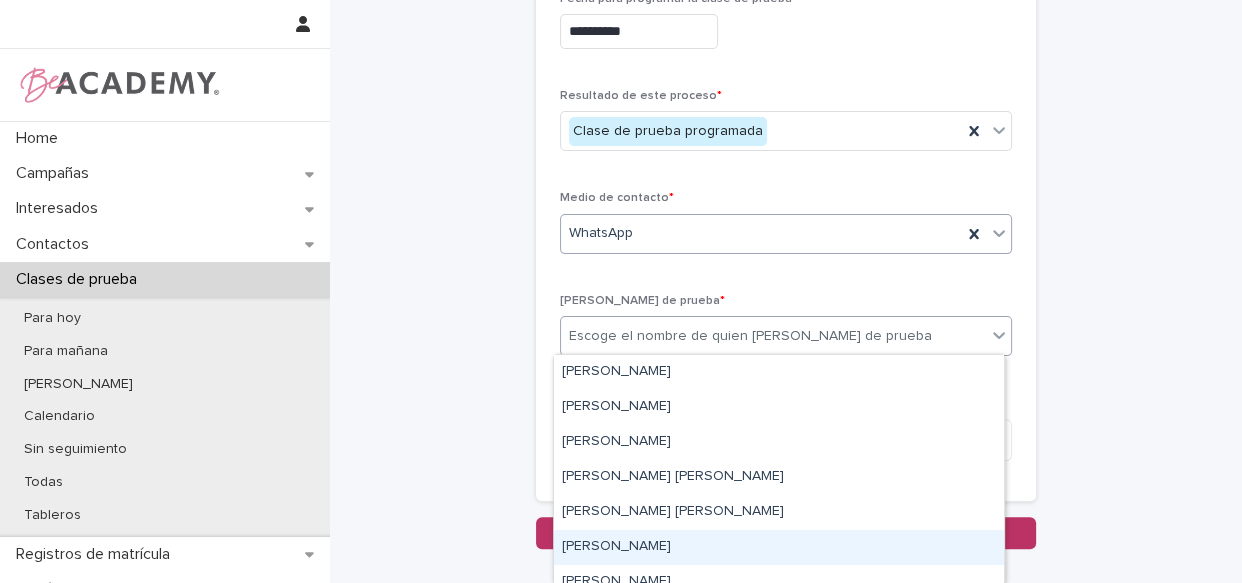 click on "[PERSON_NAME]" at bounding box center (779, 547) 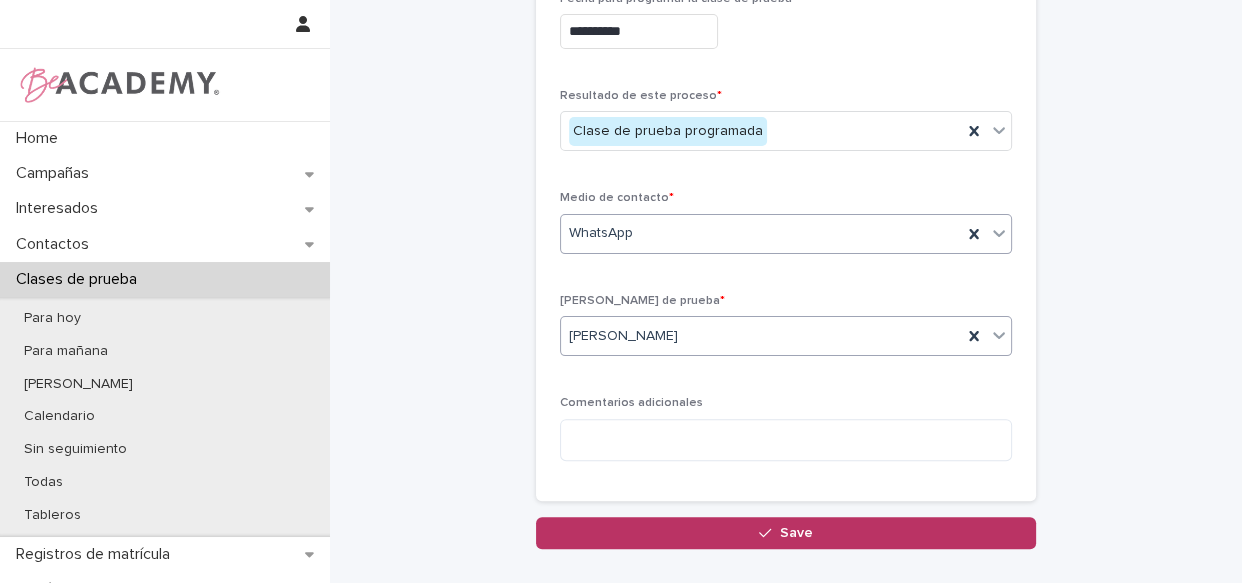 click on "Save" at bounding box center [786, 533] 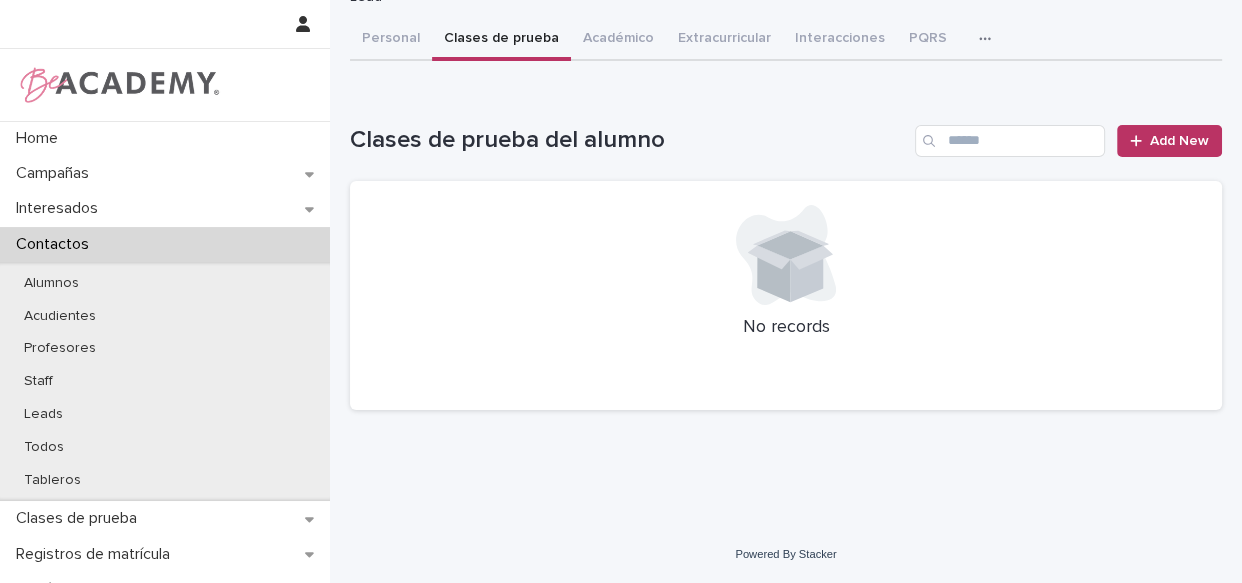 scroll, scrollTop: 0, scrollLeft: 0, axis: both 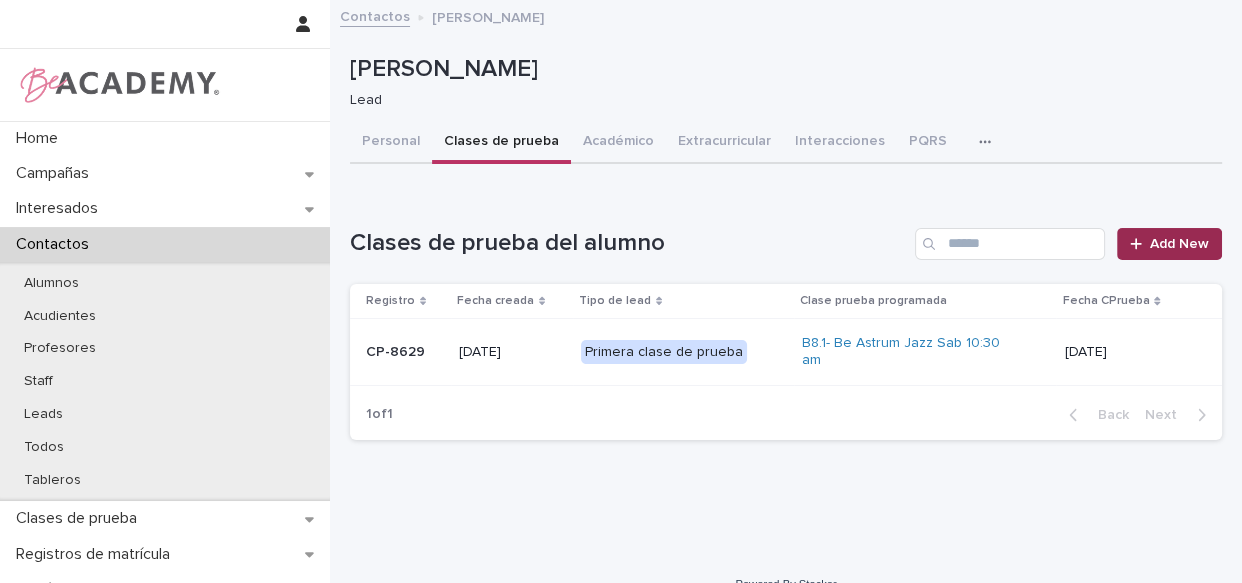 click on "Add New" at bounding box center (1169, 244) 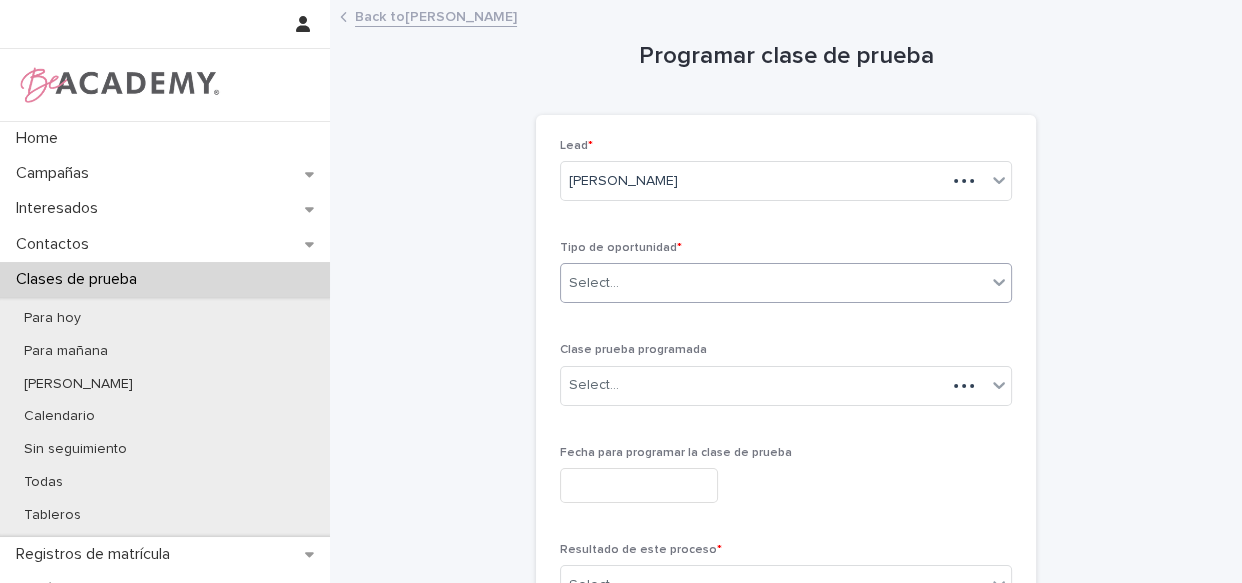 click on "Select..." at bounding box center (773, 283) 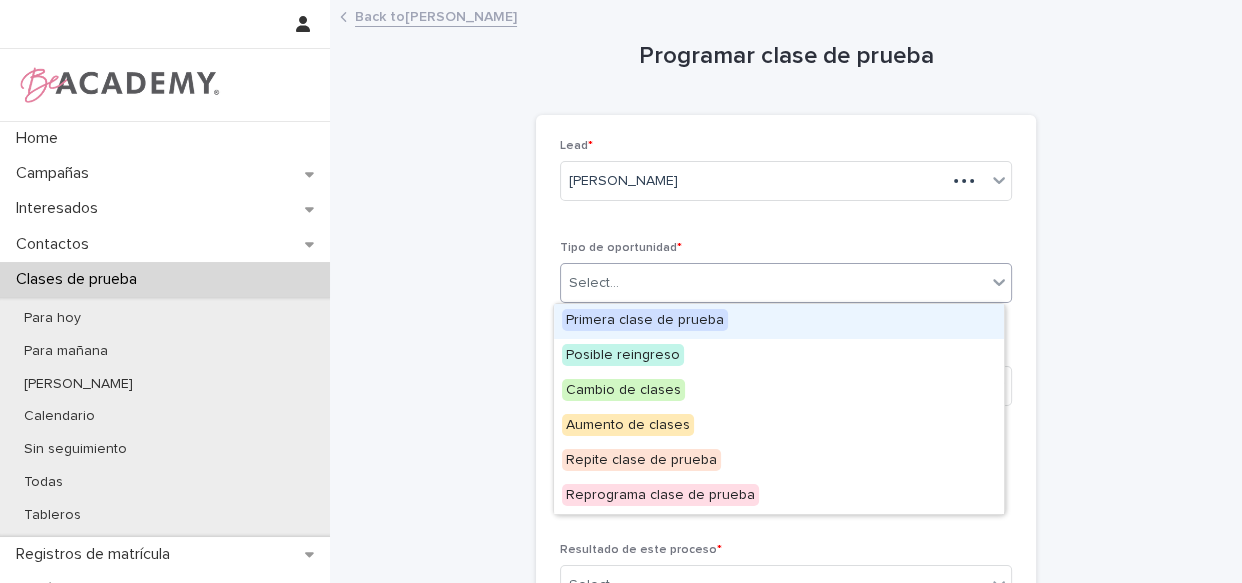 click on "Primera clase de prueba" at bounding box center [645, 320] 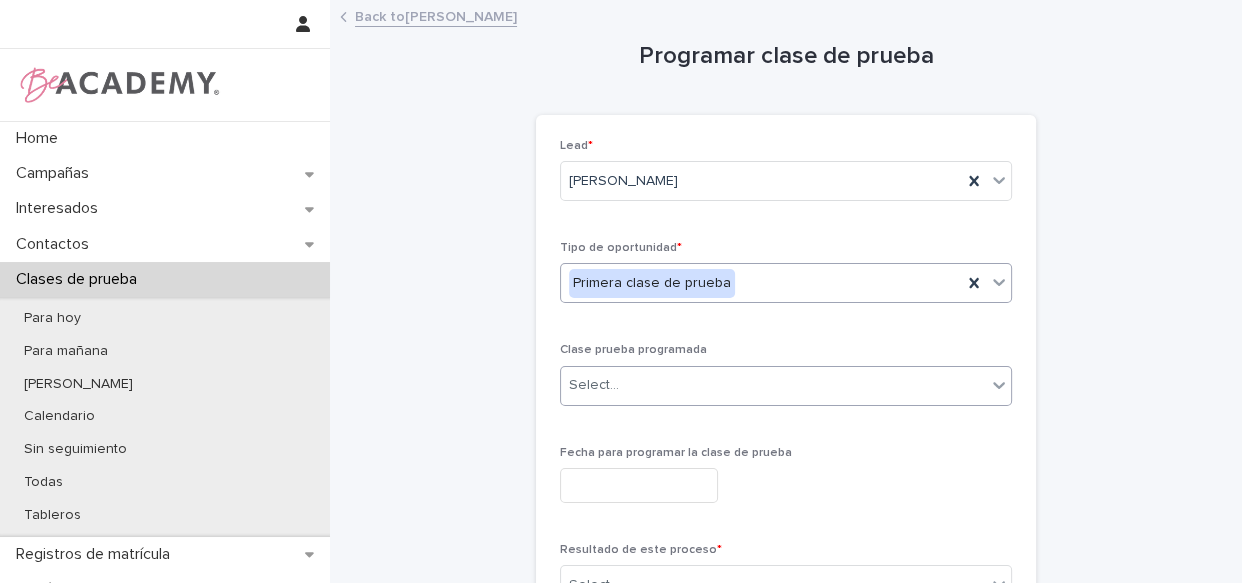 click on "Select..." at bounding box center (773, 385) 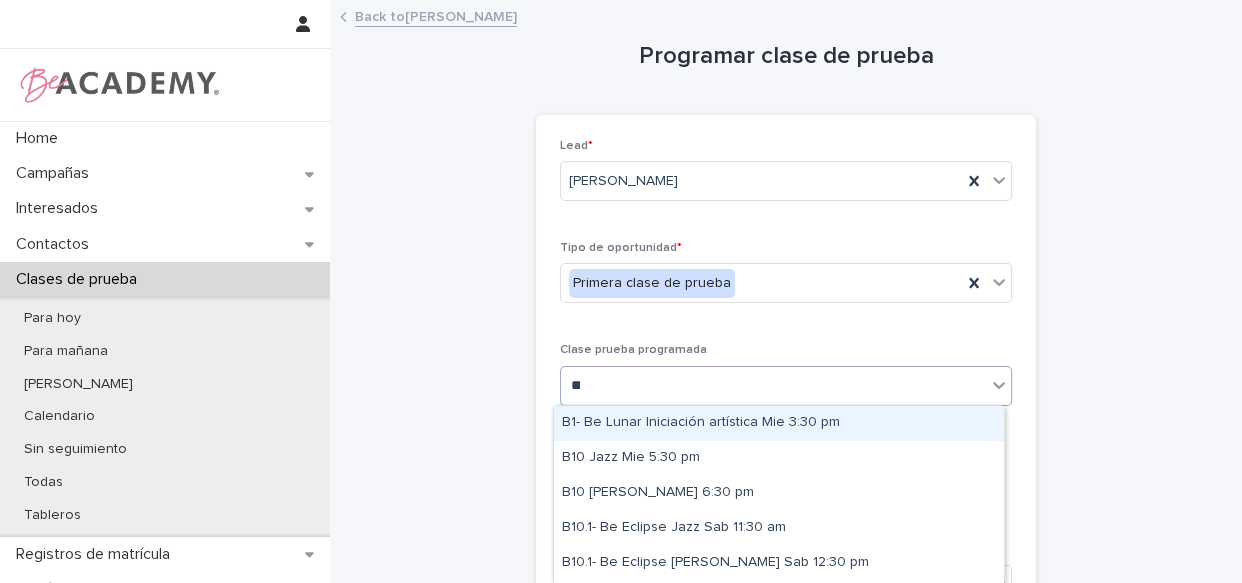 type on "***" 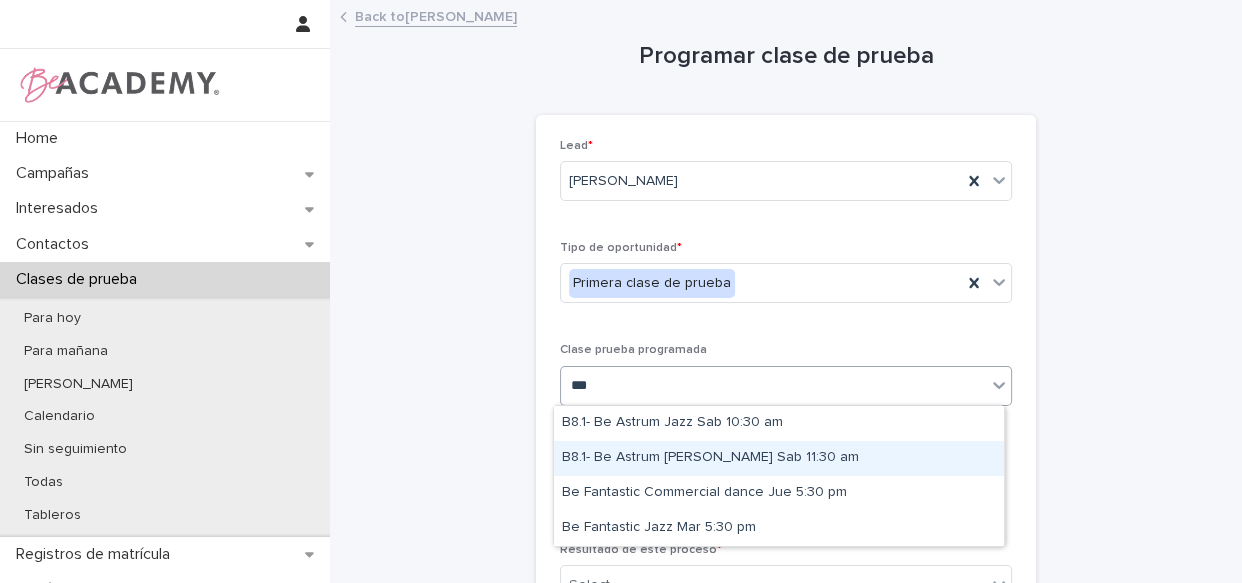click on "B8.1- Be Astrum [PERSON_NAME] Sab 11:30 am" at bounding box center [779, 458] 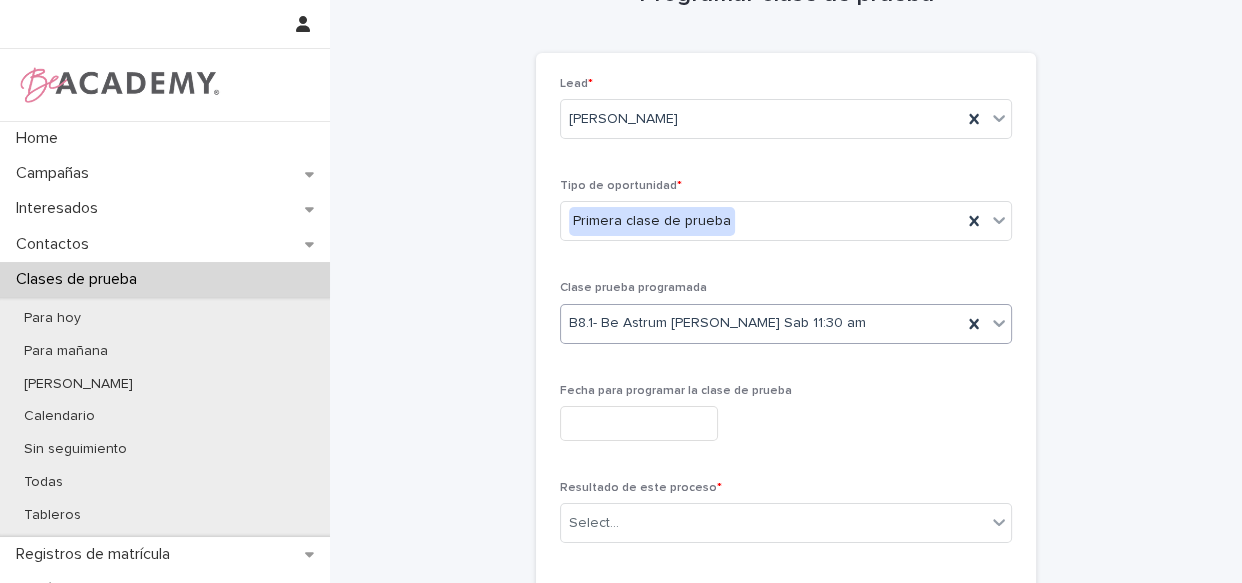 scroll, scrollTop: 90, scrollLeft: 0, axis: vertical 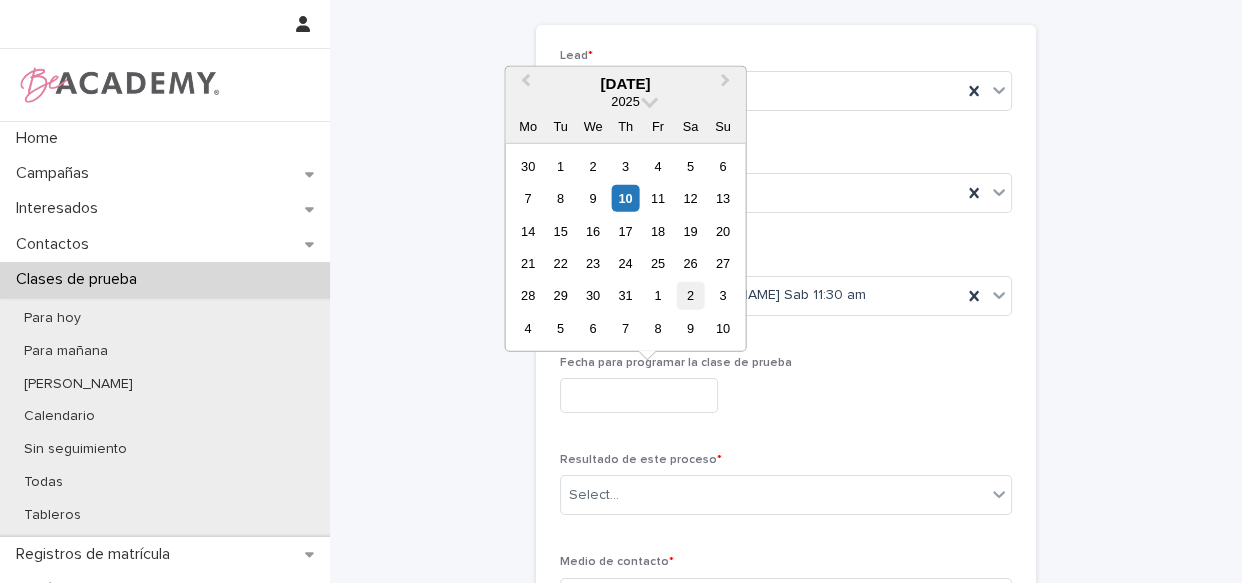 drag, startPoint x: 720, startPoint y: 401, endPoint x: 681, endPoint y: 297, distance: 111.07205 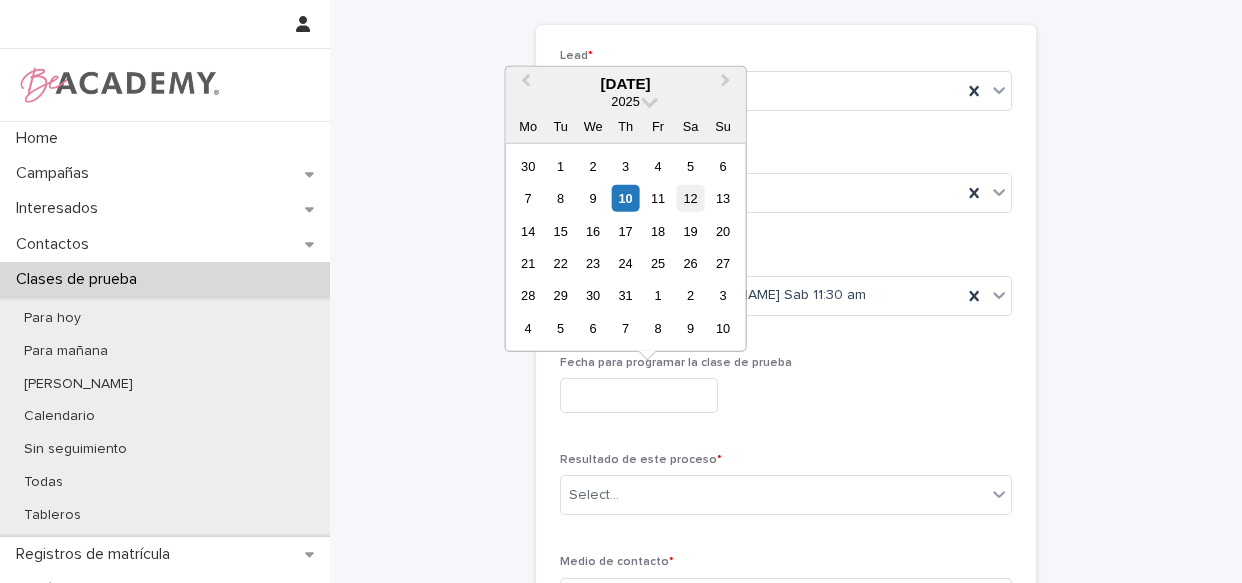 click on "12" at bounding box center [690, 198] 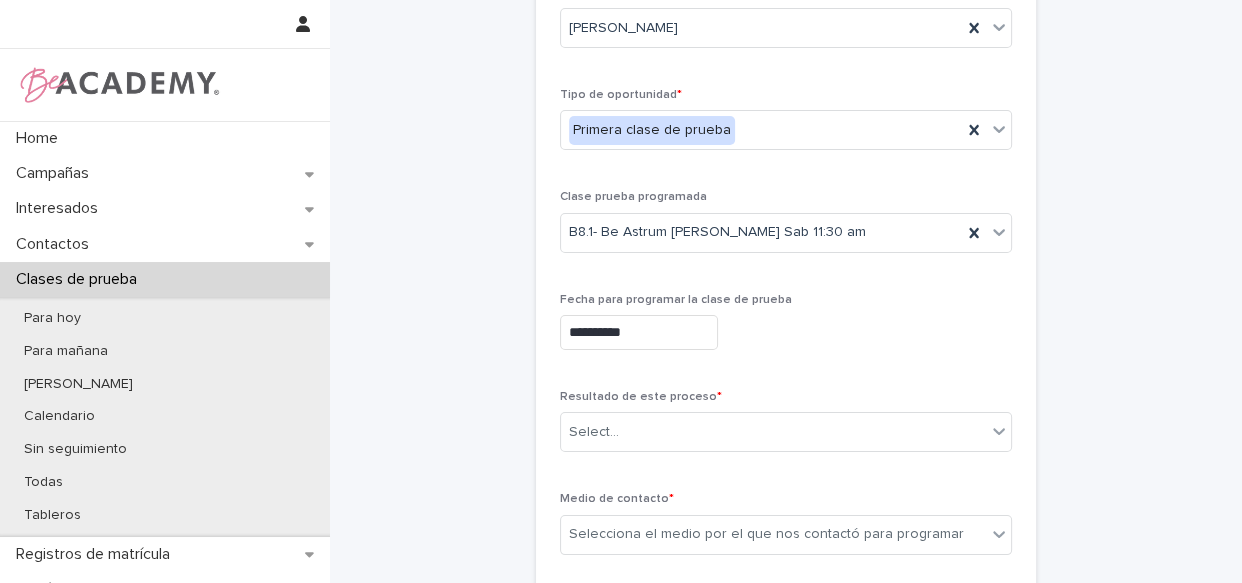 scroll, scrollTop: 181, scrollLeft: 0, axis: vertical 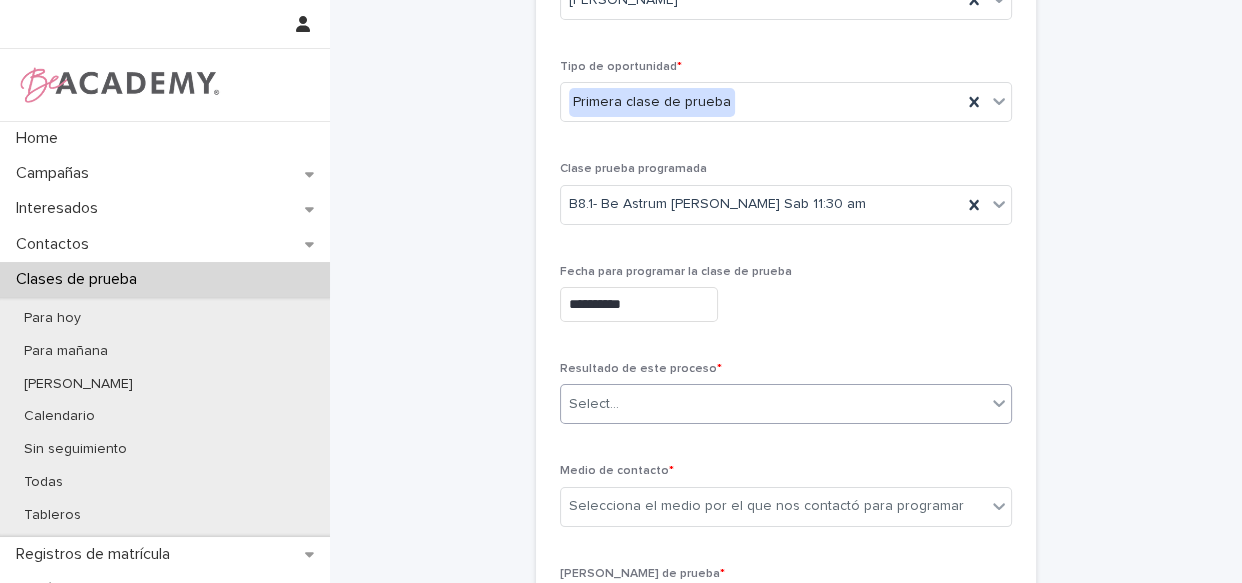 click on "Select..." at bounding box center [773, 404] 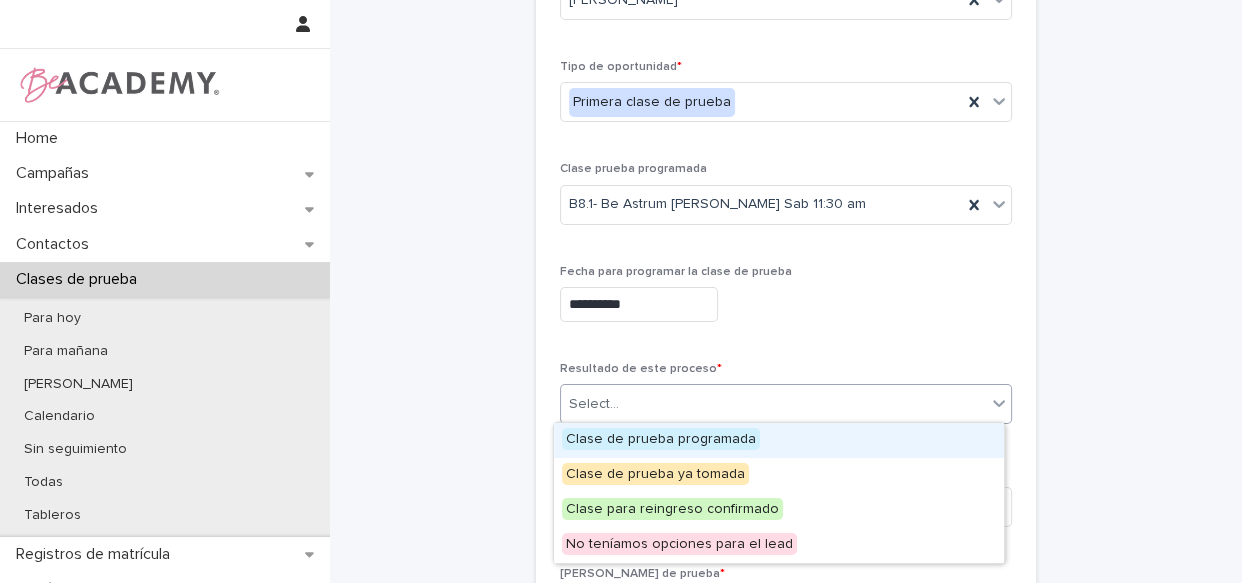 click on "Clase de prueba programada" at bounding box center (779, 440) 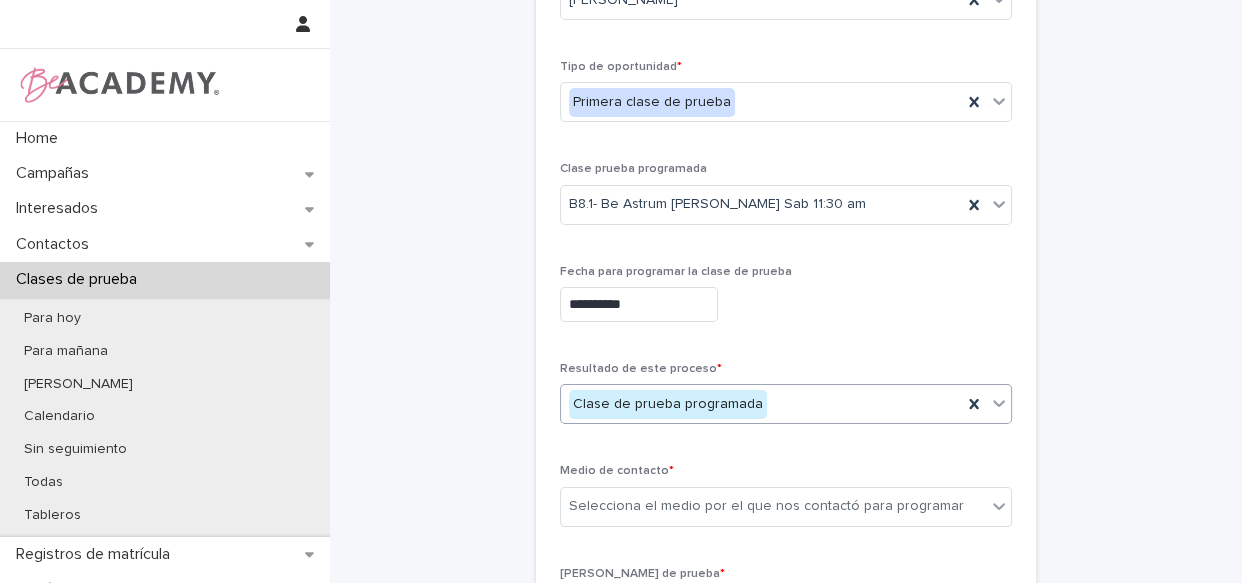 scroll, scrollTop: 454, scrollLeft: 0, axis: vertical 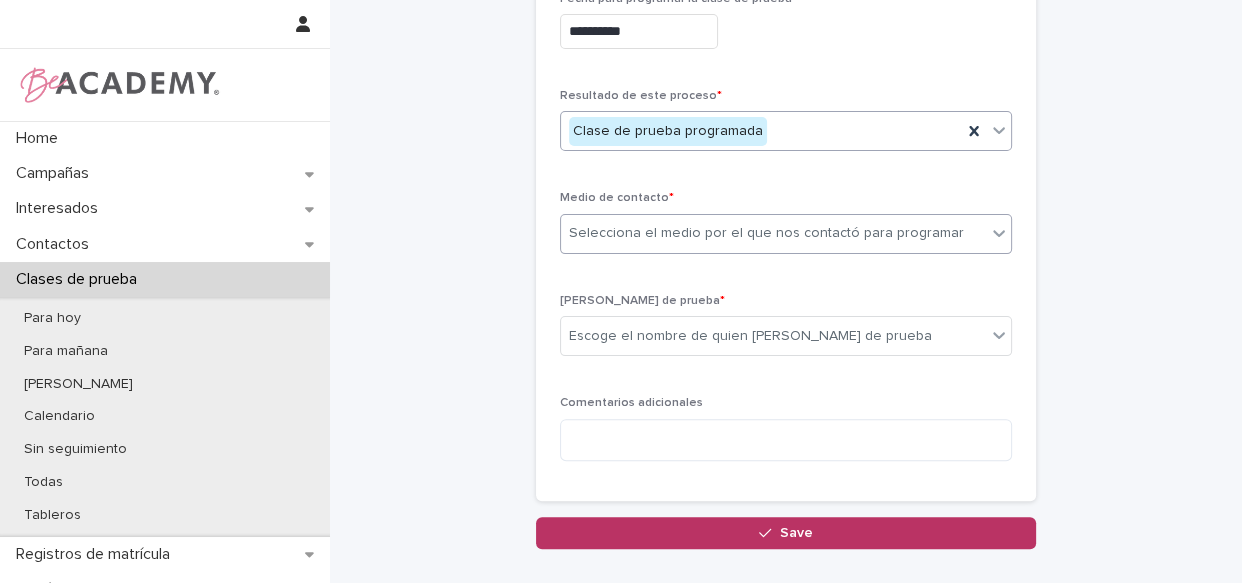 click on "Selecciona el medio por el que nos contactó para programar" at bounding box center (766, 233) 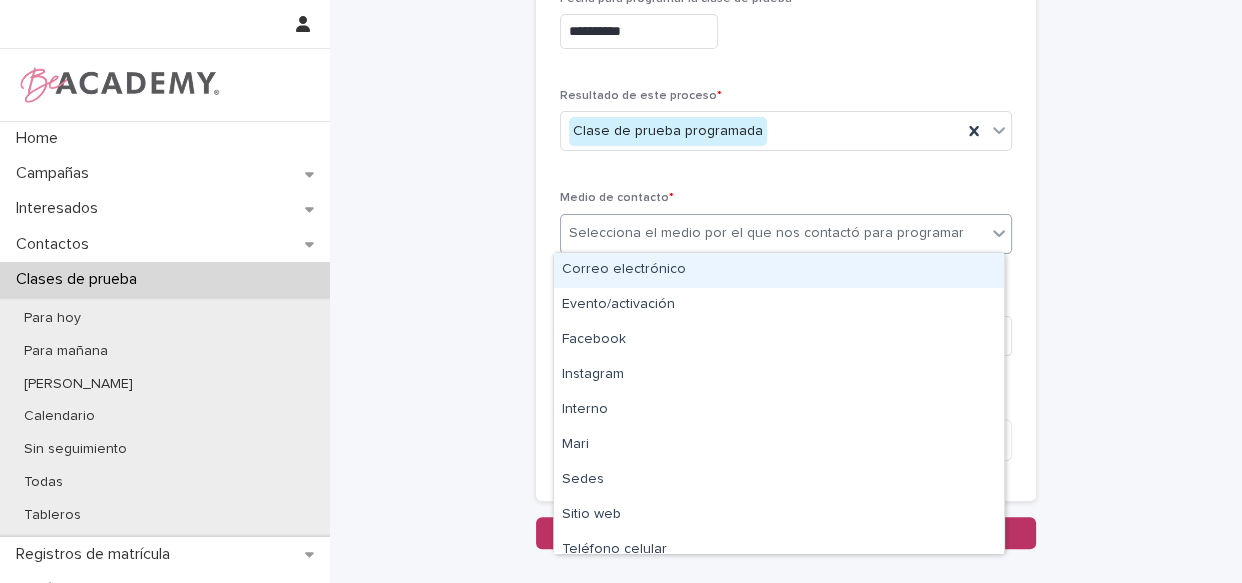 type on "*" 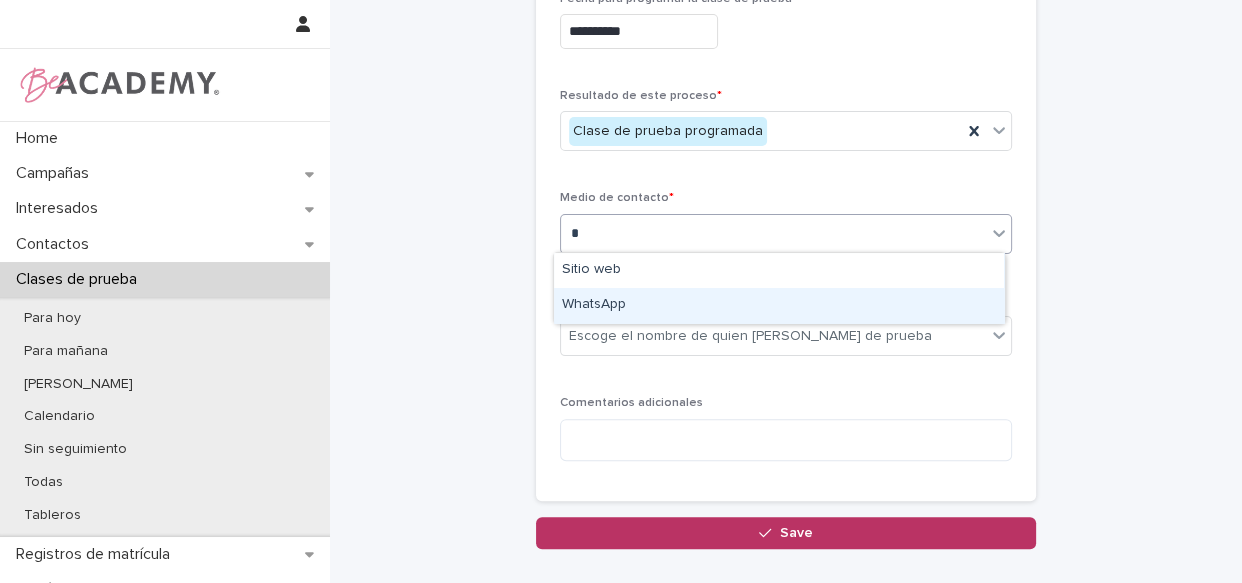 click on "WhatsApp" at bounding box center (779, 305) 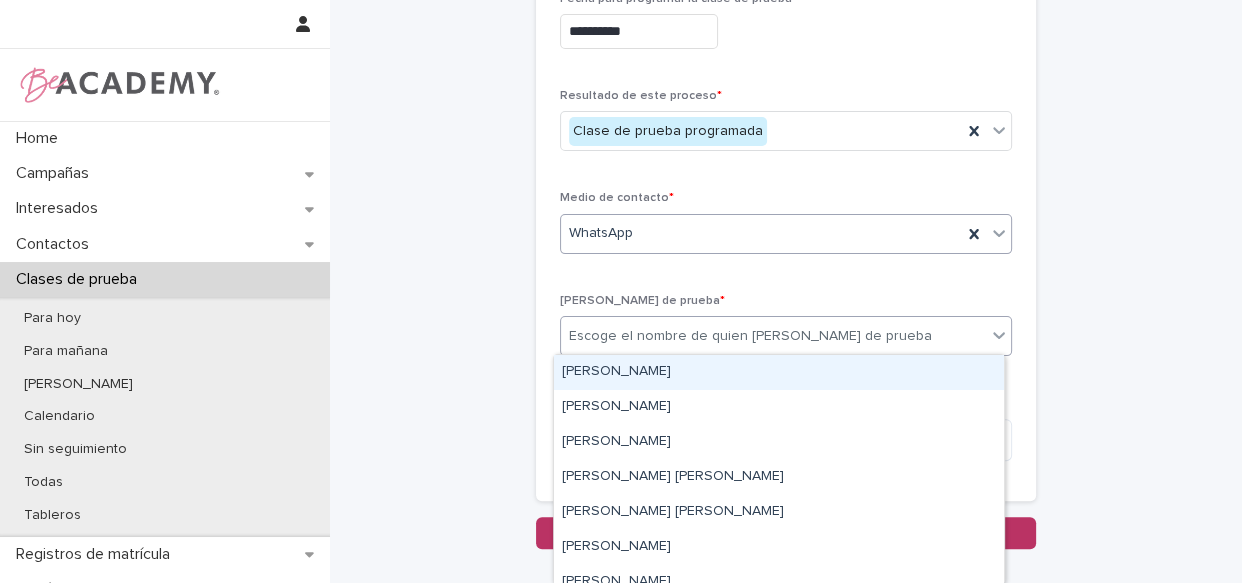 click on "Escoge el nombre de quien [PERSON_NAME] de prueba" at bounding box center (750, 336) 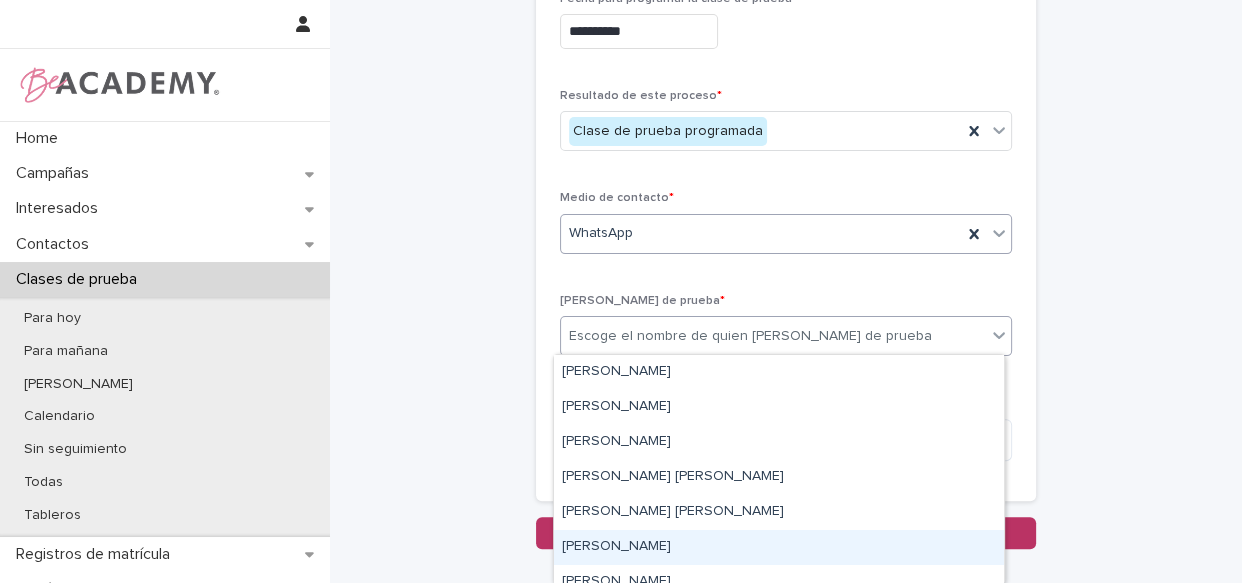 click on "[PERSON_NAME]" at bounding box center (779, 547) 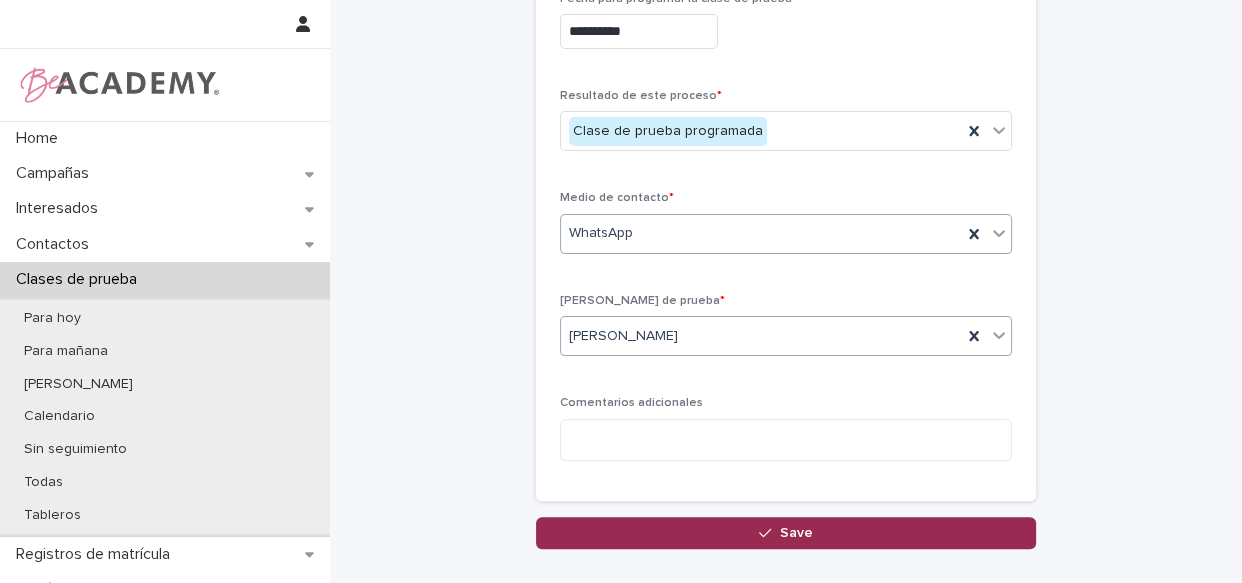 click 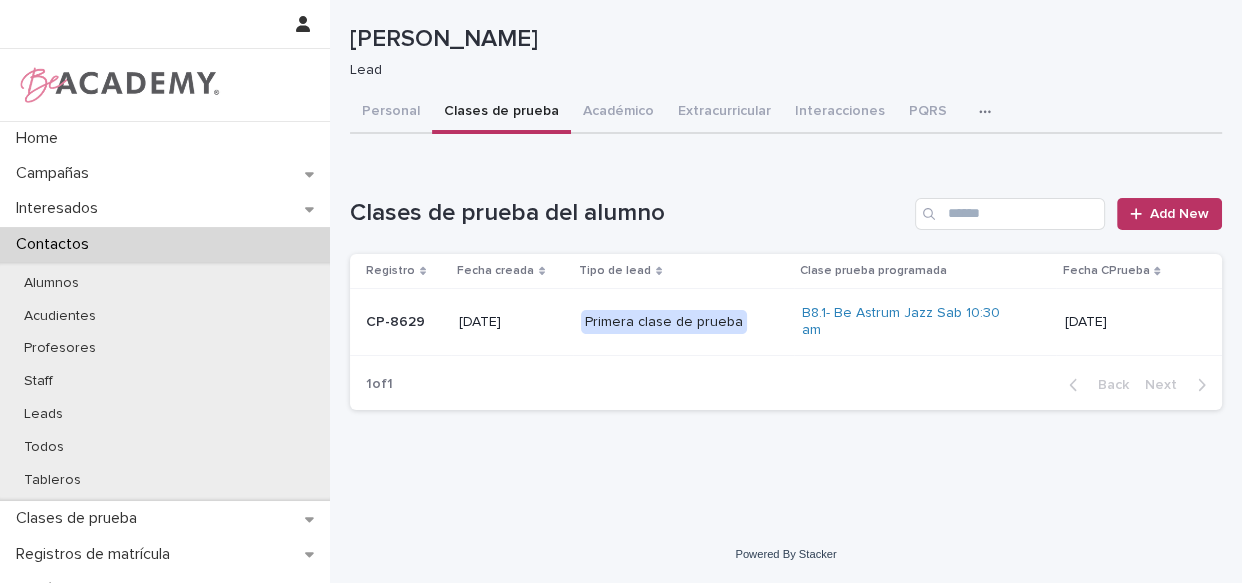 scroll, scrollTop: 0, scrollLeft: 0, axis: both 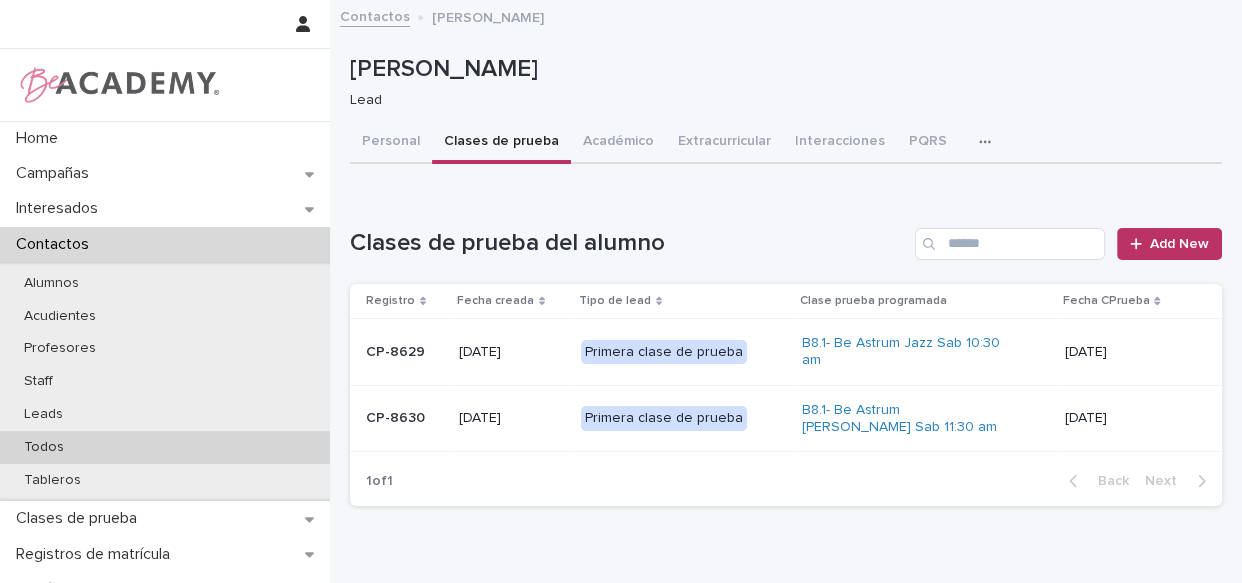 click on "Todos" at bounding box center [44, 447] 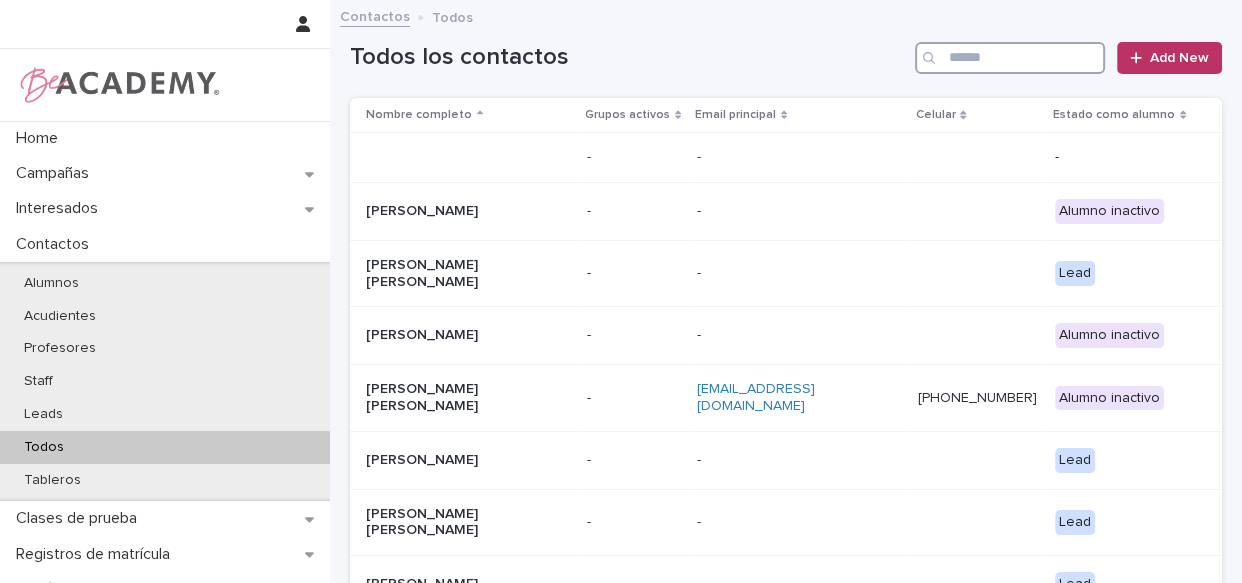 click at bounding box center [1010, 58] 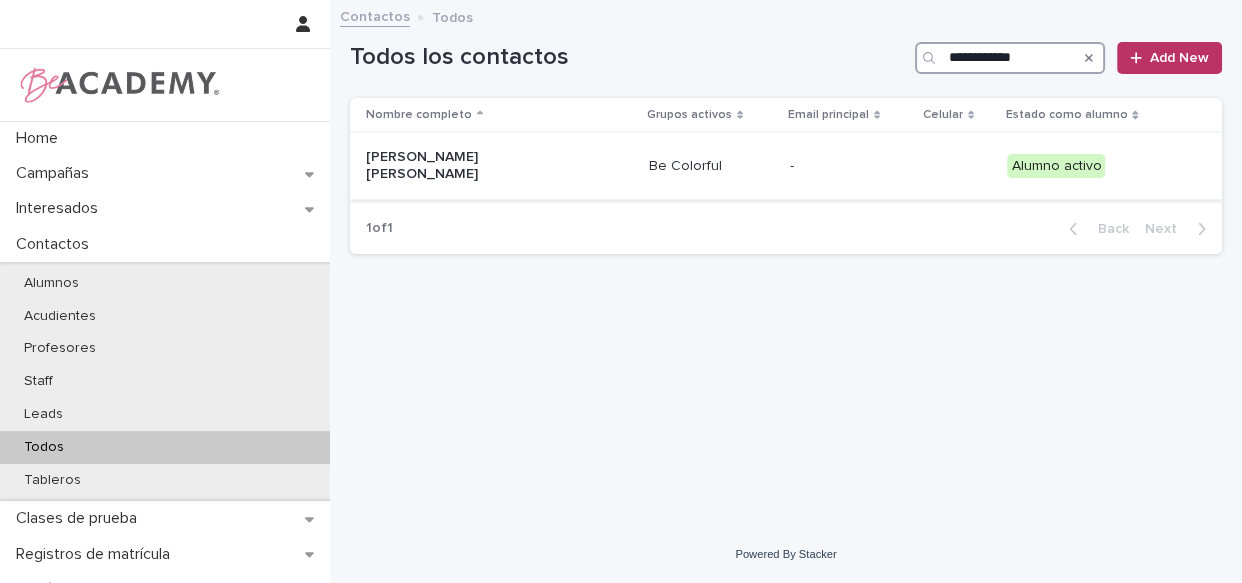 type on "**********" 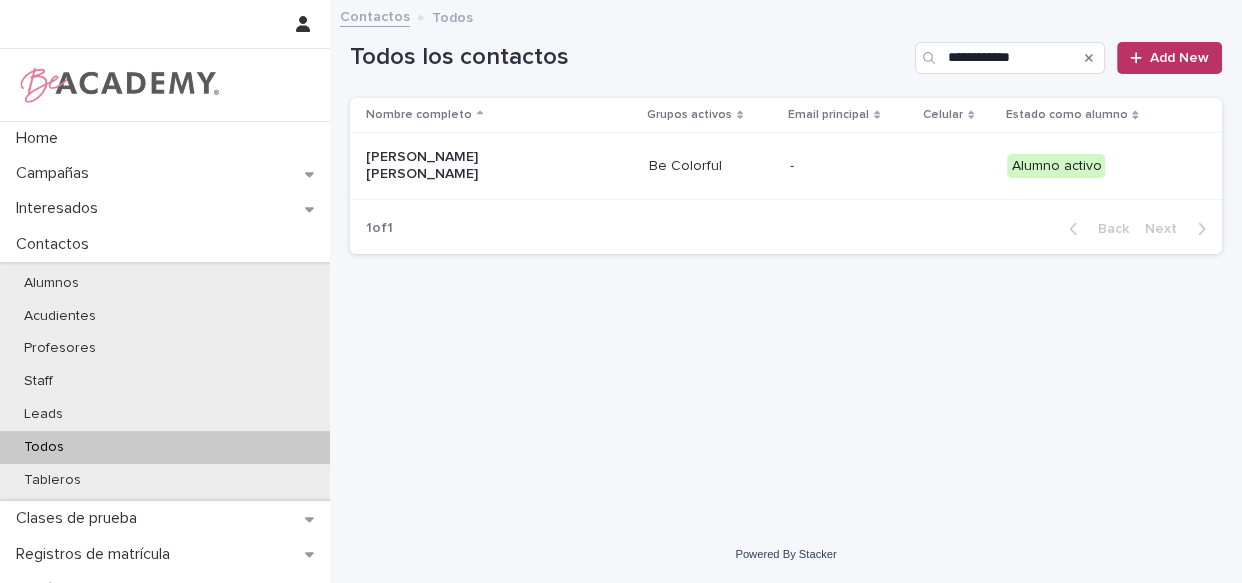 click on "[PERSON_NAME] [PERSON_NAME]" at bounding box center (466, 166) 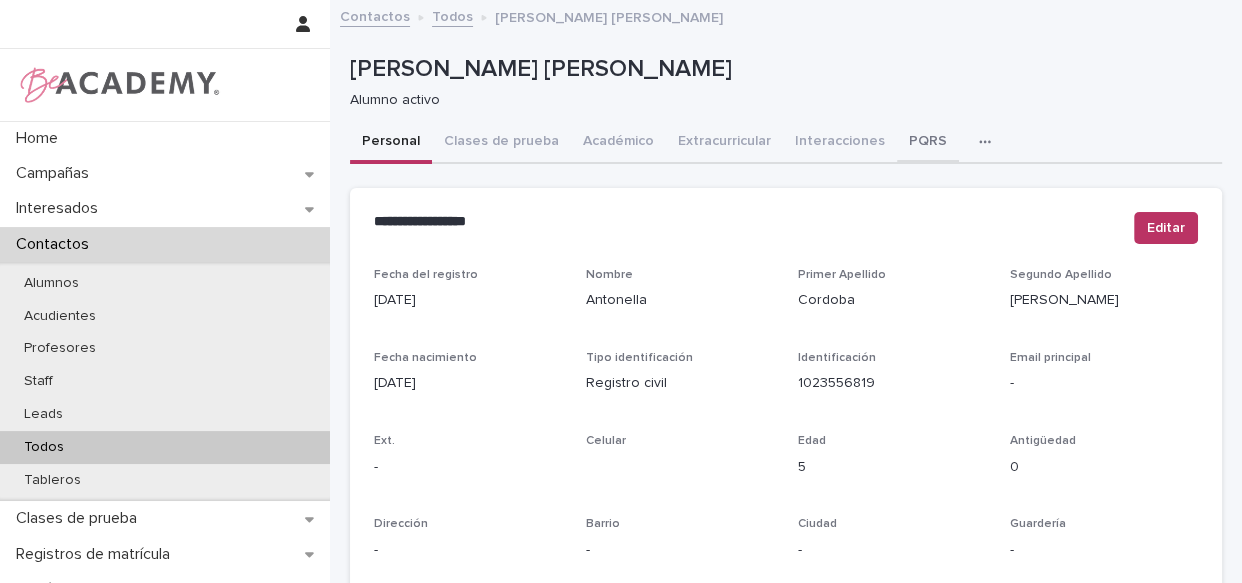 click on "PQRS" at bounding box center (928, 143) 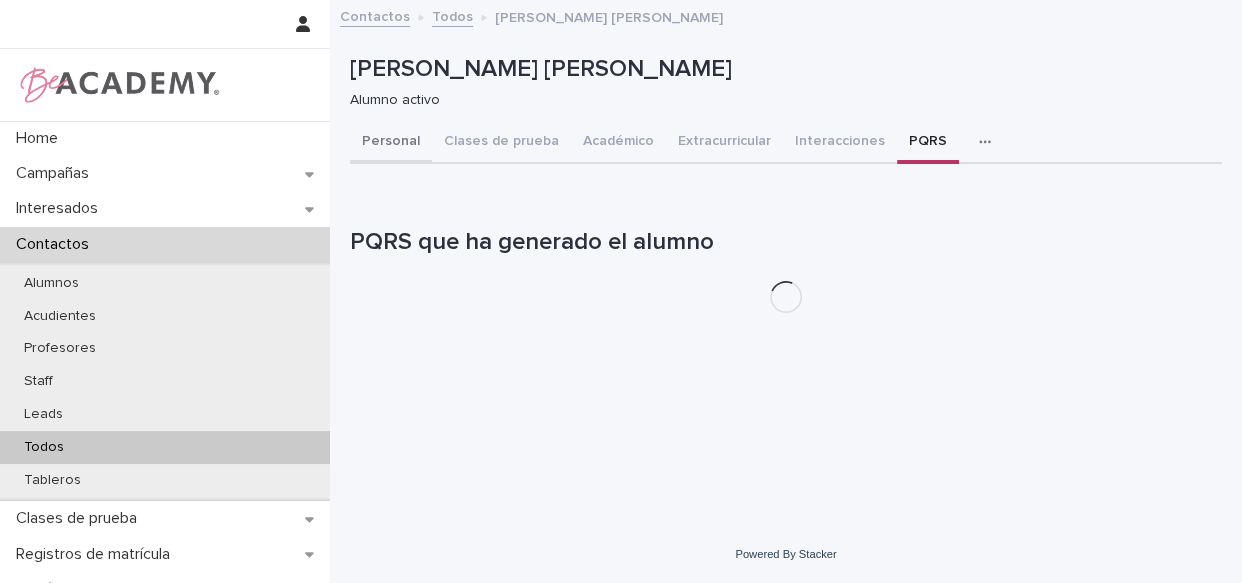 click on "Personal" at bounding box center [391, 143] 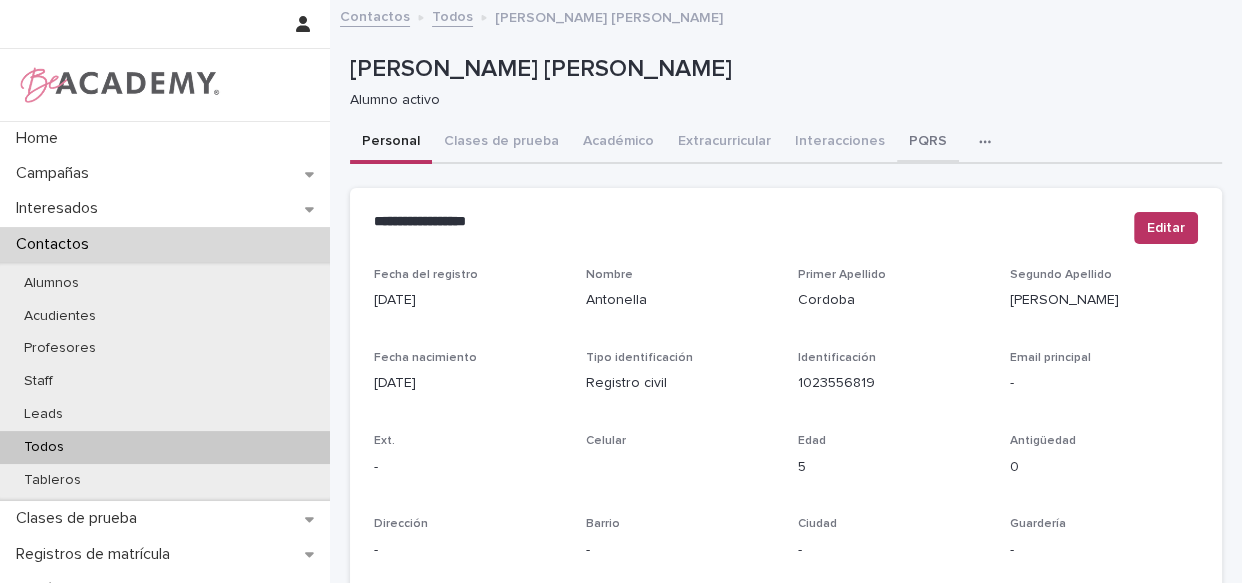 drag, startPoint x: 906, startPoint y: 127, endPoint x: 810, endPoint y: 2, distance: 157.61028 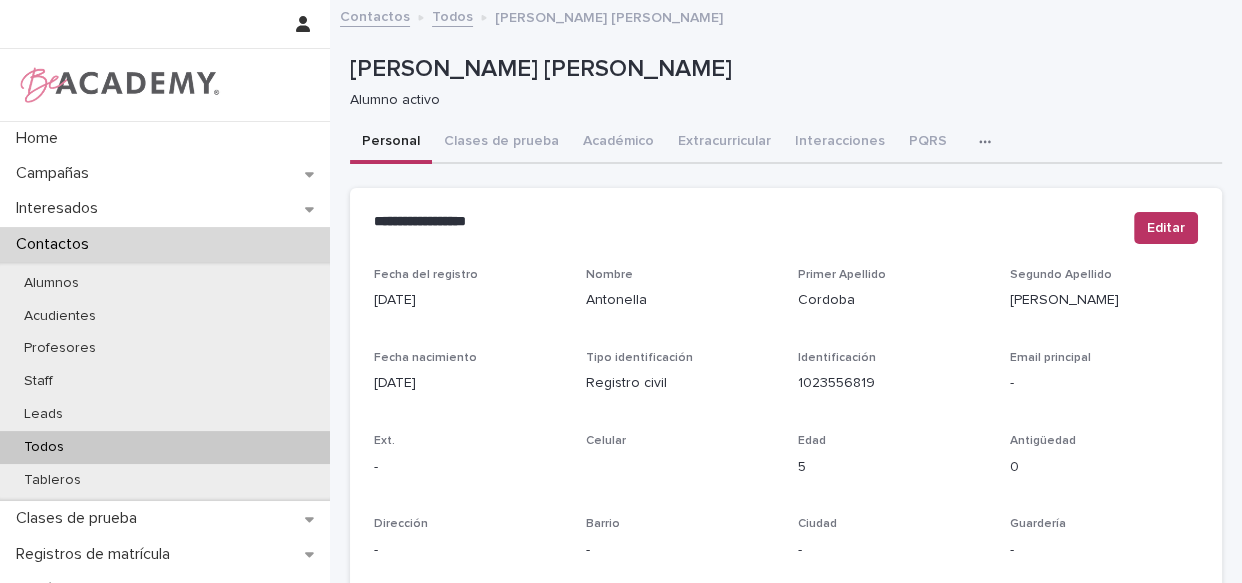 click on "PQRS" at bounding box center (928, 143) 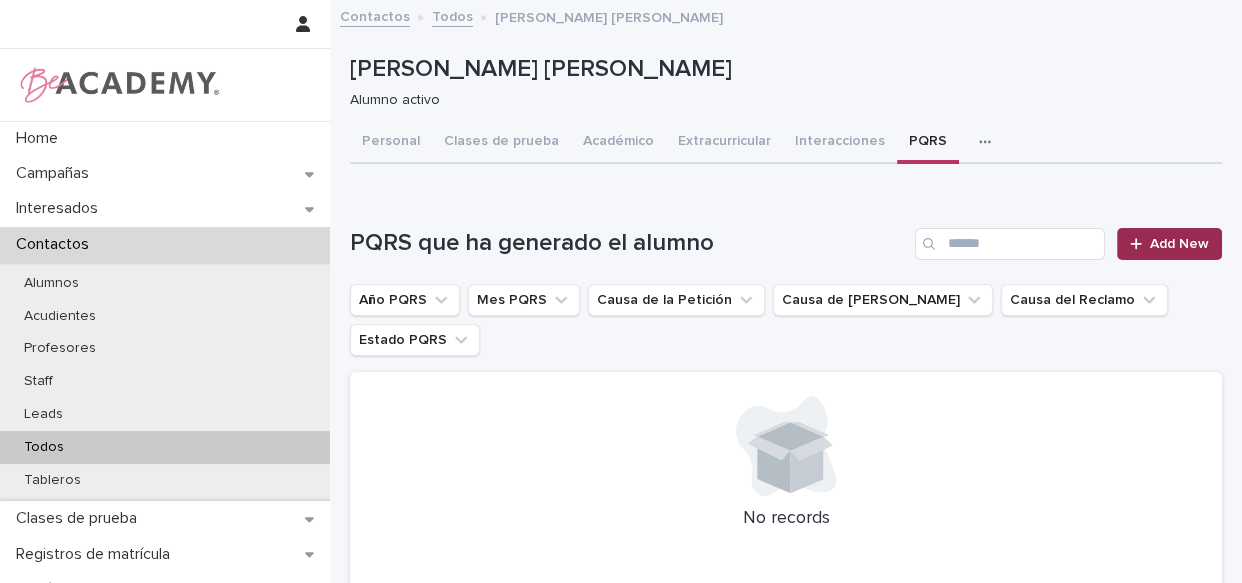 click on "Add New" at bounding box center (1179, 244) 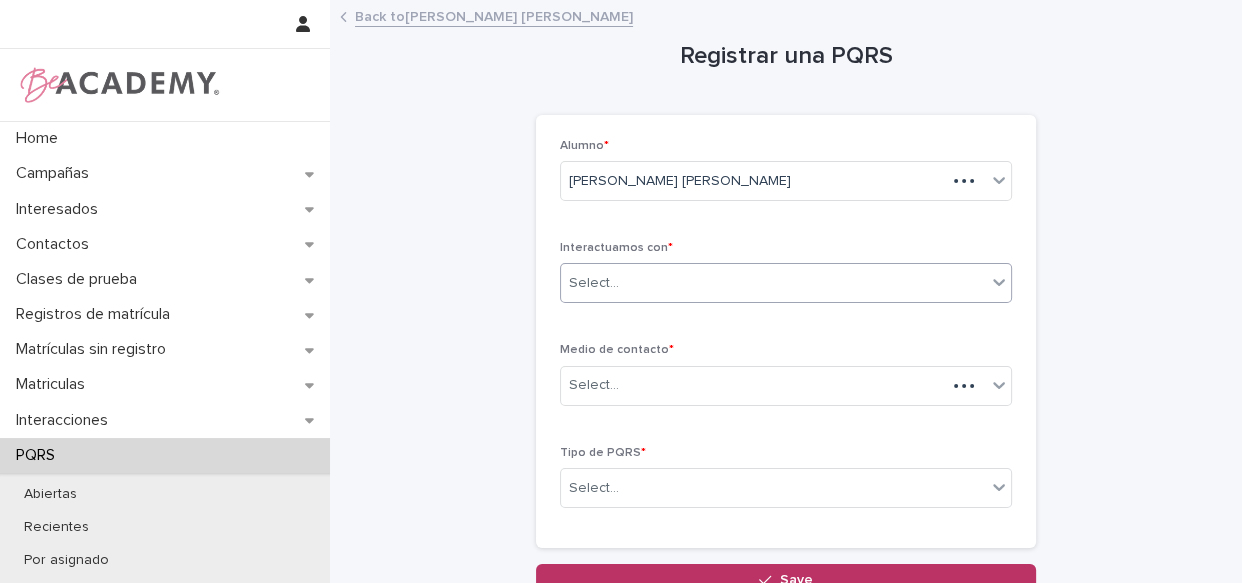 click on "Select..." at bounding box center [773, 283] 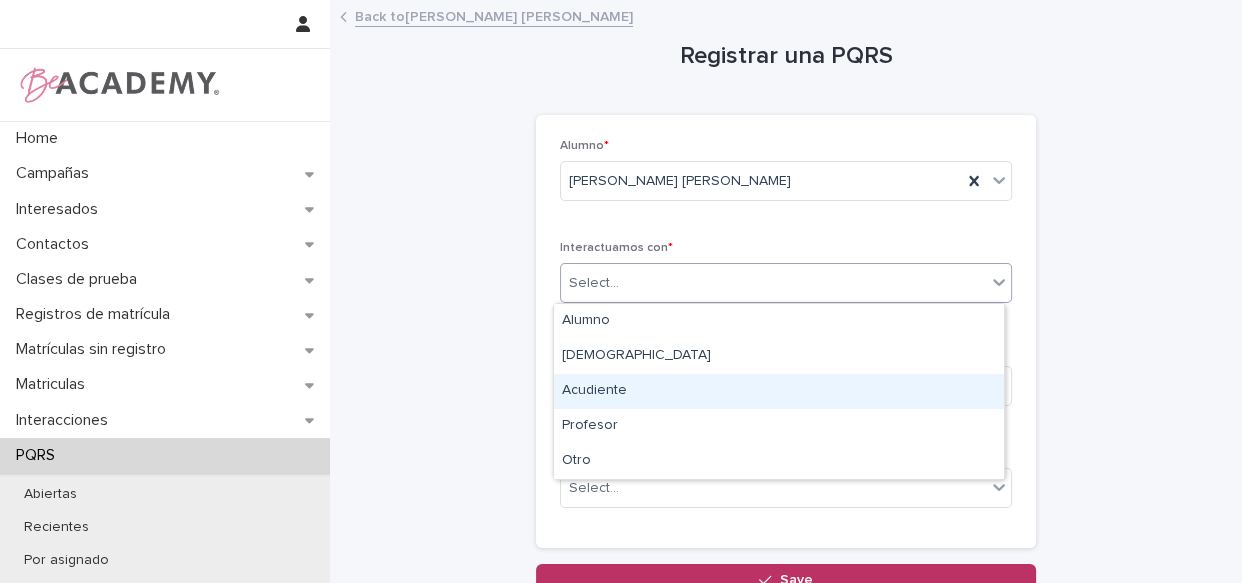 drag, startPoint x: 650, startPoint y: 327, endPoint x: 593, endPoint y: 387, distance: 82.75868 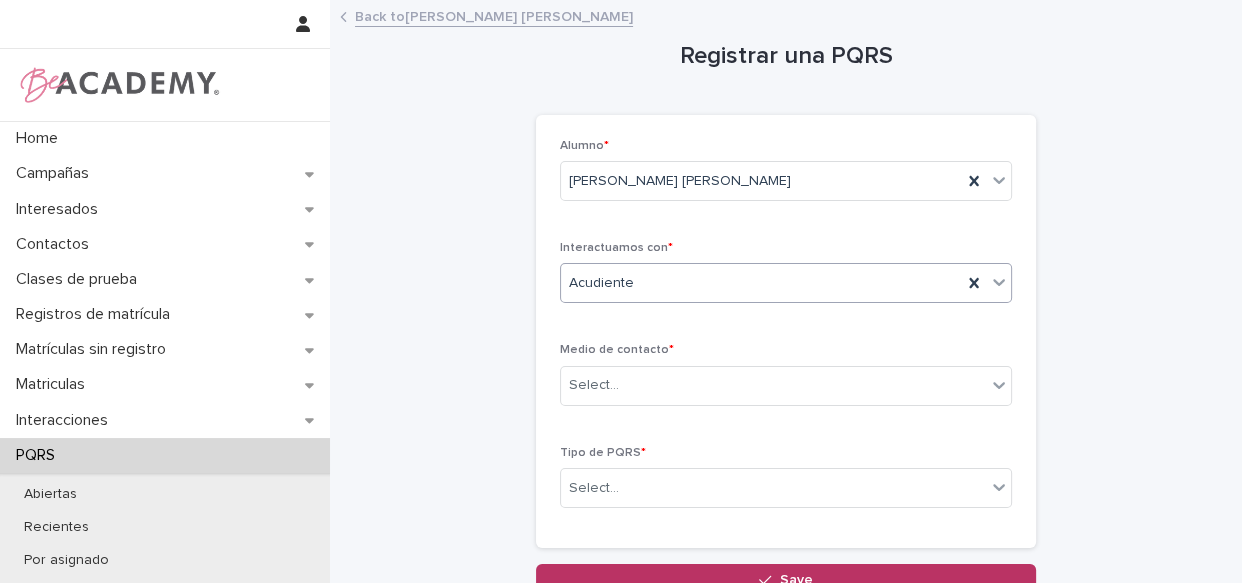 click on "Select..." at bounding box center (594, 385) 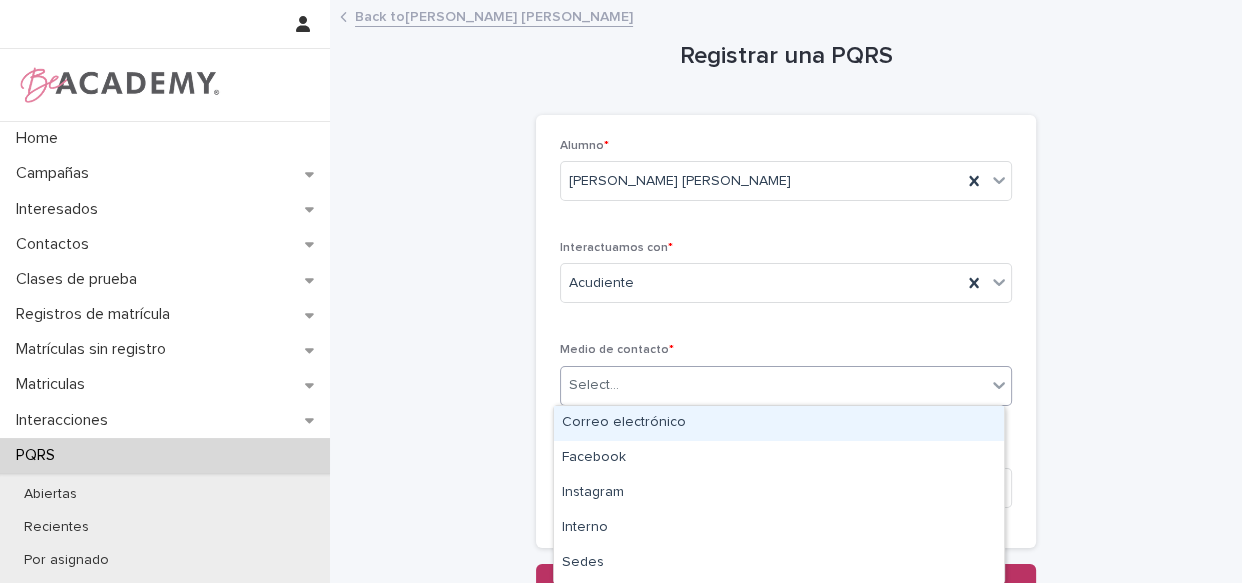type on "*" 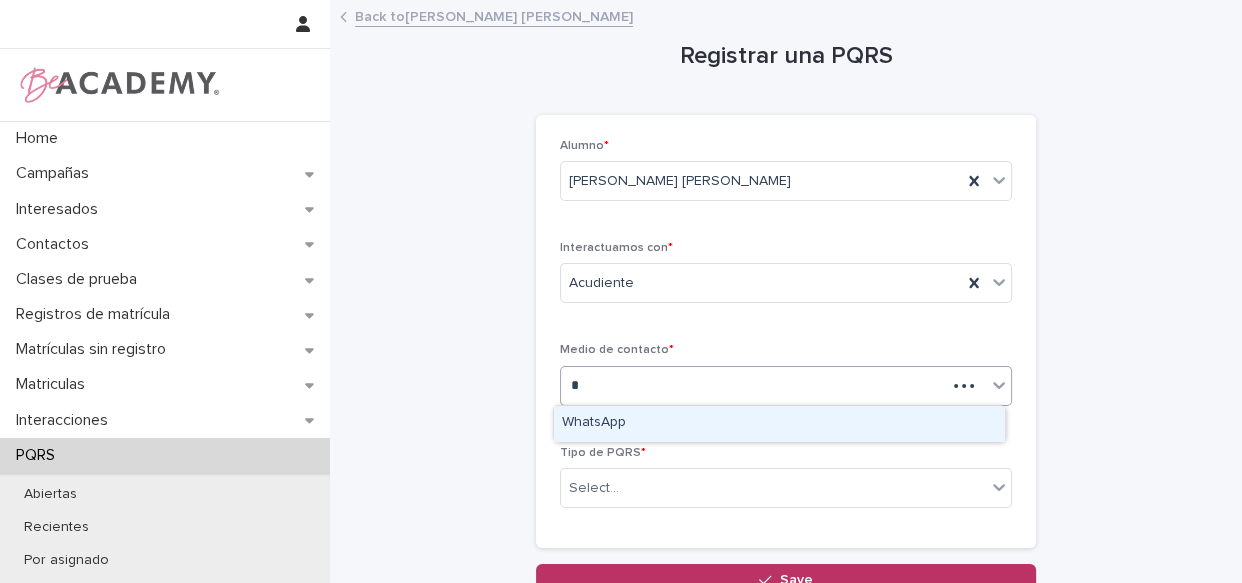 click on "WhatsApp" at bounding box center [779, 423] 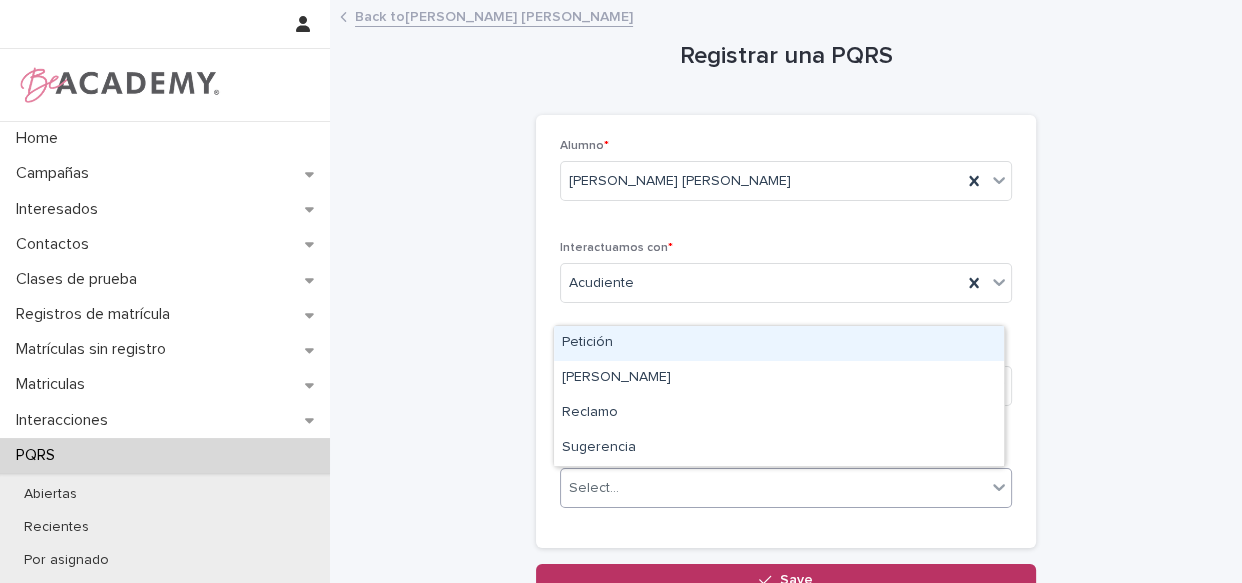 click on "Select..." at bounding box center [773, 488] 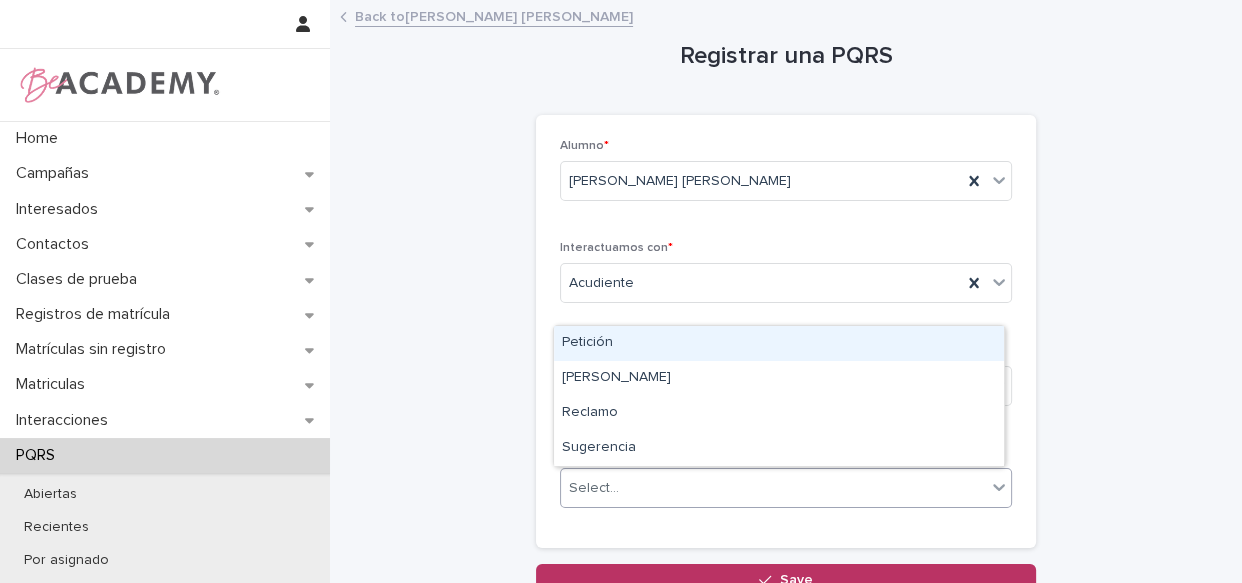 click on "Petición" at bounding box center [779, 343] 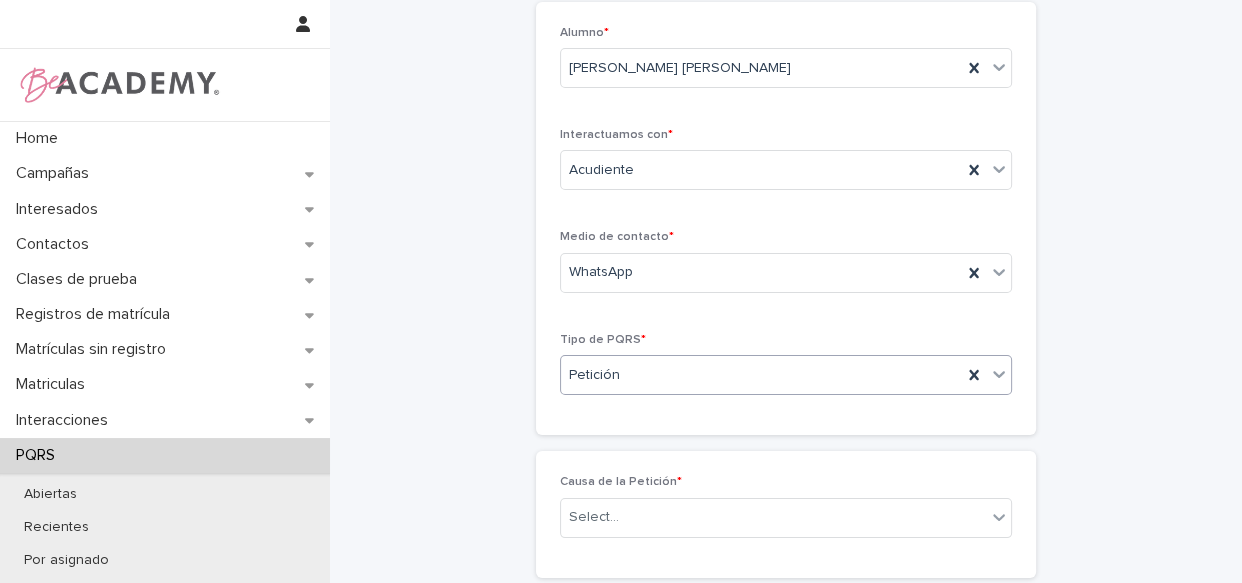 scroll, scrollTop: 181, scrollLeft: 0, axis: vertical 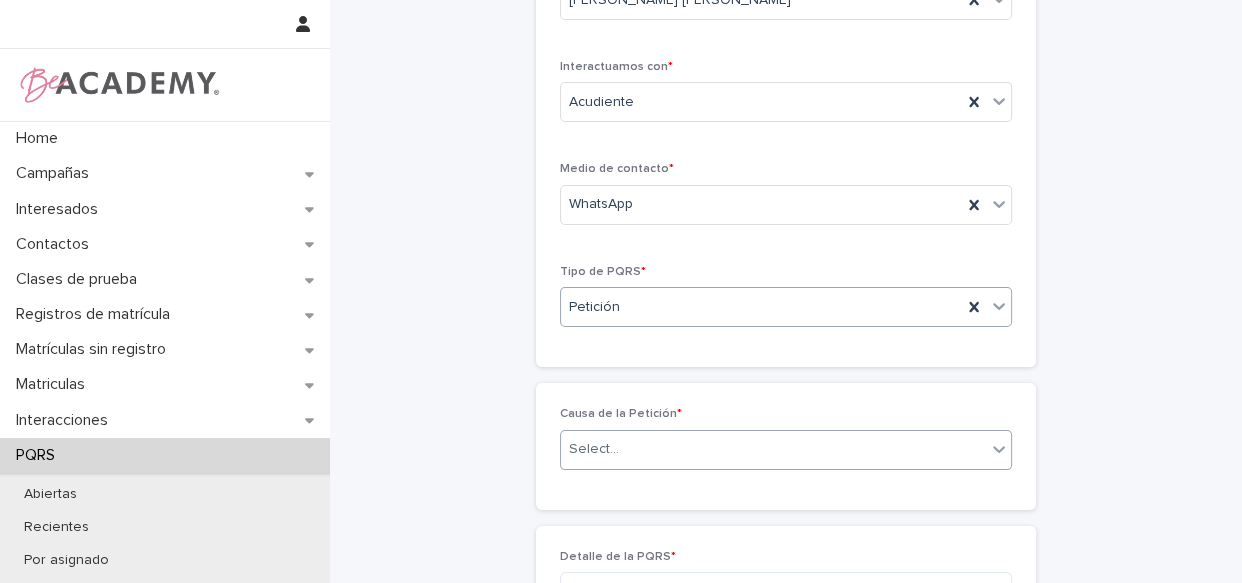 click on "Select..." at bounding box center (773, 449) 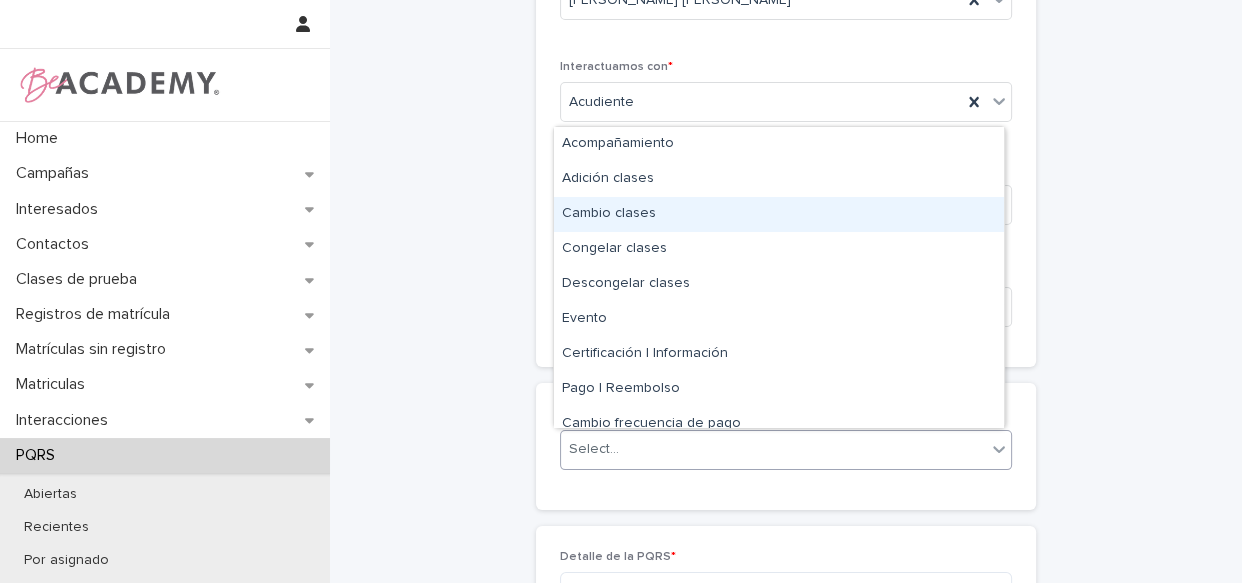 click on "Cambio clases" at bounding box center (779, 214) 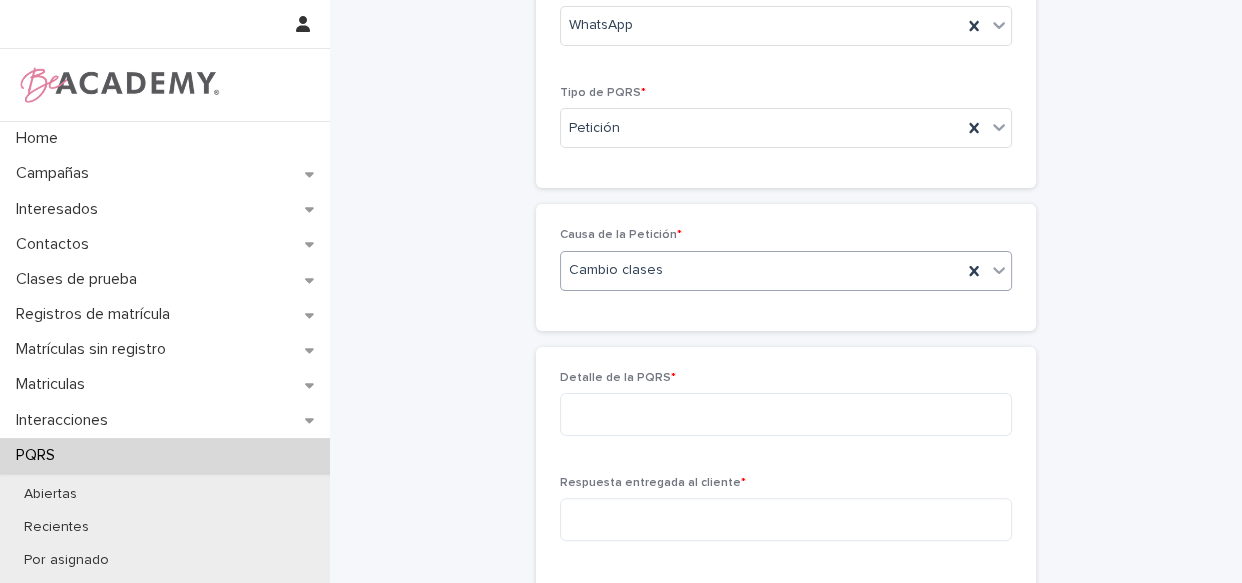 scroll, scrollTop: 363, scrollLeft: 0, axis: vertical 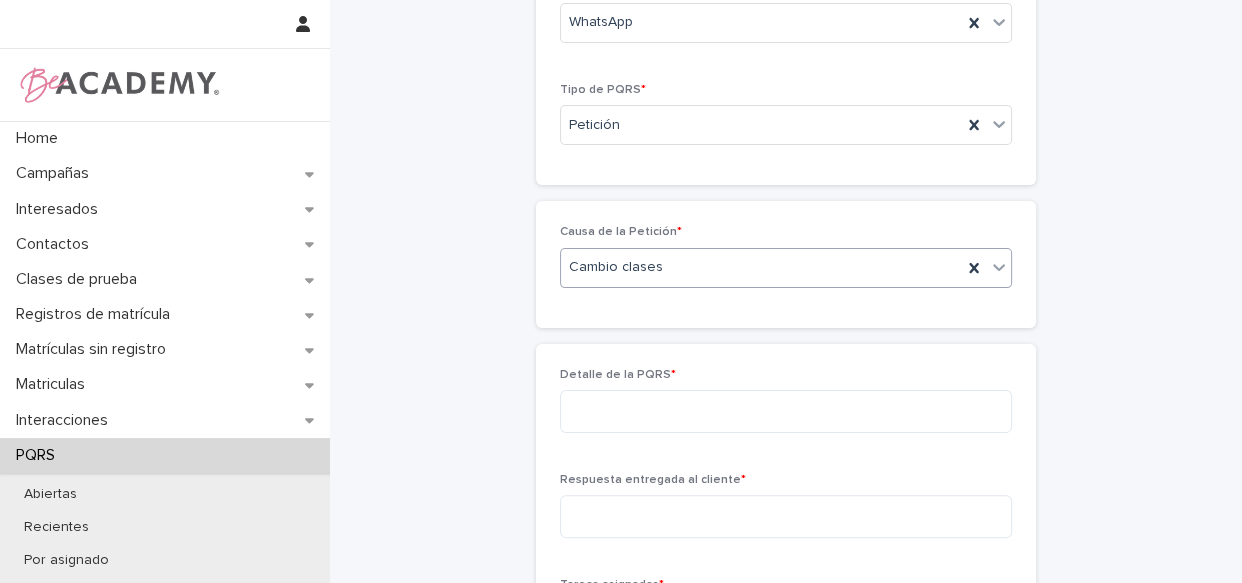click on "Cambio clases" at bounding box center [761, 267] 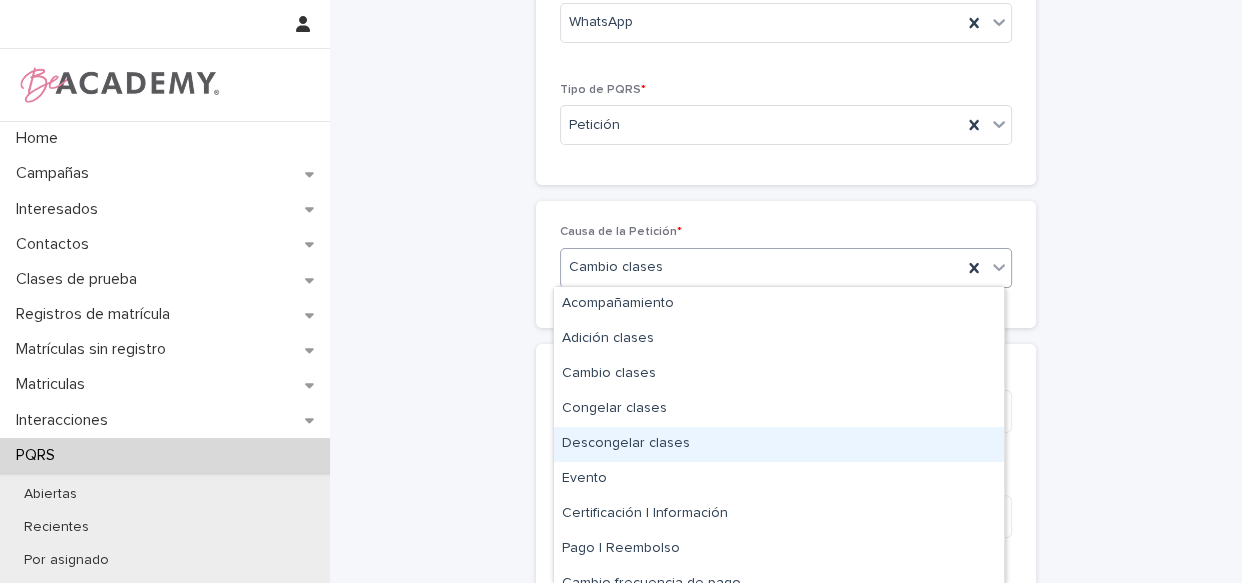 scroll, scrollTop: 0, scrollLeft: 0, axis: both 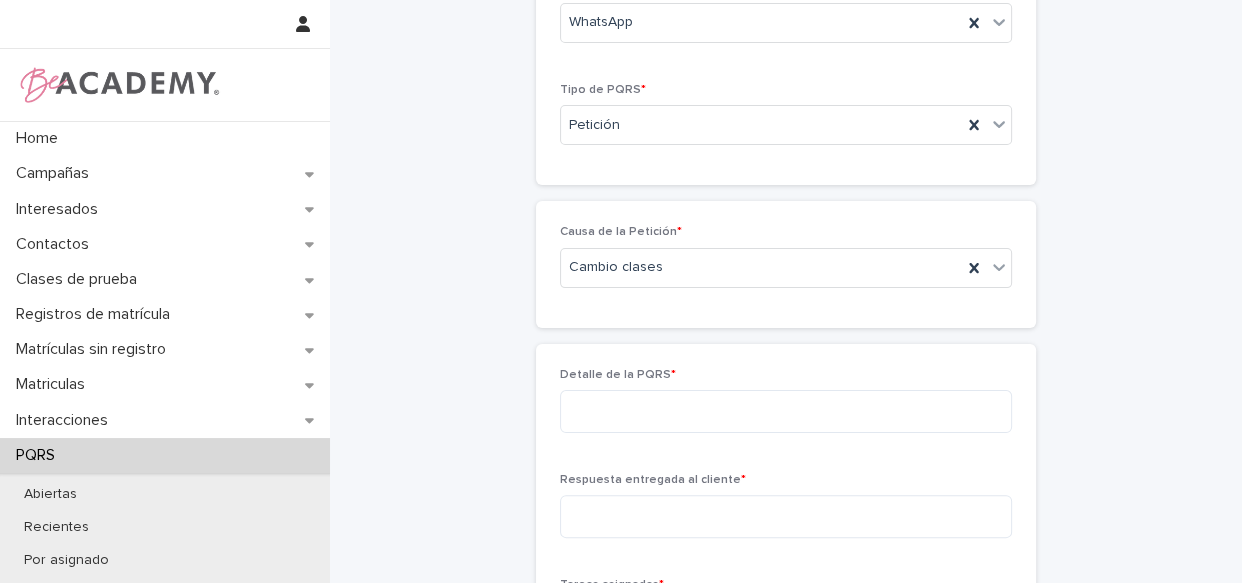 click on "Registrar una PQRS Loading... Saving… Loading... Saving… Loading... Saving… Alumno * [PERSON_NAME] [PERSON_NAME] Interactuamos con * Acudiente Medio de contacto * WhatsApp Tipo de PQRS * Petición Loading... Saving… Causa de la Petición * Cambio clases Loading... Saving… Loading... Saving… Loading... Saving… Loading... Saving… Loading... Saving… Loading... Saving… Detalle de la PQRS * Respuesta entregada al cliente * Tareas asignadas * Si vas a agregar mas de una, repite el proceso Add New Estado PQRS * Select... Atendió * Select... Sorry, there was an error saving your record. Please try again. Please fill out the required fields above. Save" at bounding box center (786, 306) 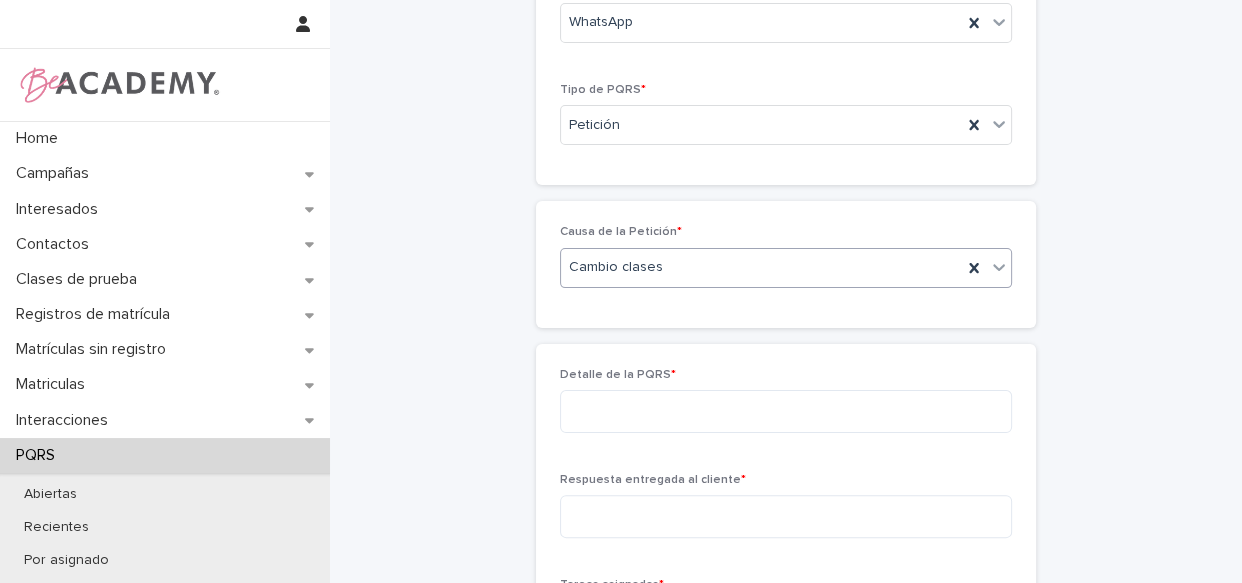 click on "Cambio clases" at bounding box center (761, 267) 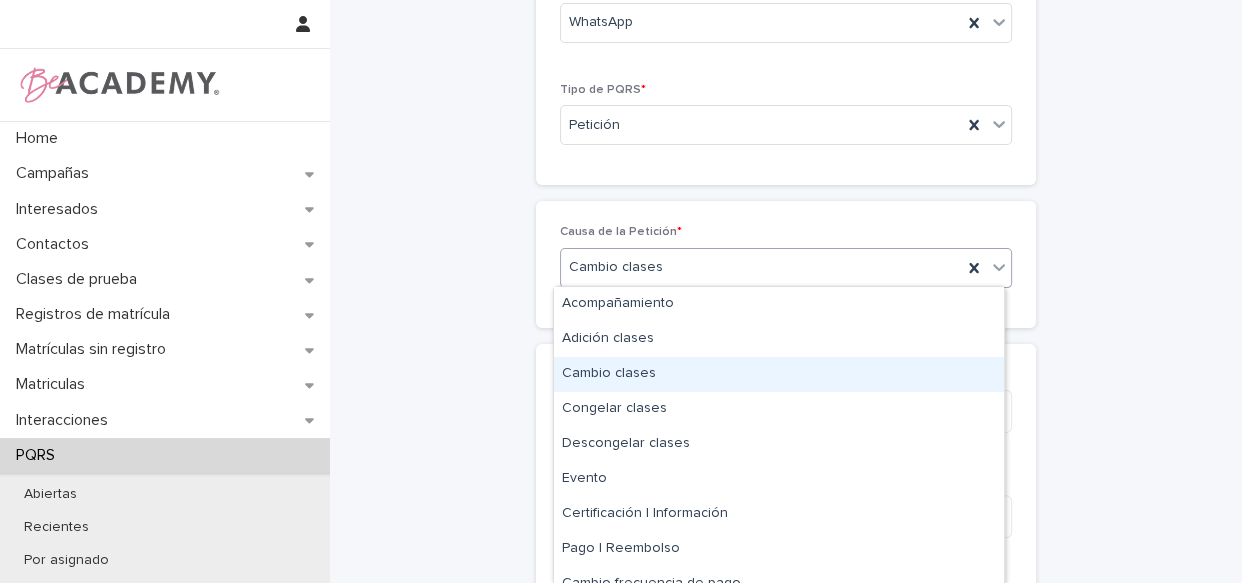click on "Registrar una PQRS Loading... Saving… Loading... Saving… Loading... Saving… Alumno * [PERSON_NAME] [PERSON_NAME] Interactuamos con * Acudiente Medio de contacto * WhatsApp Tipo de PQRS * Petición Loading... Saving… Causa de la Petición *   option Cambio clases, selected.    option Cambio clases focused, 3 of 12. 12 results available. Use Up and Down to choose options, press Enter to select the currently focused option, press Escape to exit the menu, press Tab to select the option and exit the menu. Cambio clases Loading... Saving… Loading... Saving… Loading... Saving… Loading... Saving… Loading... Saving… Loading... Saving… Detalle de la PQRS * Respuesta entregada al cliente * Tareas asignadas * Si vas a agregar mas de una, repite el proceso Add New Estado PQRS * Select... Atendió * Select... Sorry, there was an error saving your record. Please try again. Please fill out the required fields above. Save" at bounding box center [786, 306] 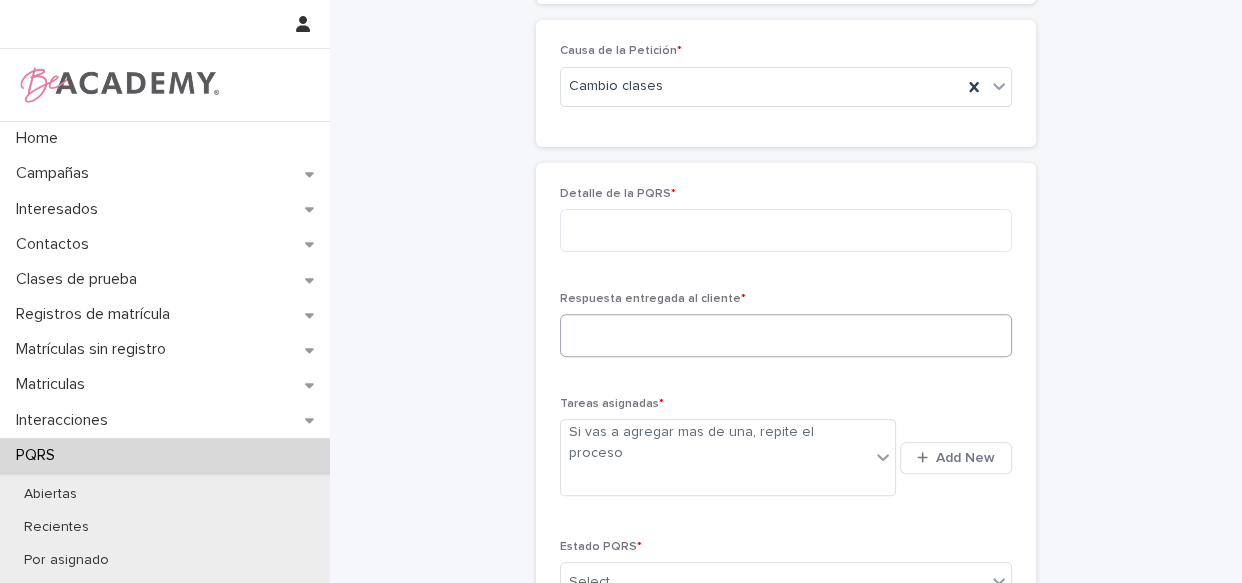 scroll, scrollTop: 545, scrollLeft: 0, axis: vertical 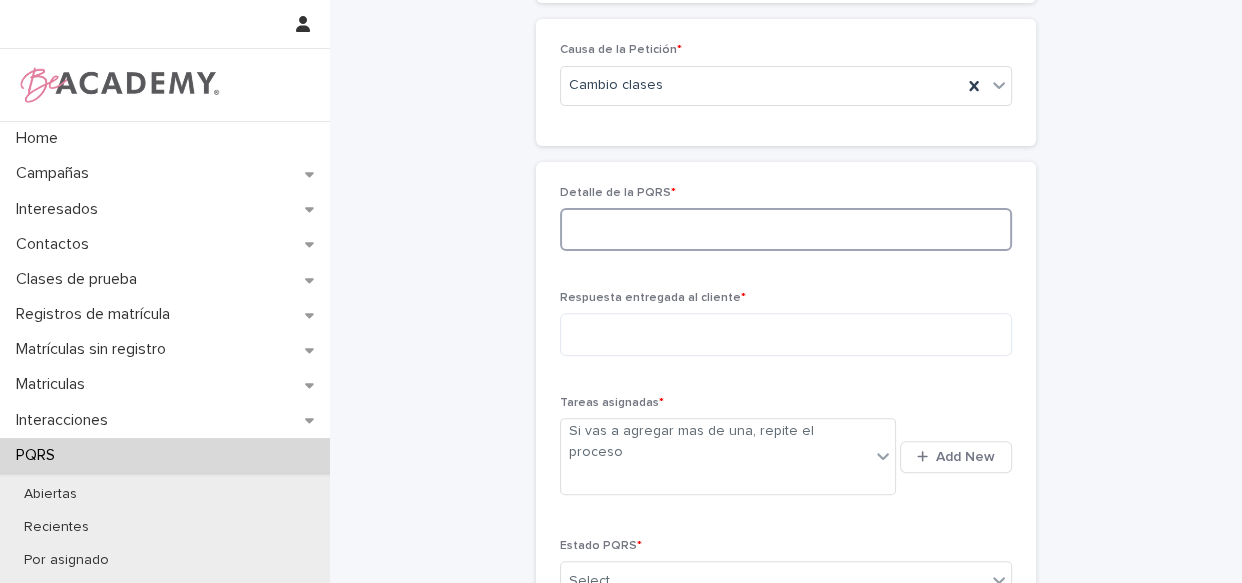 click at bounding box center (786, 229) 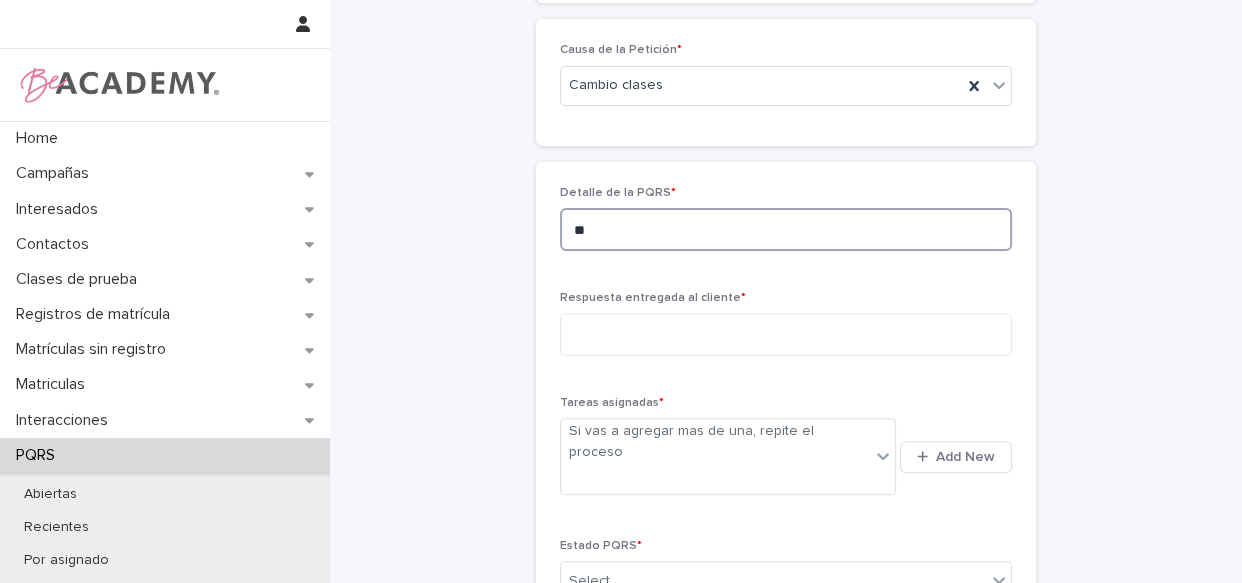 type on "*" 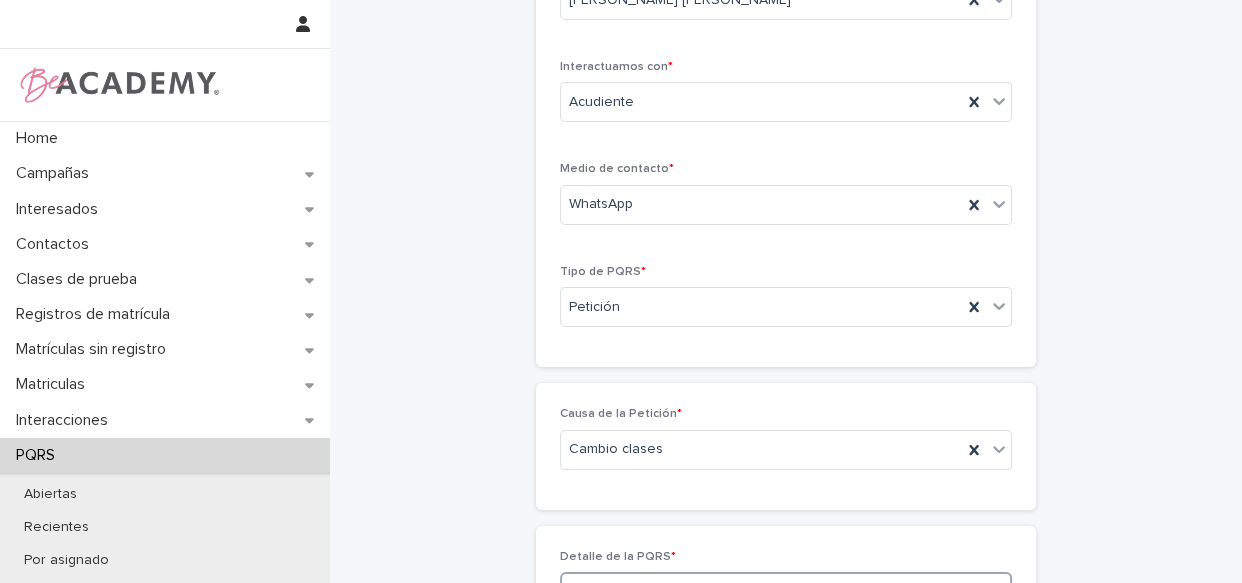 scroll, scrollTop: 727, scrollLeft: 0, axis: vertical 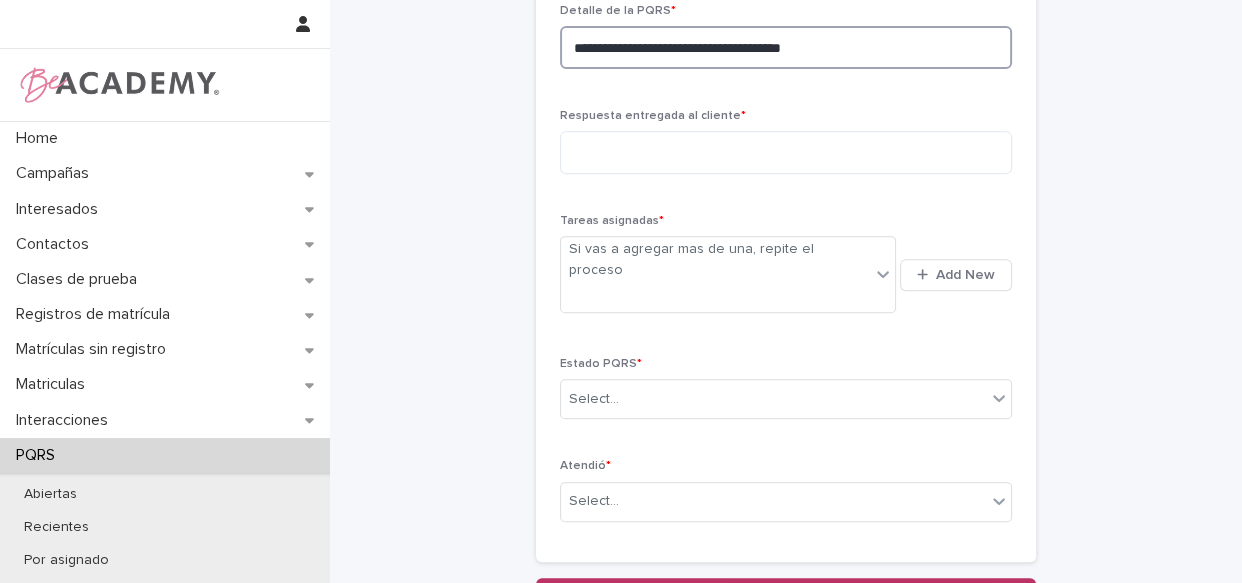 click on "**********" at bounding box center [786, 47] 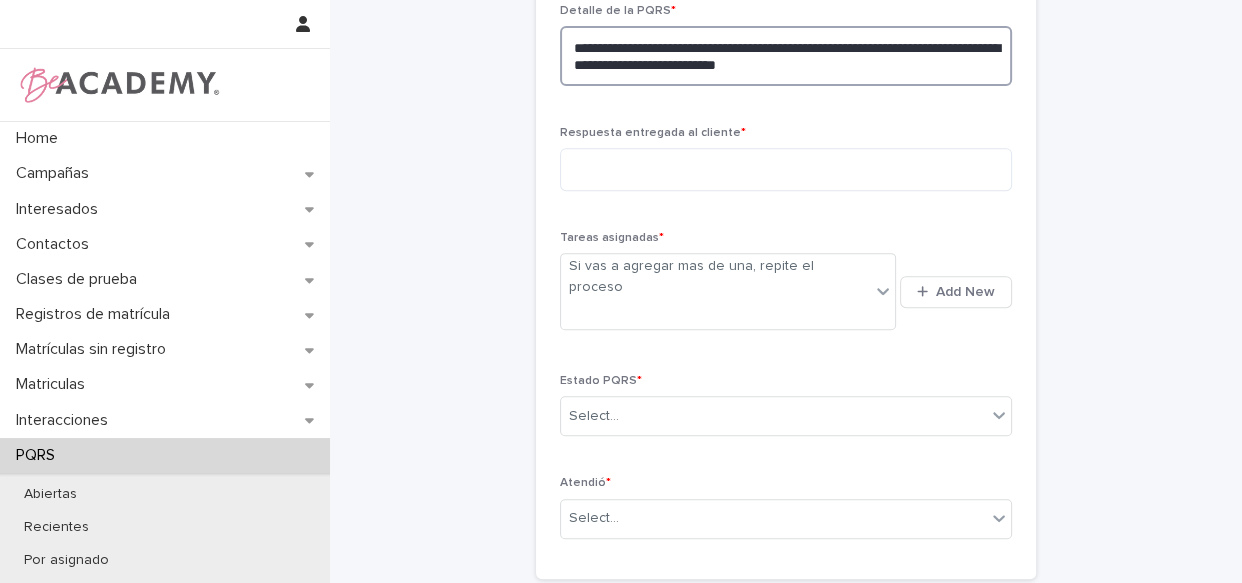 click on "**********" at bounding box center (786, 56) 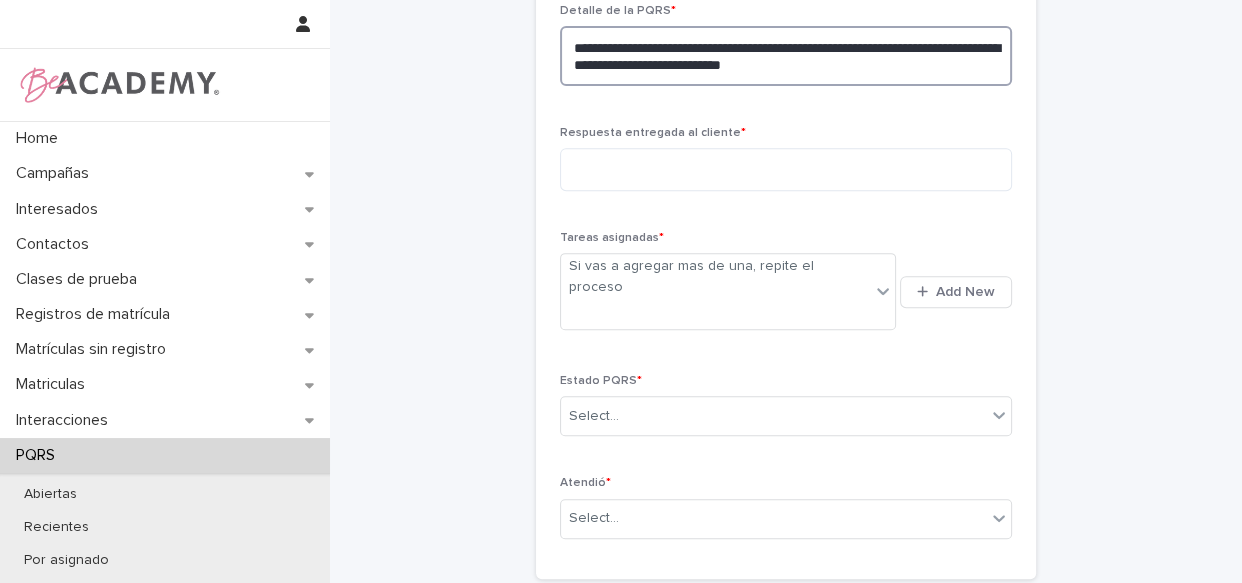 click on "**********" at bounding box center (786, 56) 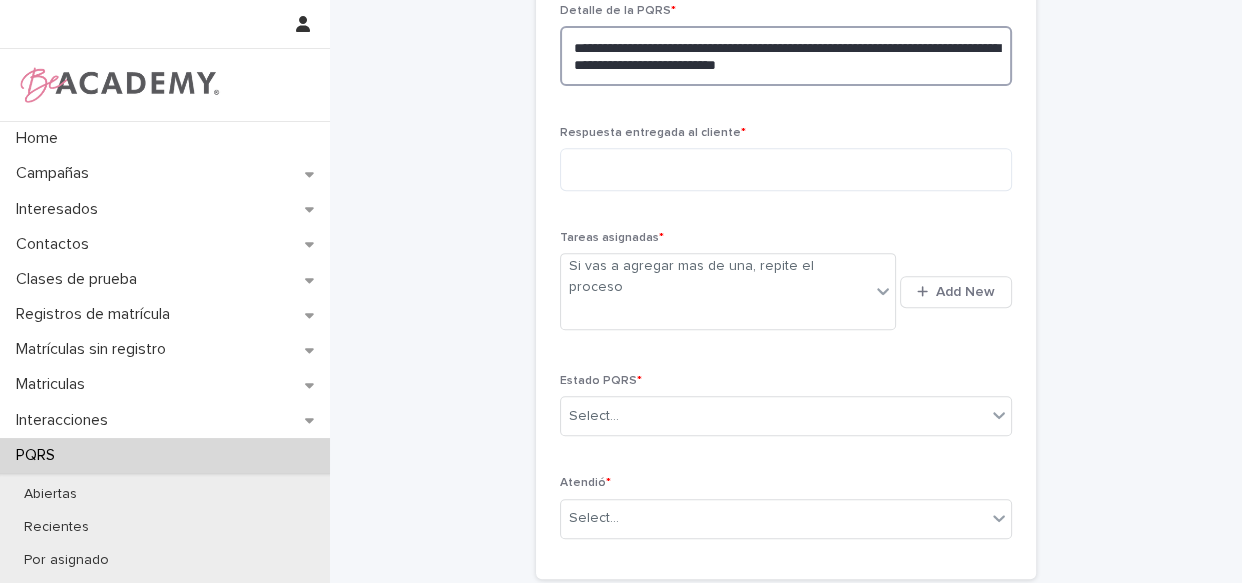 click on "**********" at bounding box center (786, 56) 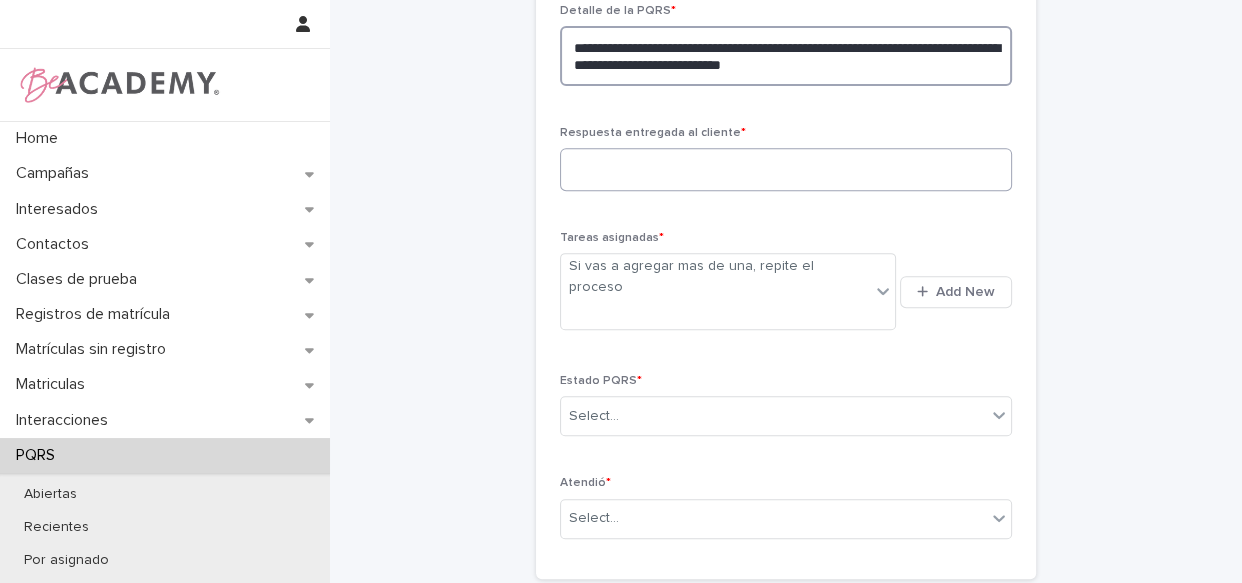 type on "**********" 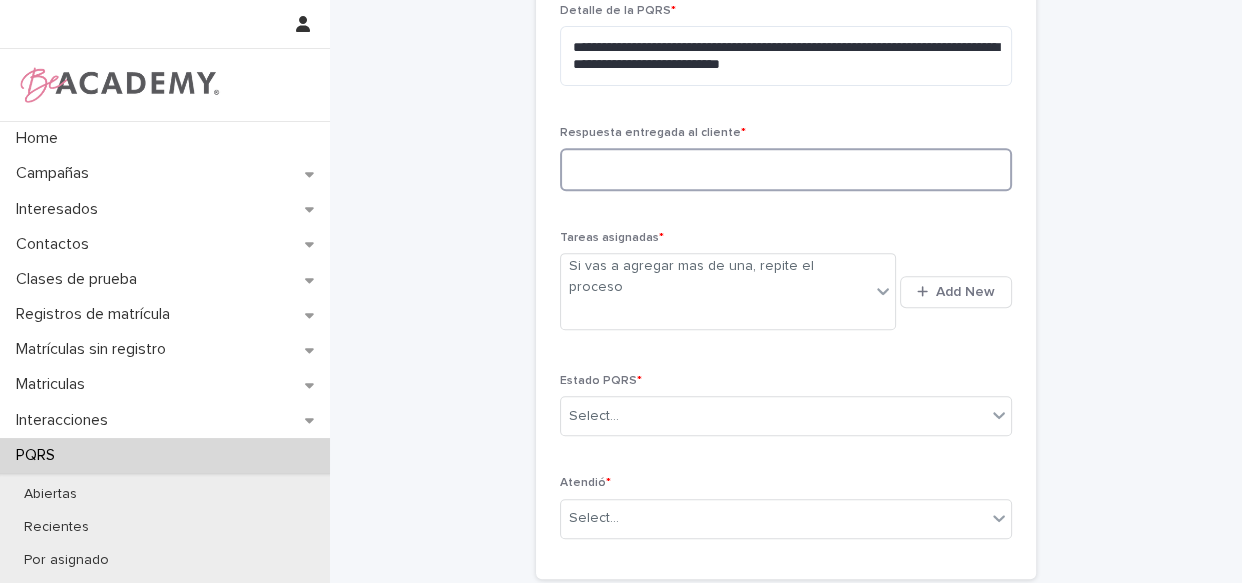 click at bounding box center [786, 169] 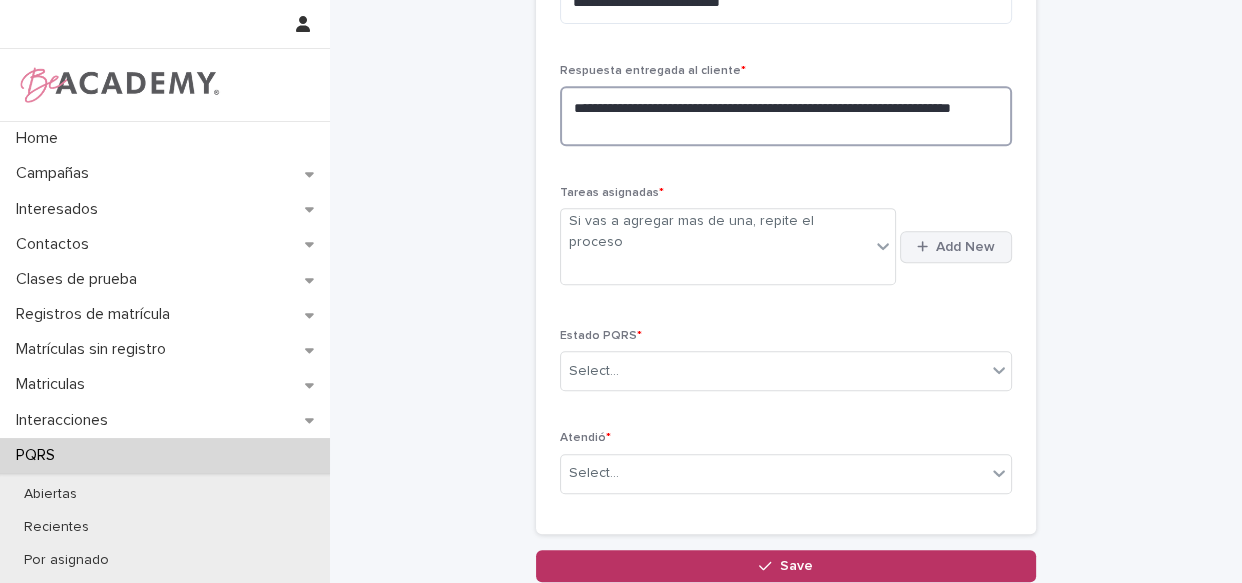 scroll, scrollTop: 818, scrollLeft: 0, axis: vertical 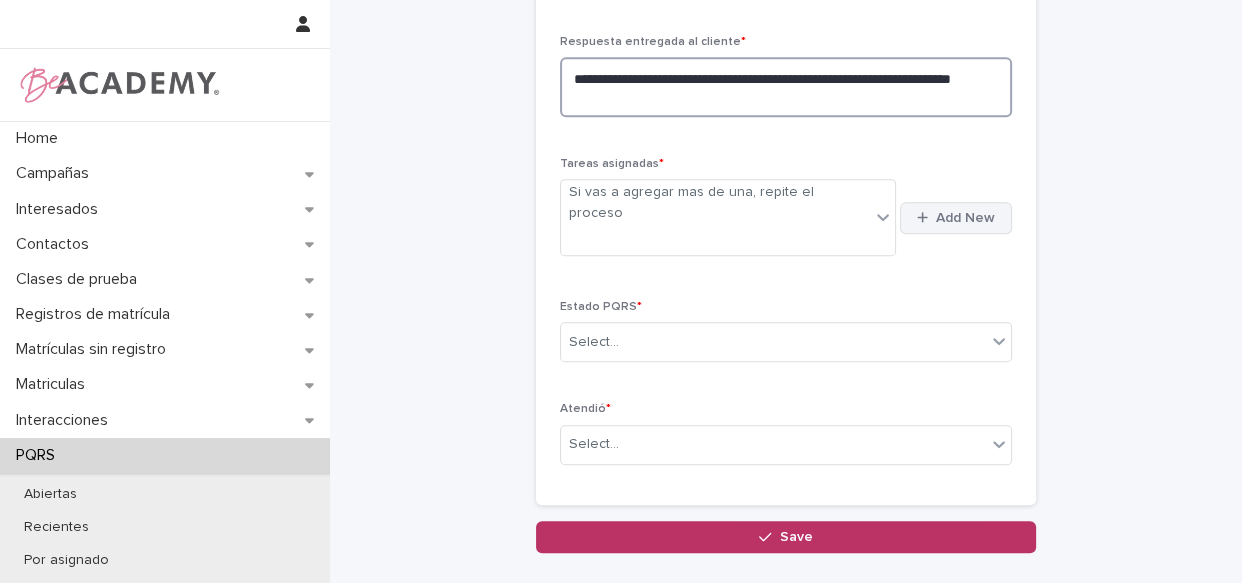 type on "**********" 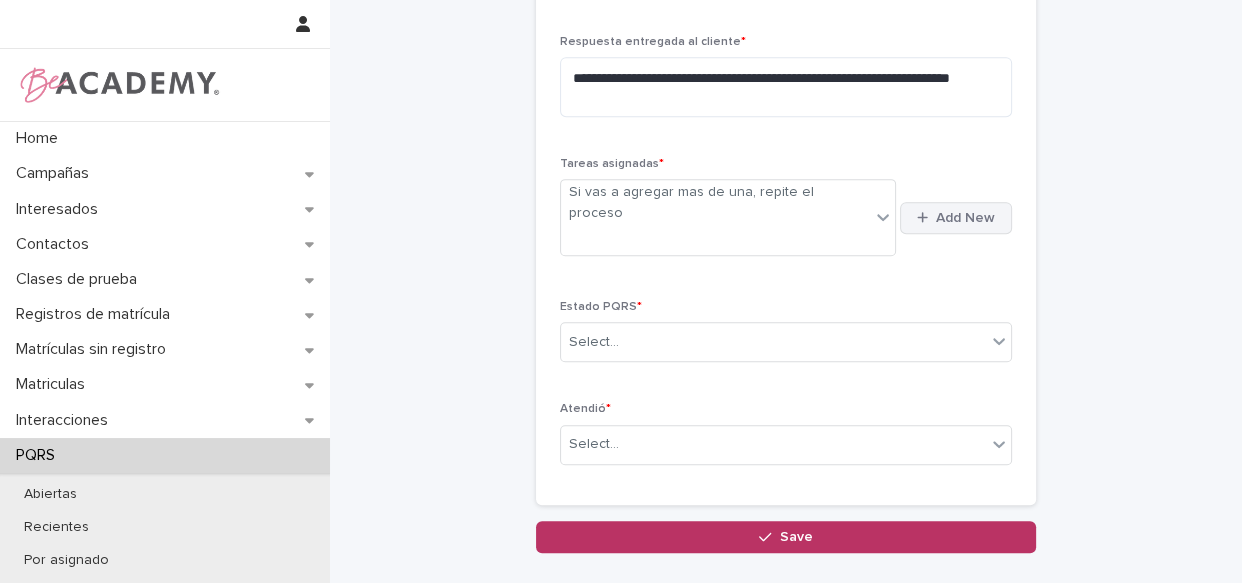 click on "Add New" at bounding box center (965, 218) 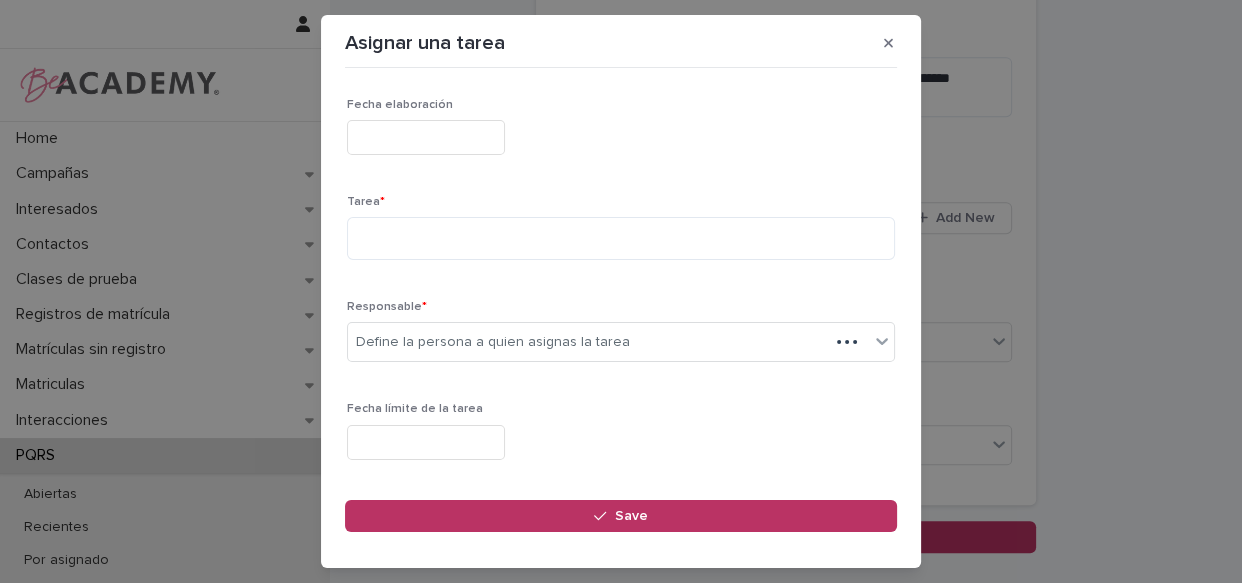click at bounding box center (426, 137) 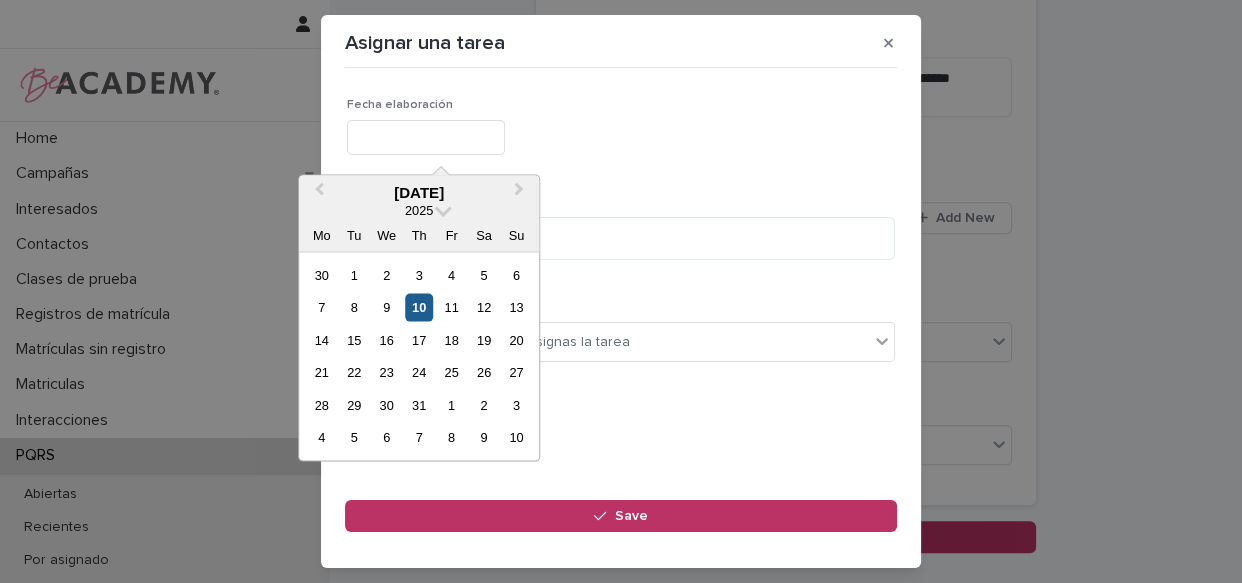 click on "10" at bounding box center [419, 307] 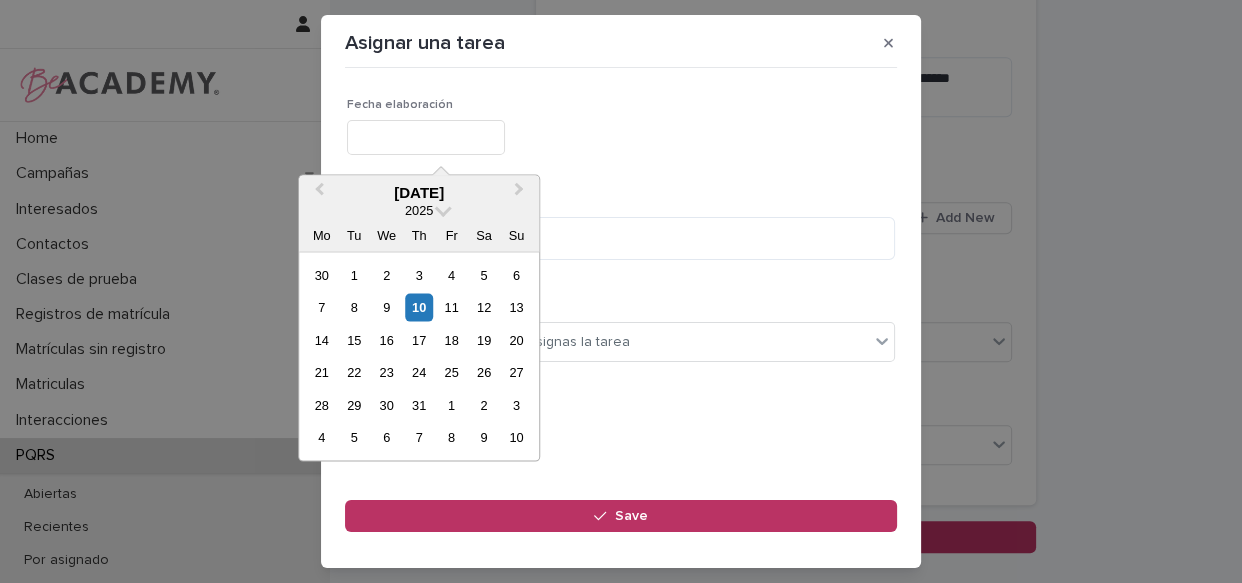 type on "**********" 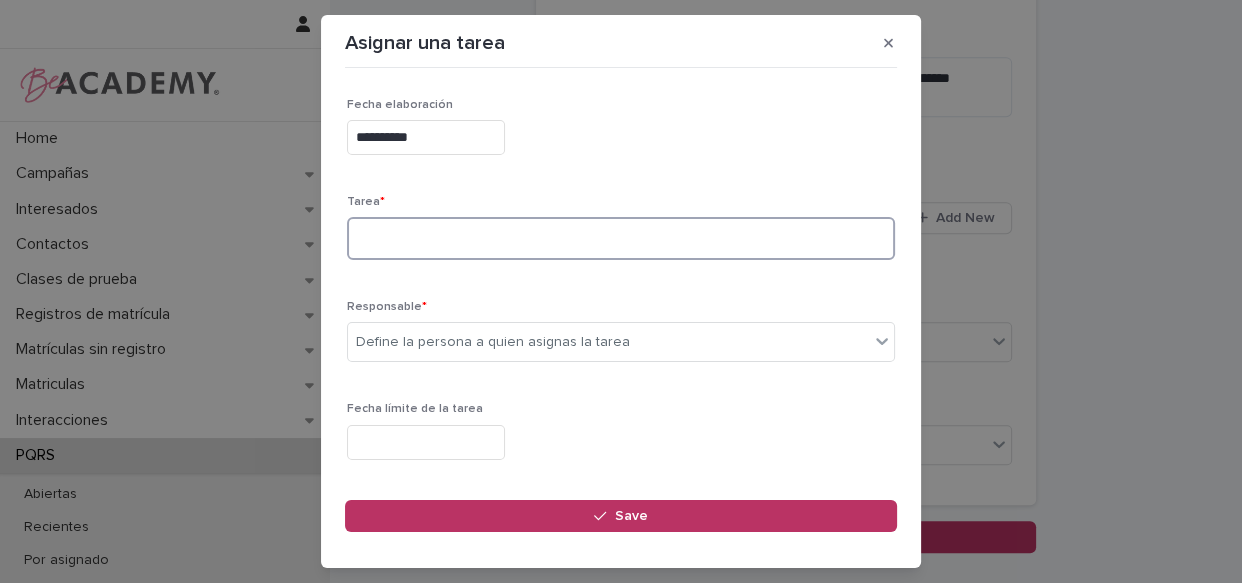 click at bounding box center [621, 238] 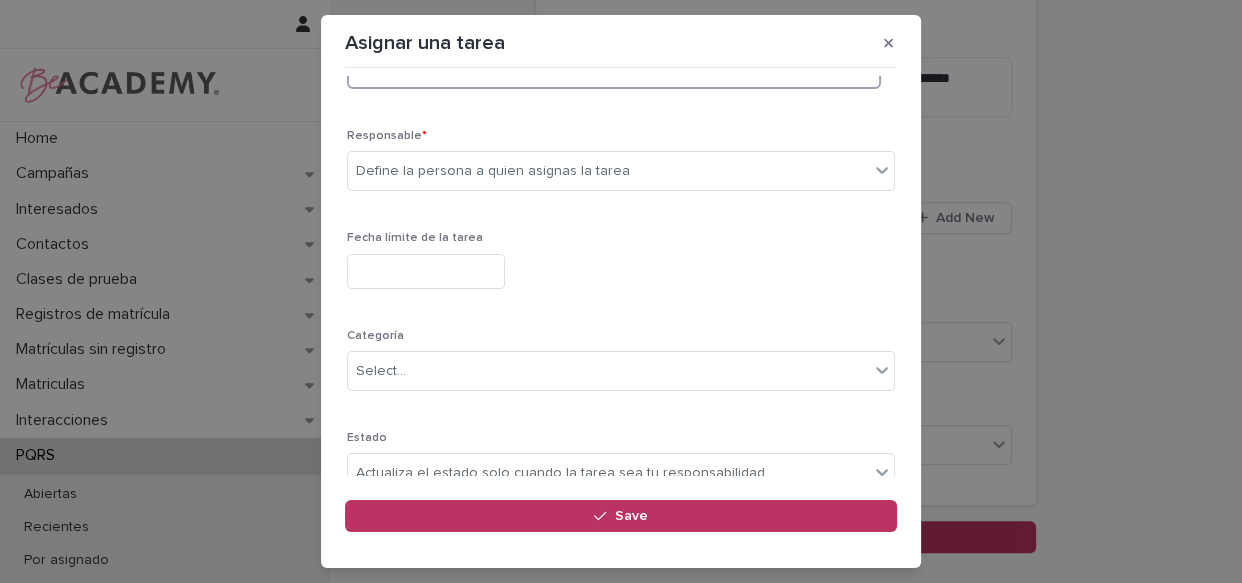 scroll, scrollTop: 181, scrollLeft: 0, axis: vertical 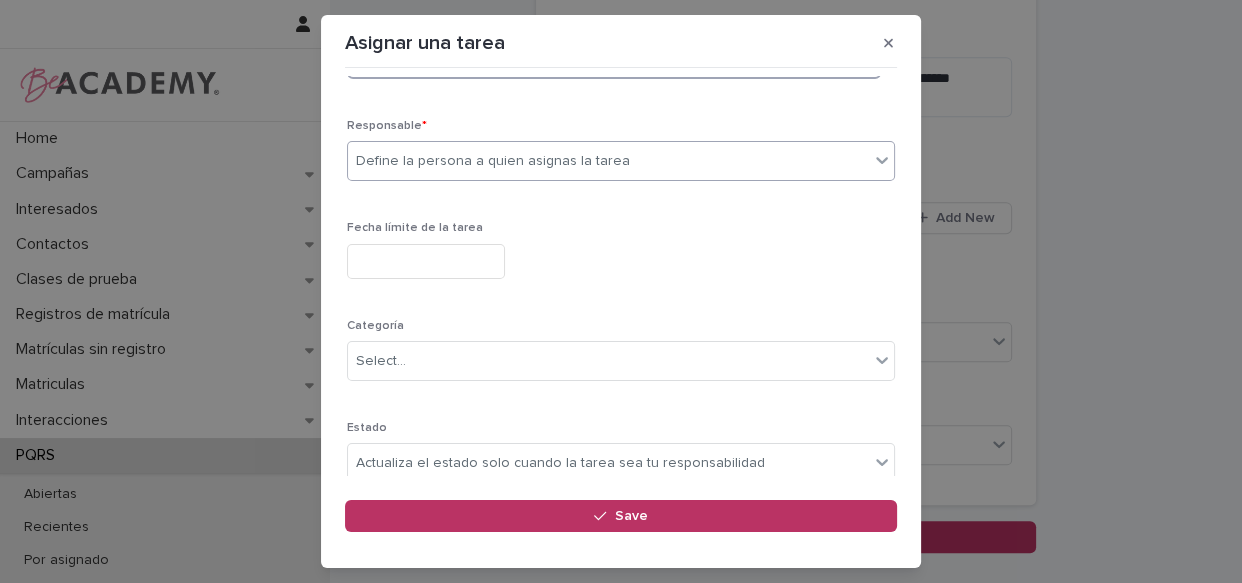 type on "**********" 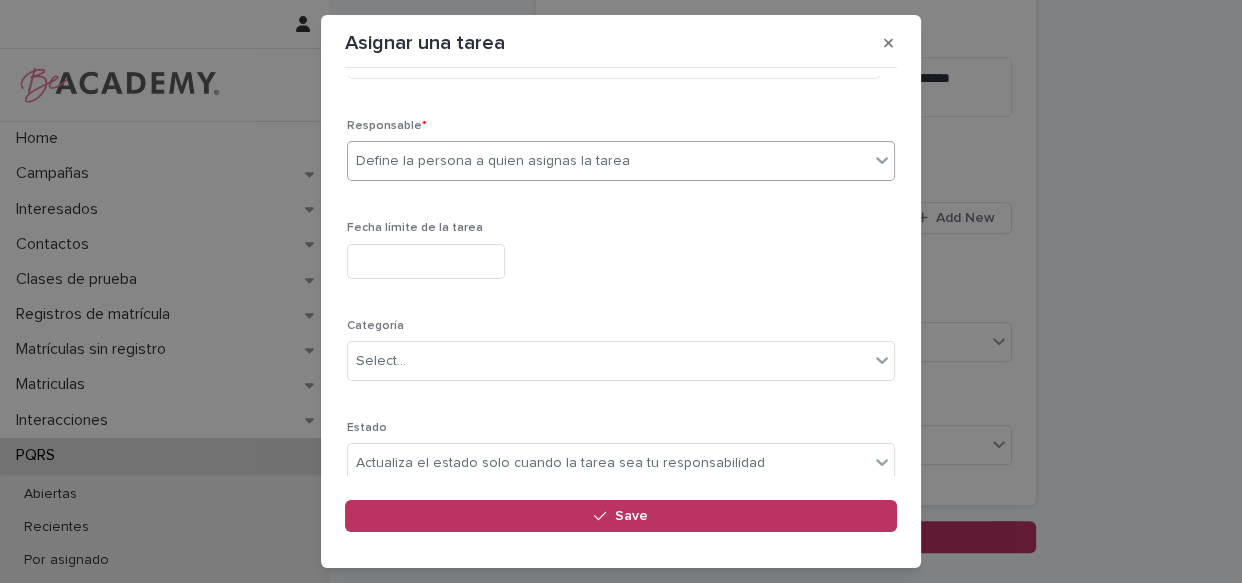 click on "Define la persona a quien asignas la tarea" at bounding box center [493, 161] 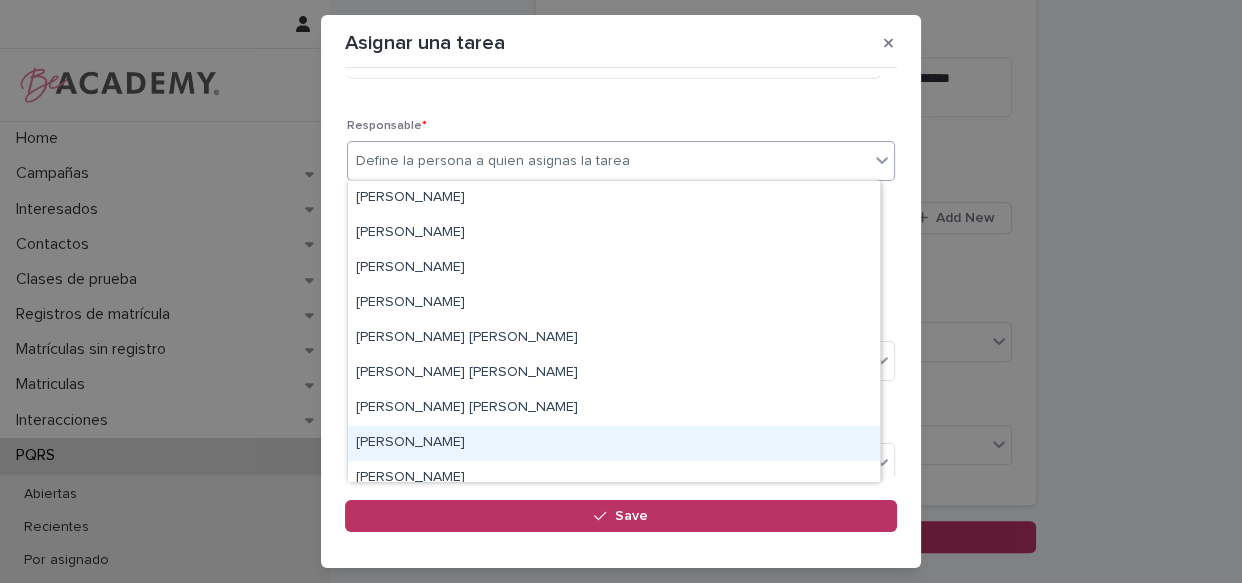click on "[PERSON_NAME]" at bounding box center (614, 443) 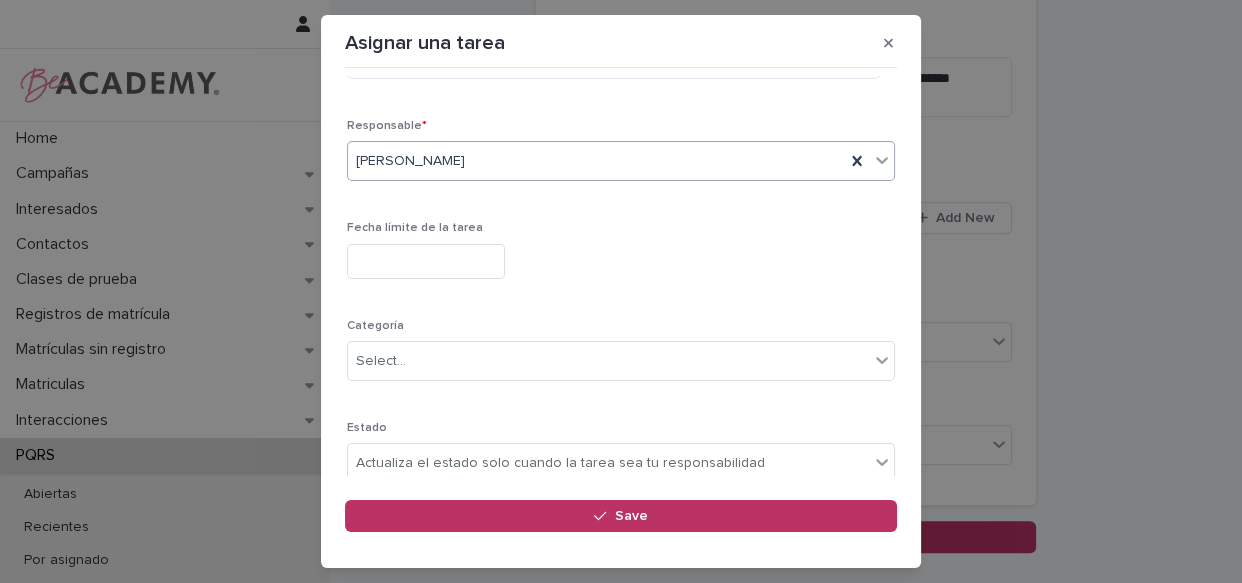 click at bounding box center [426, 261] 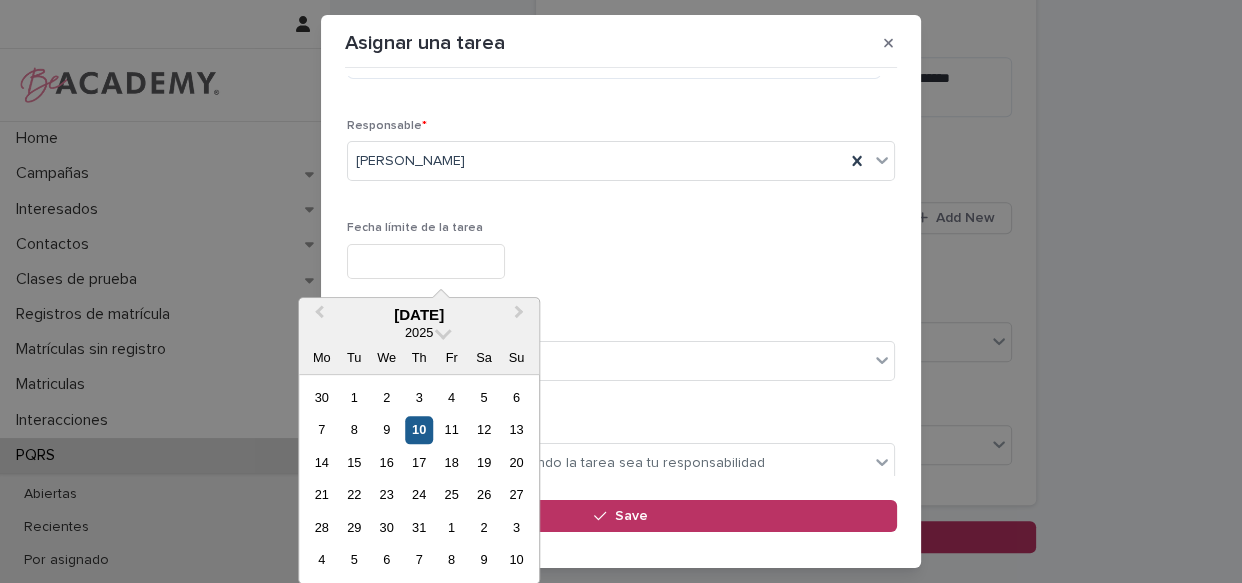 click on "10" at bounding box center [419, 430] 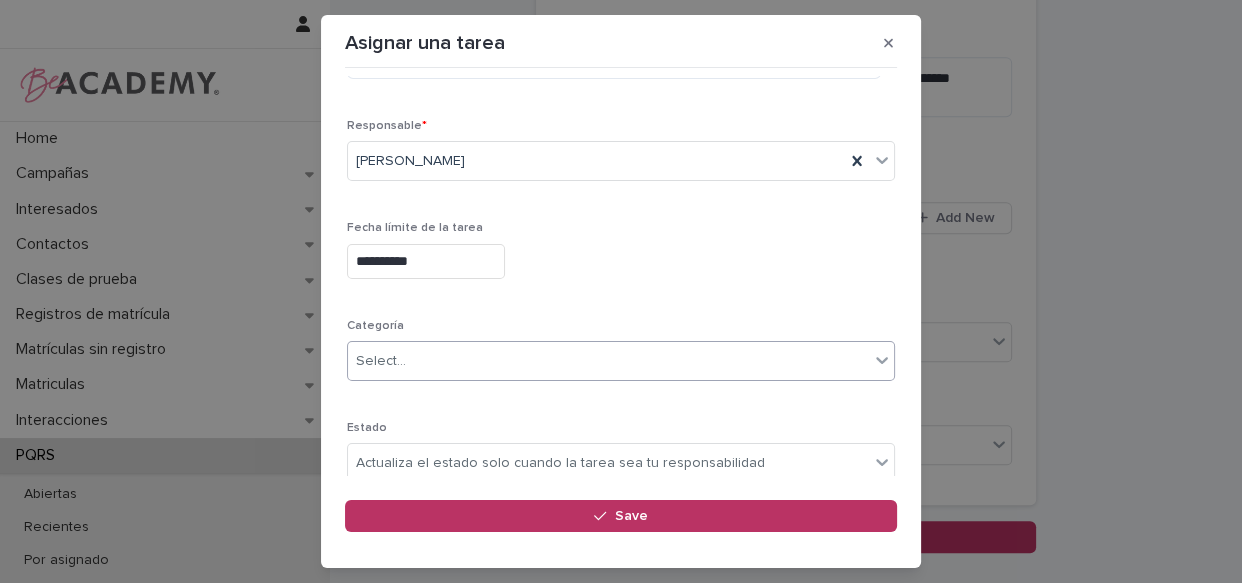 scroll, scrollTop: 249, scrollLeft: 0, axis: vertical 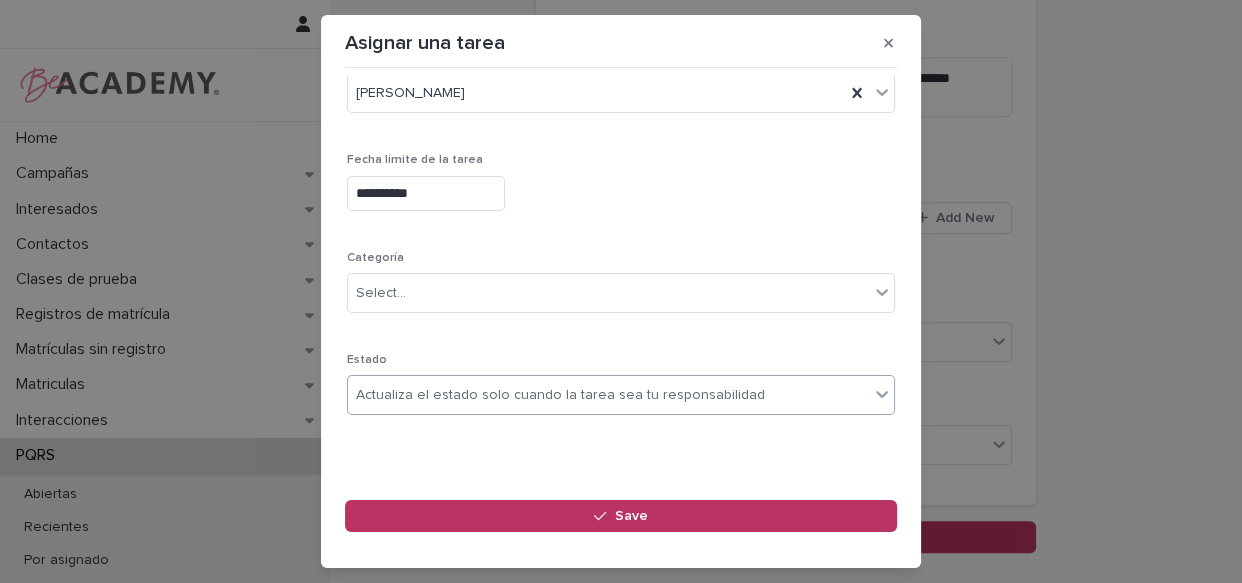 click on "Actualiza el estado solo cuando la tarea sea tu responsabilidad" at bounding box center (560, 395) 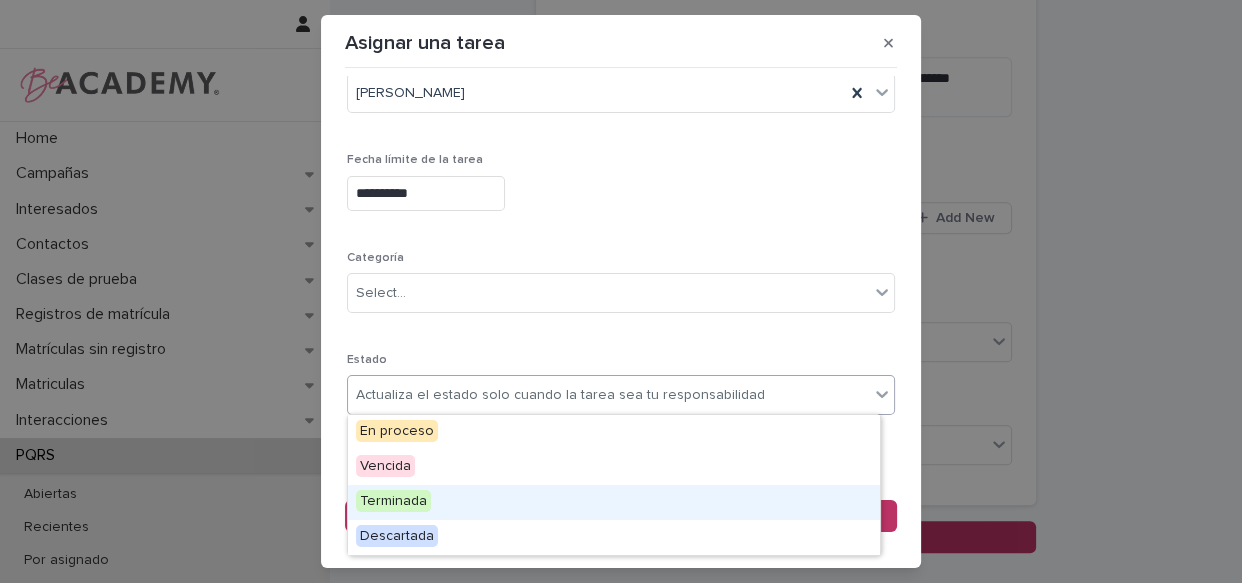 click on "Terminada" at bounding box center [614, 502] 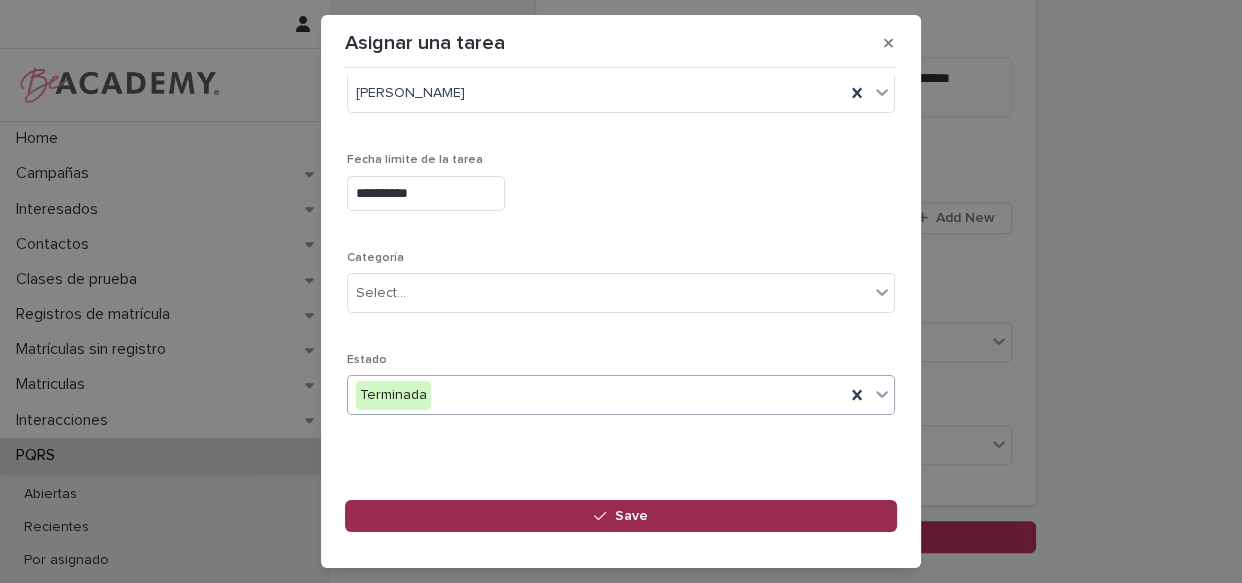 click on "Save" at bounding box center (621, 516) 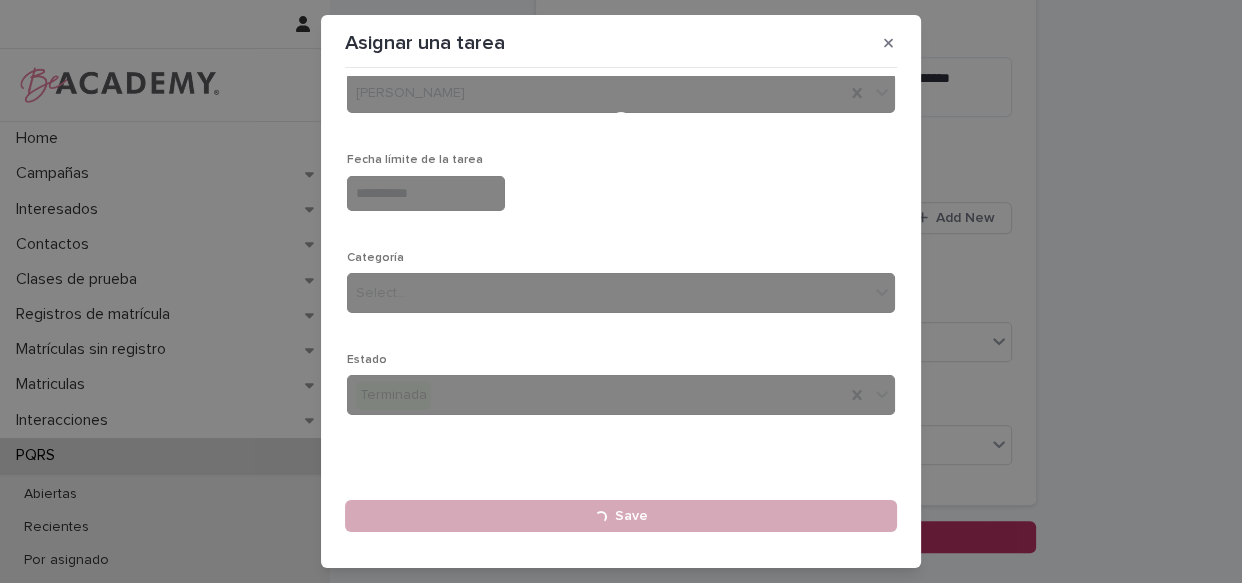 type 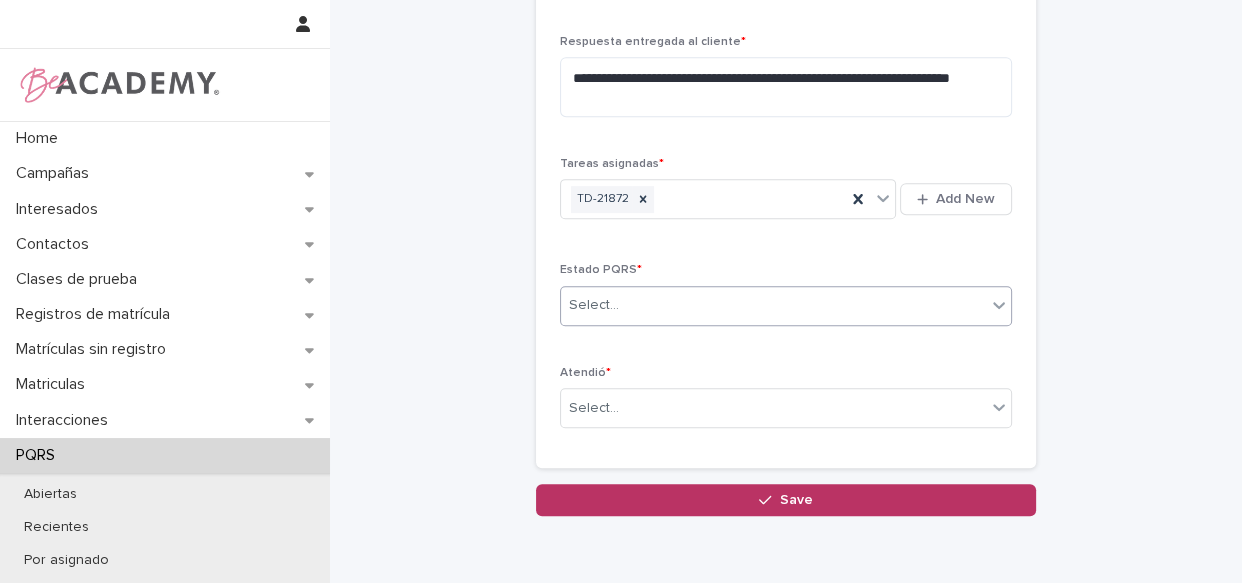 click on "Select..." at bounding box center (773, 305) 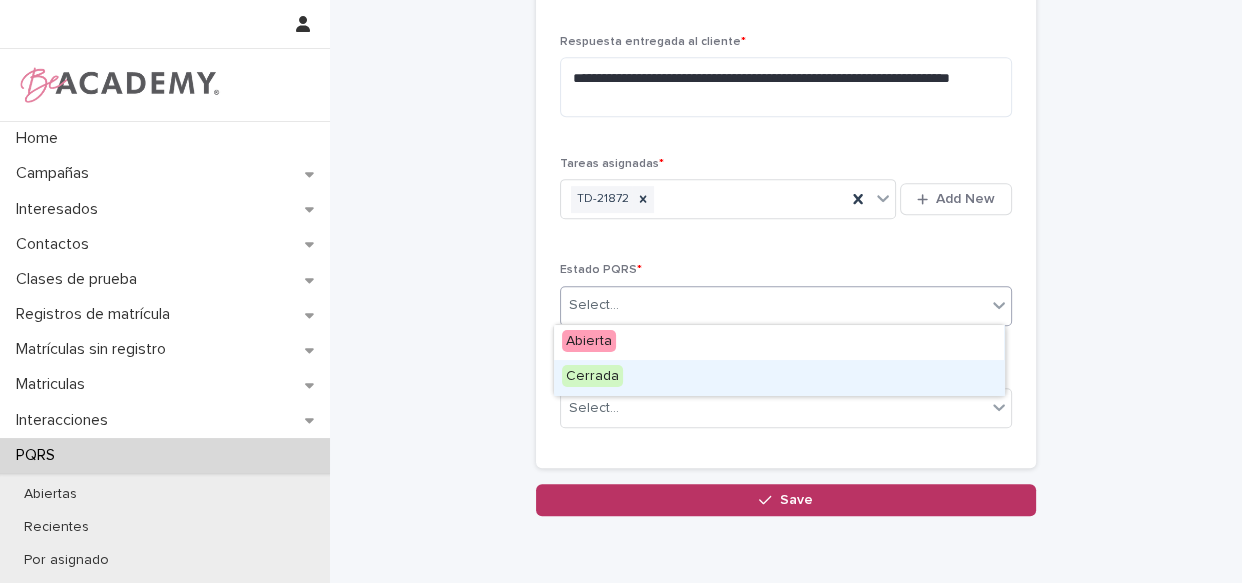 click on "Cerrada" at bounding box center (592, 376) 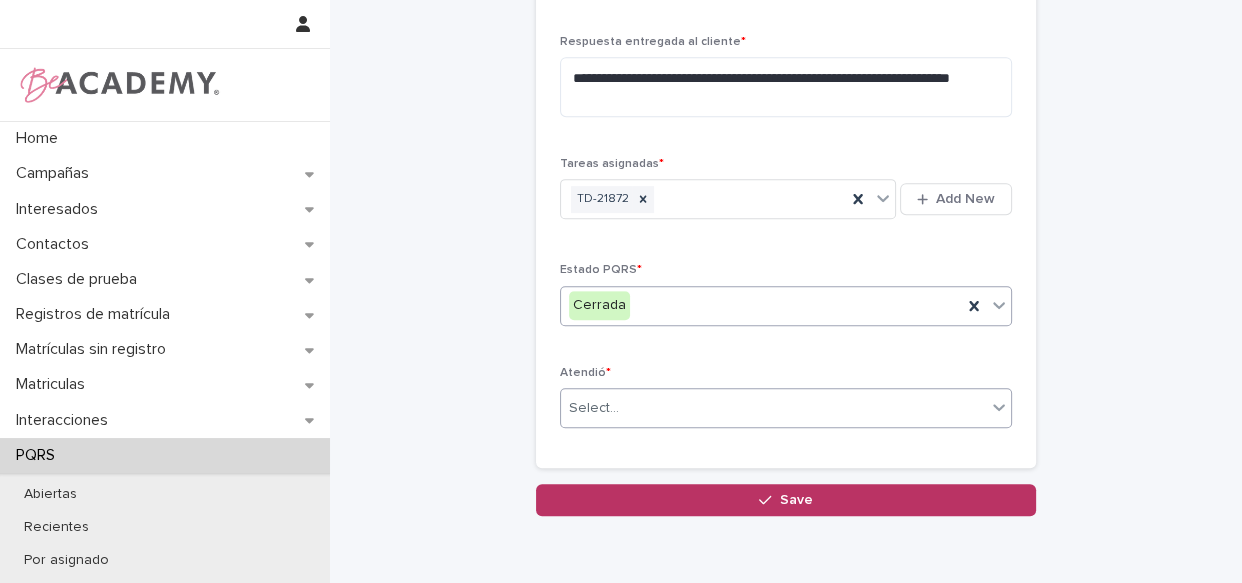 click on "Select..." at bounding box center [594, 408] 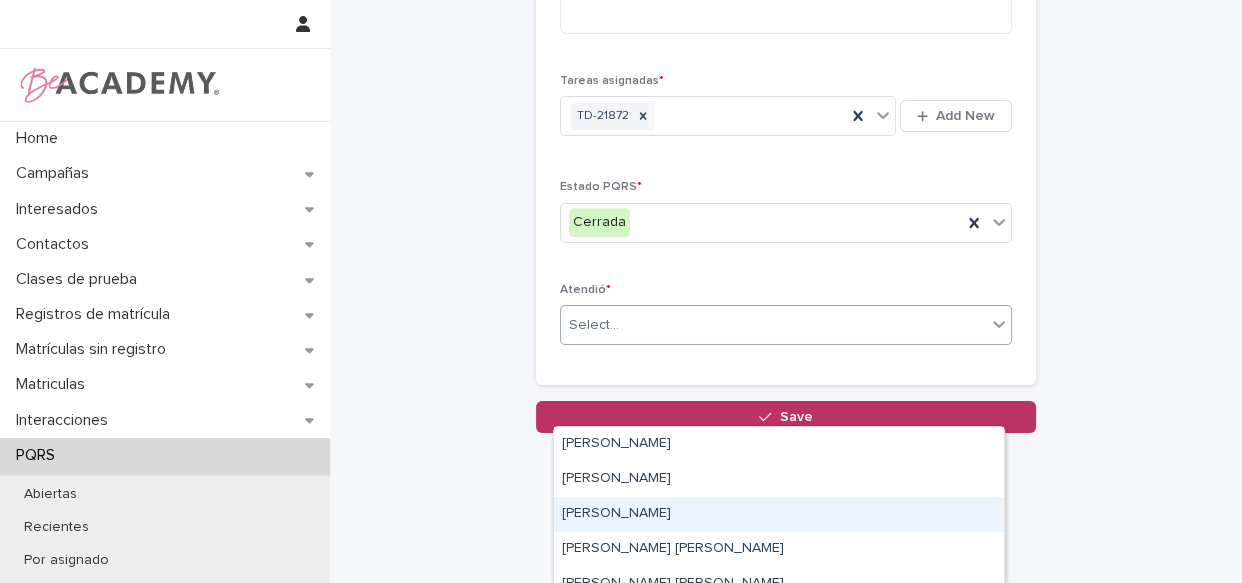scroll, scrollTop: 906, scrollLeft: 0, axis: vertical 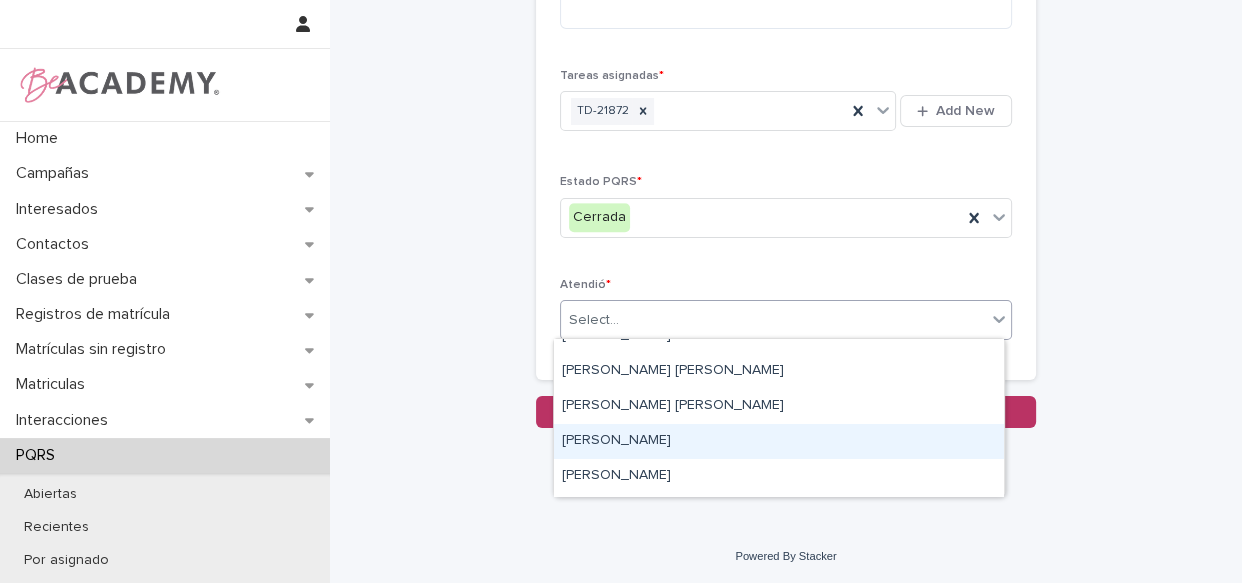 click on "[PERSON_NAME]" at bounding box center (779, 441) 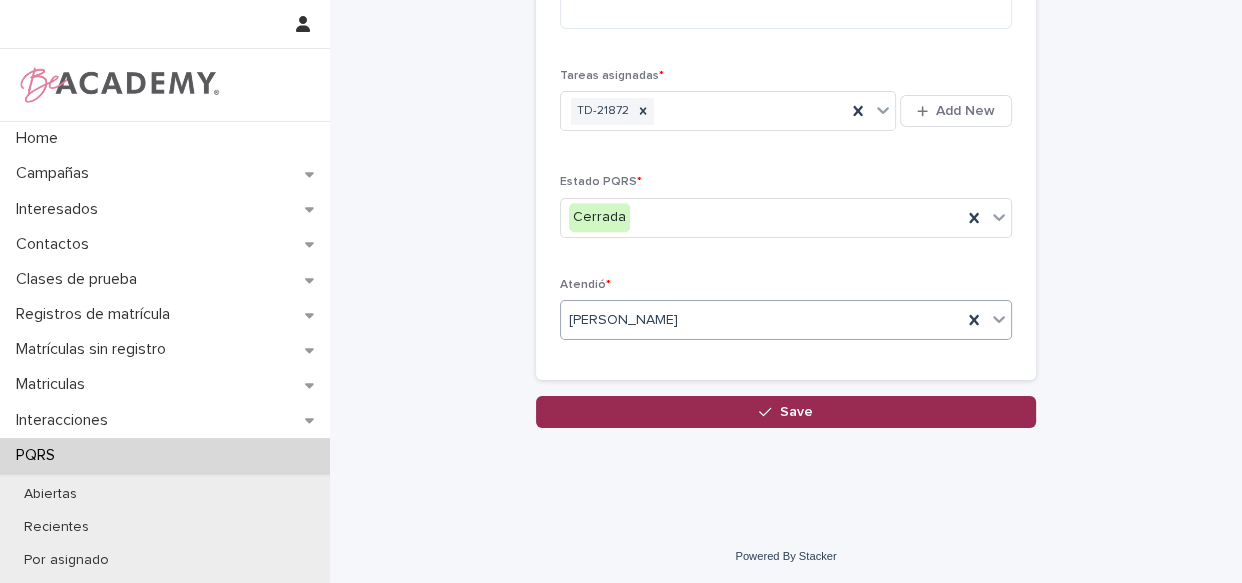 click on "Save" at bounding box center (786, 412) 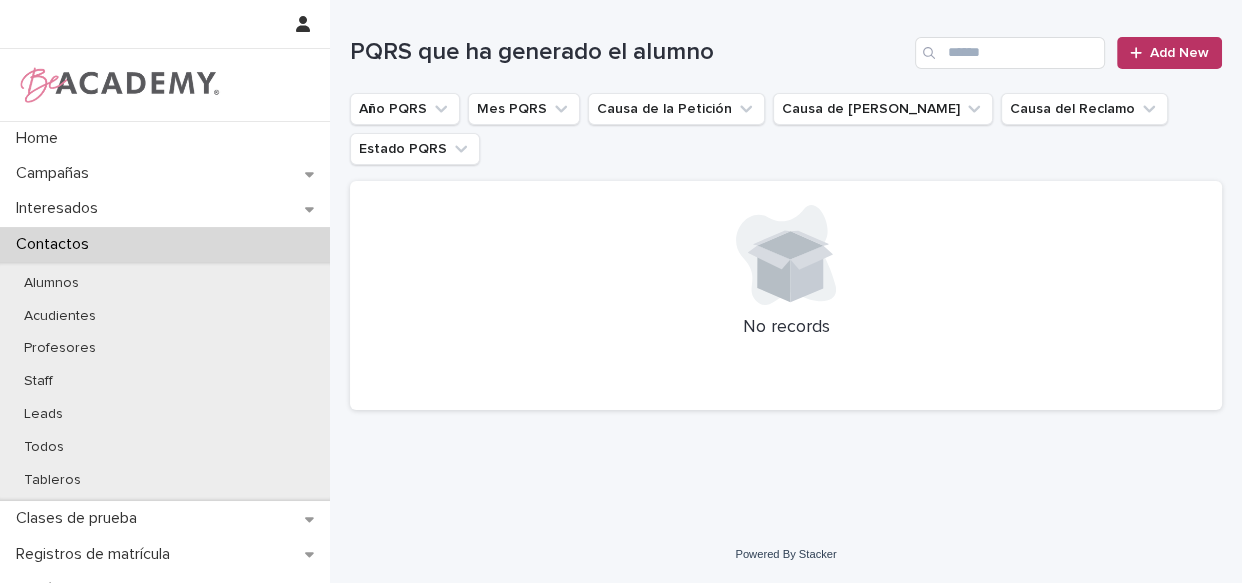 scroll, scrollTop: 0, scrollLeft: 0, axis: both 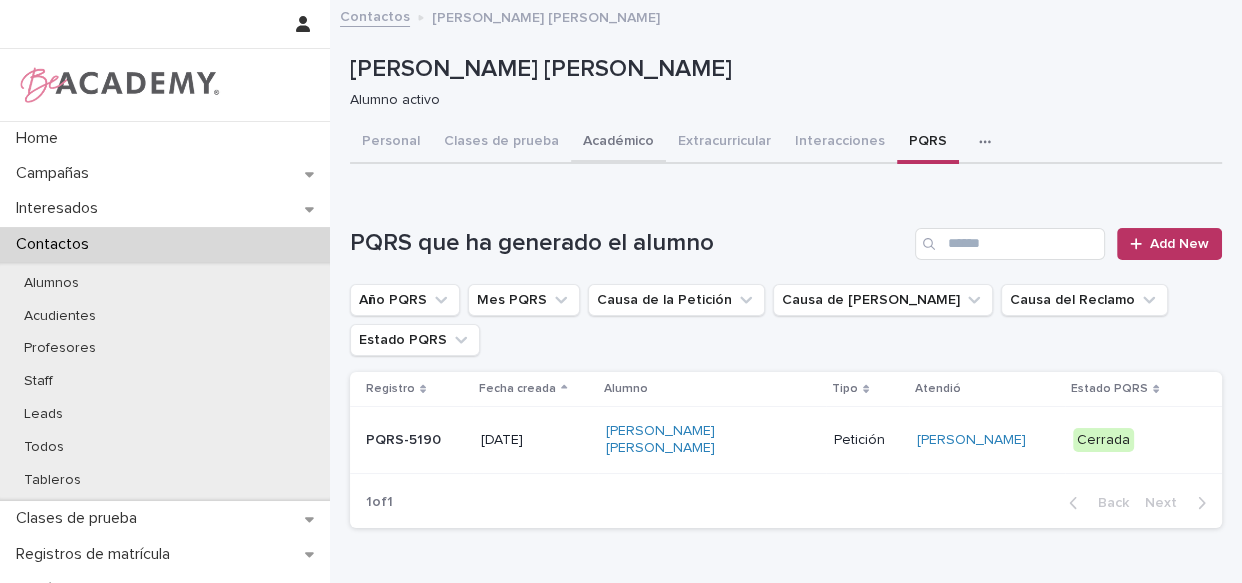 click on "Académico" at bounding box center [618, 143] 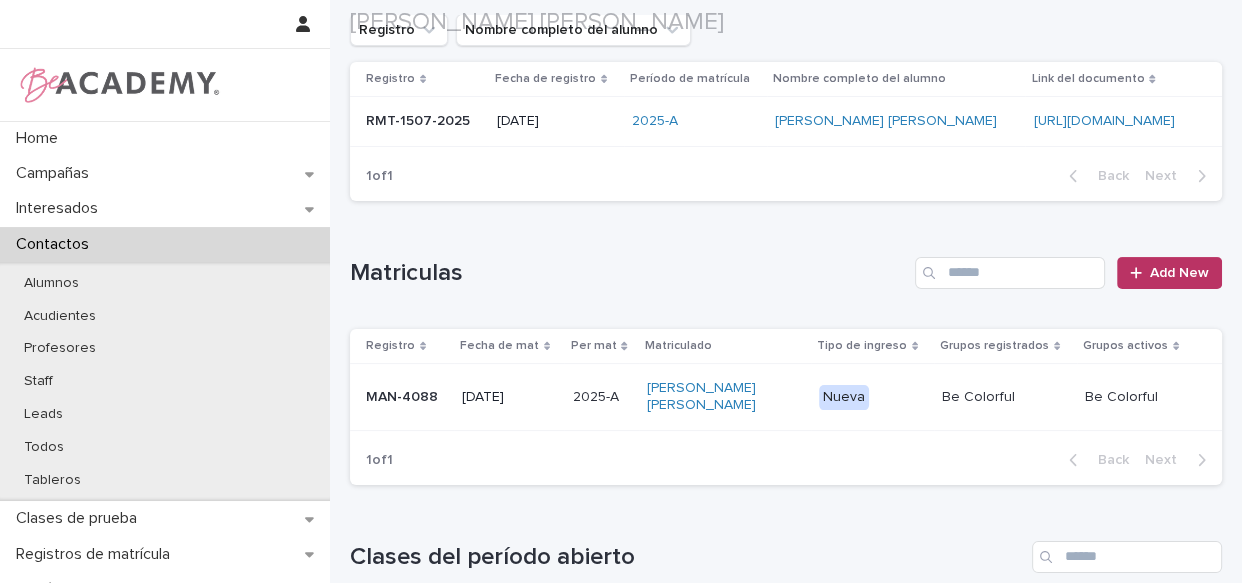 scroll, scrollTop: 272, scrollLeft: 0, axis: vertical 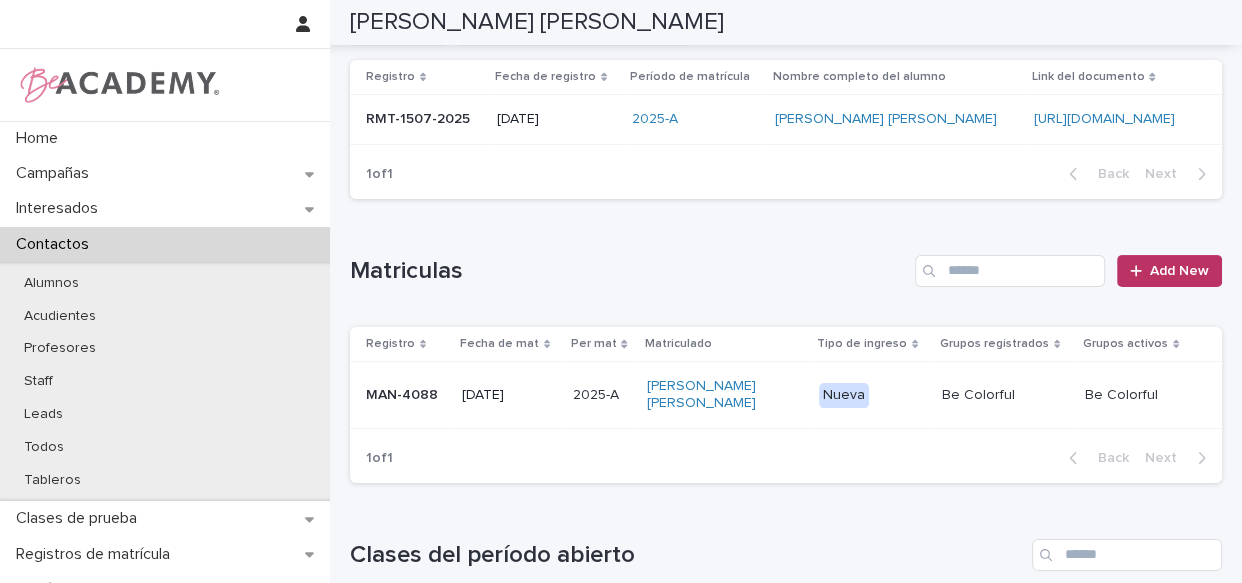 click on "Nueva" at bounding box center (872, 395) 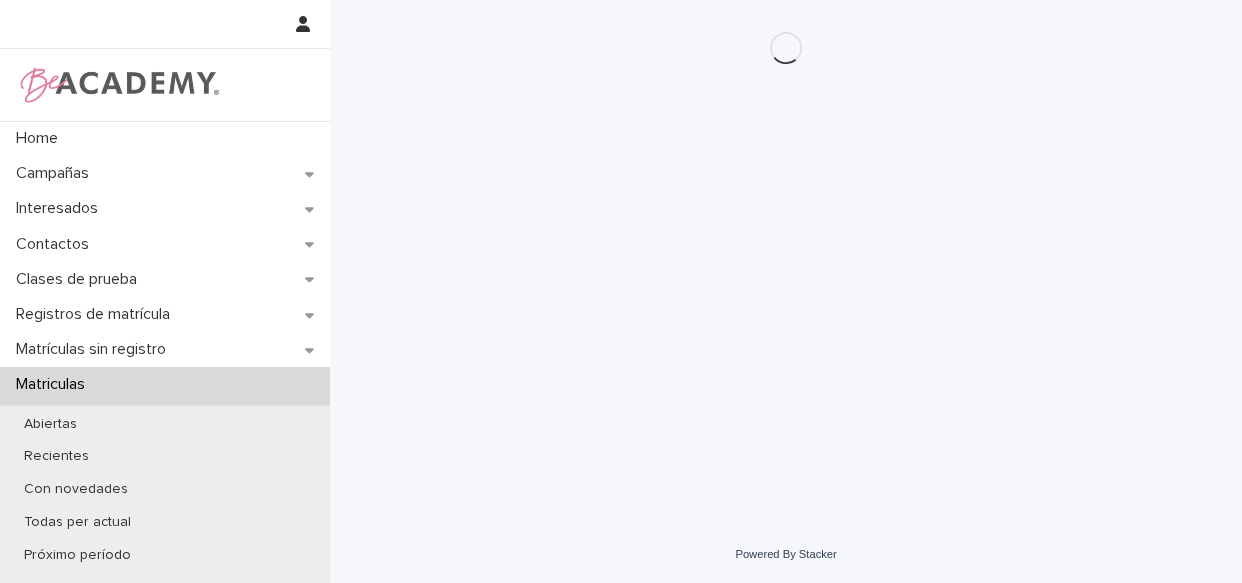 scroll, scrollTop: 0, scrollLeft: 0, axis: both 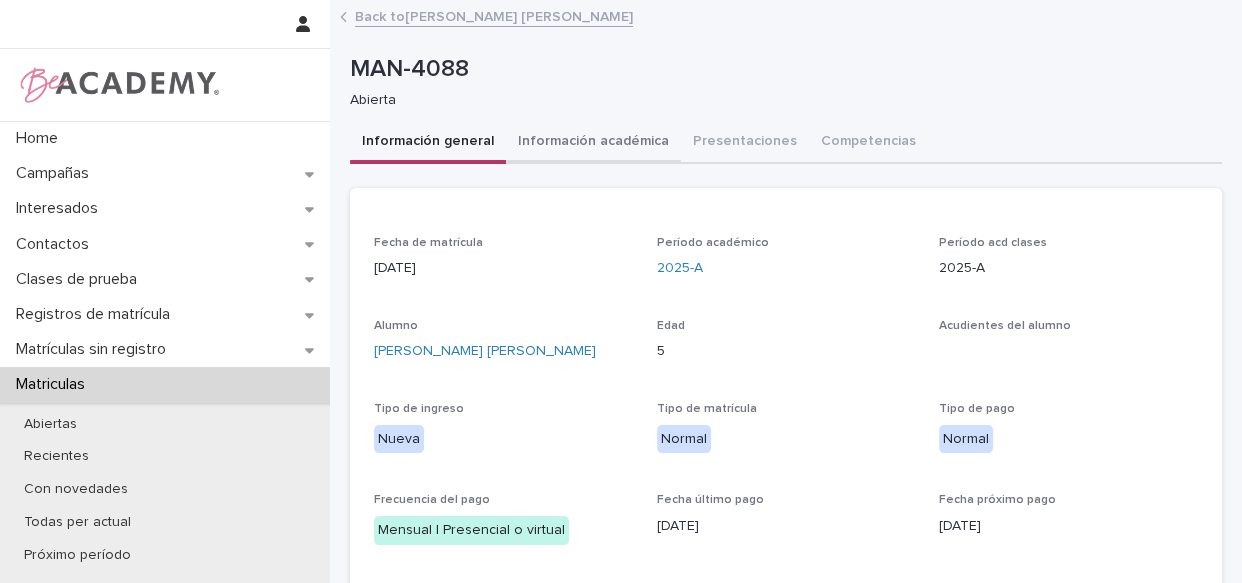 click on "Información académica" at bounding box center [593, 143] 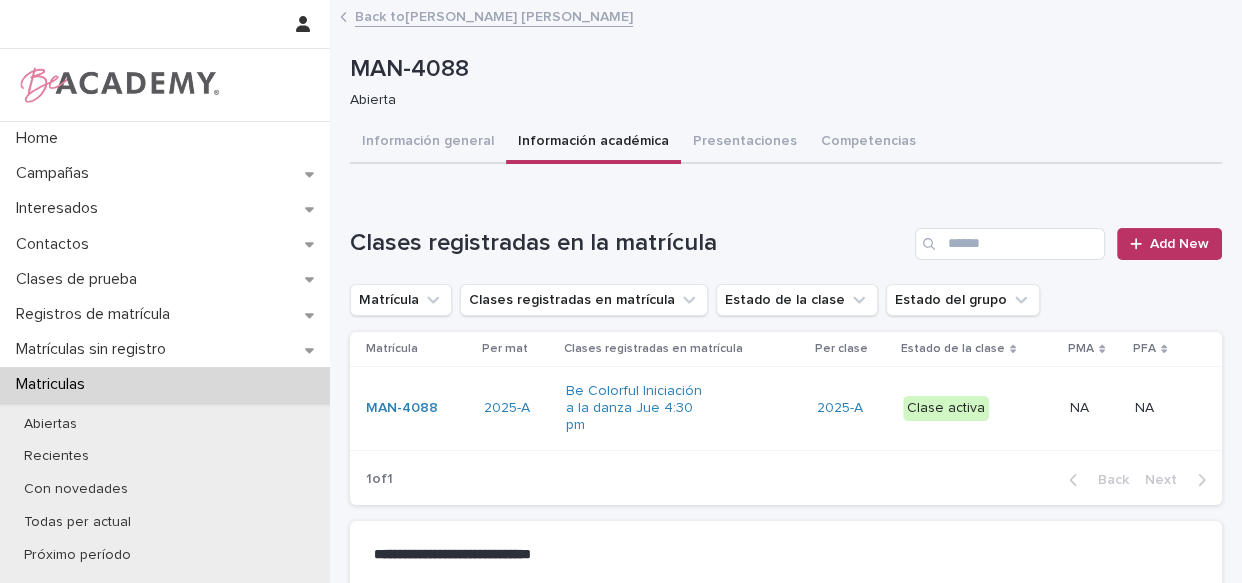 click on "Be Colorful Iniciación a la danza Jue 4:30 pm" at bounding box center (683, 408) 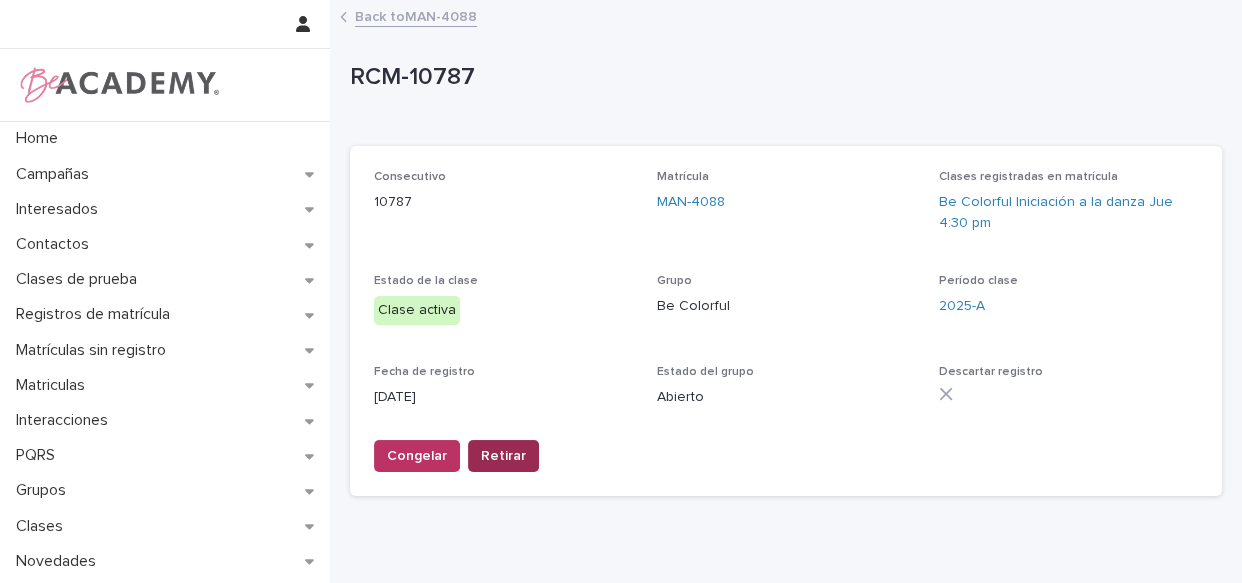 click on "Retirar" at bounding box center [503, 456] 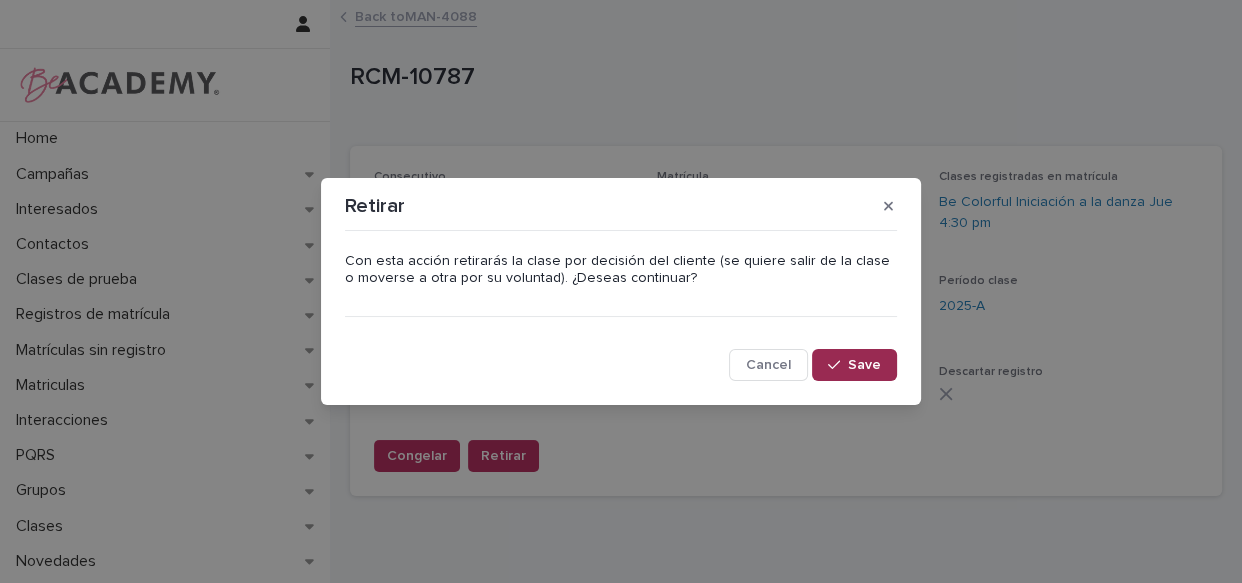 click on "Save" at bounding box center (864, 365) 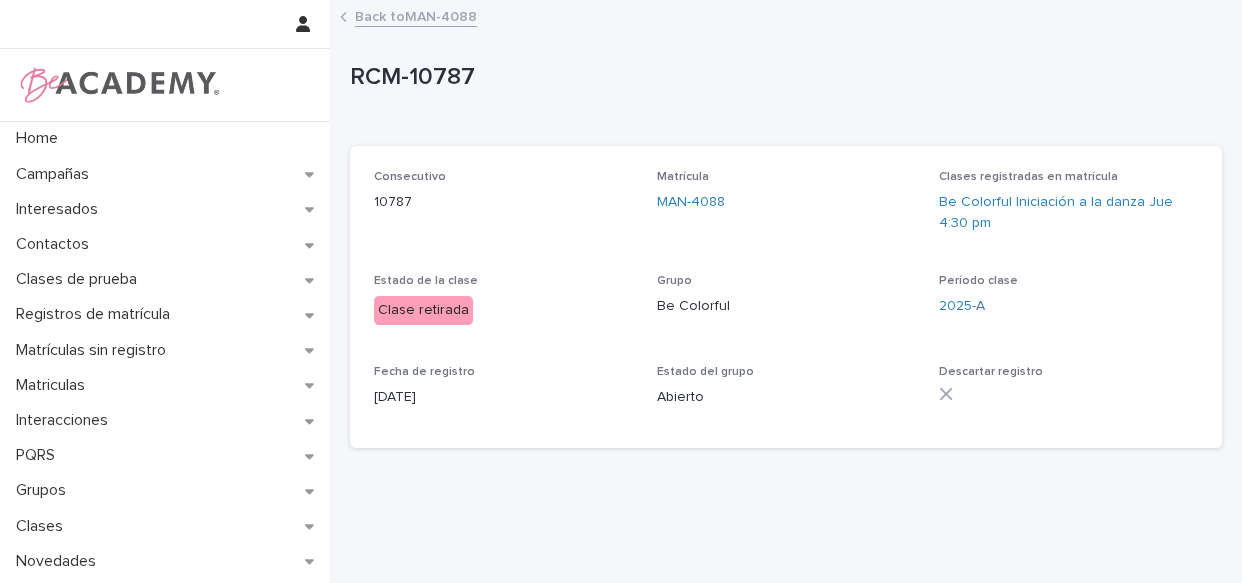 click on "Back to  MAN-4088" at bounding box center [416, 15] 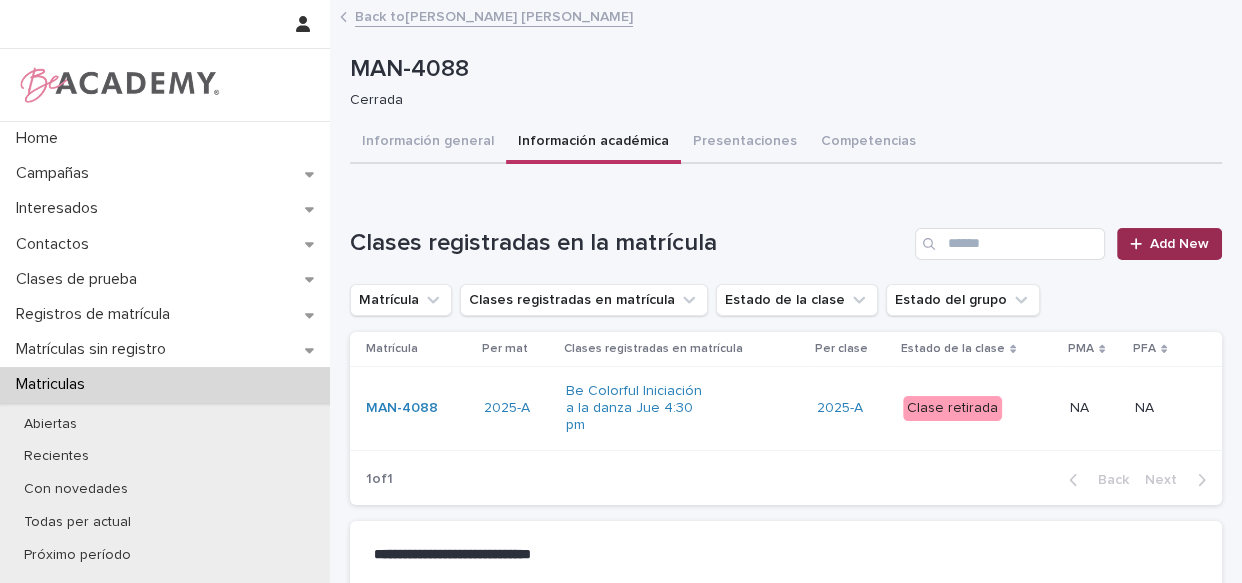 click on "Add New" at bounding box center [1179, 244] 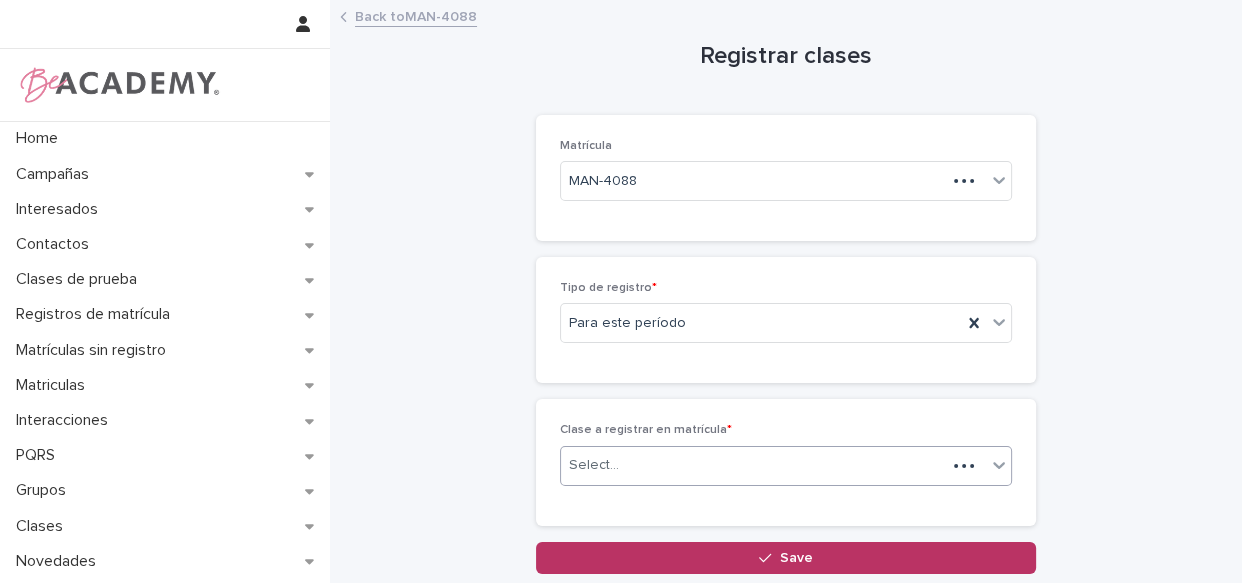 click on "Select..." at bounding box center (753, 465) 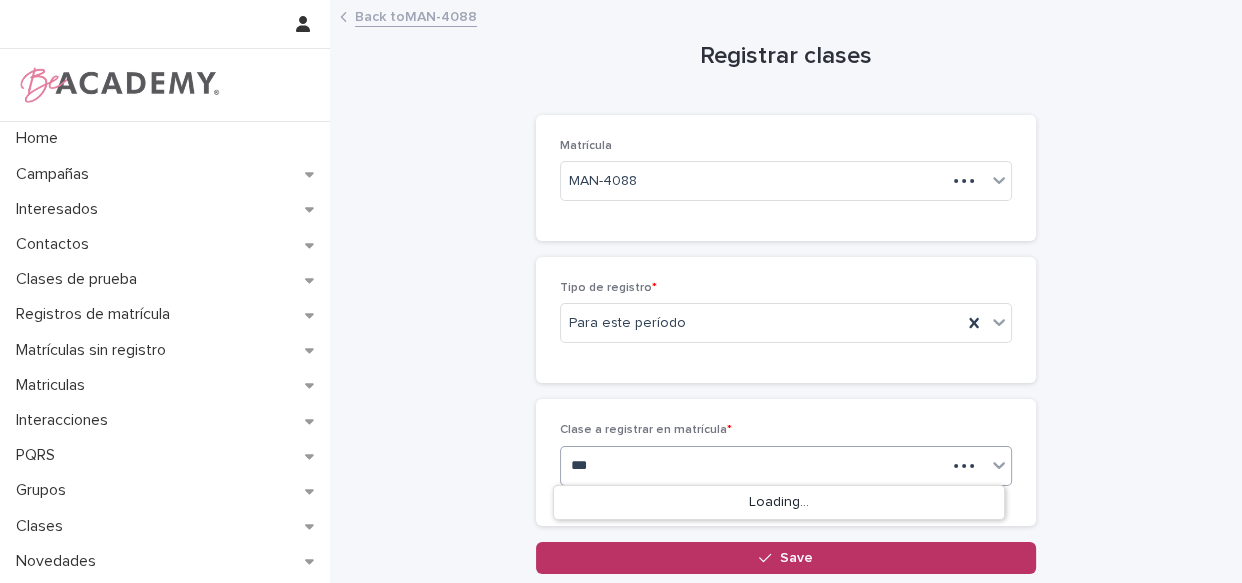 type on "****" 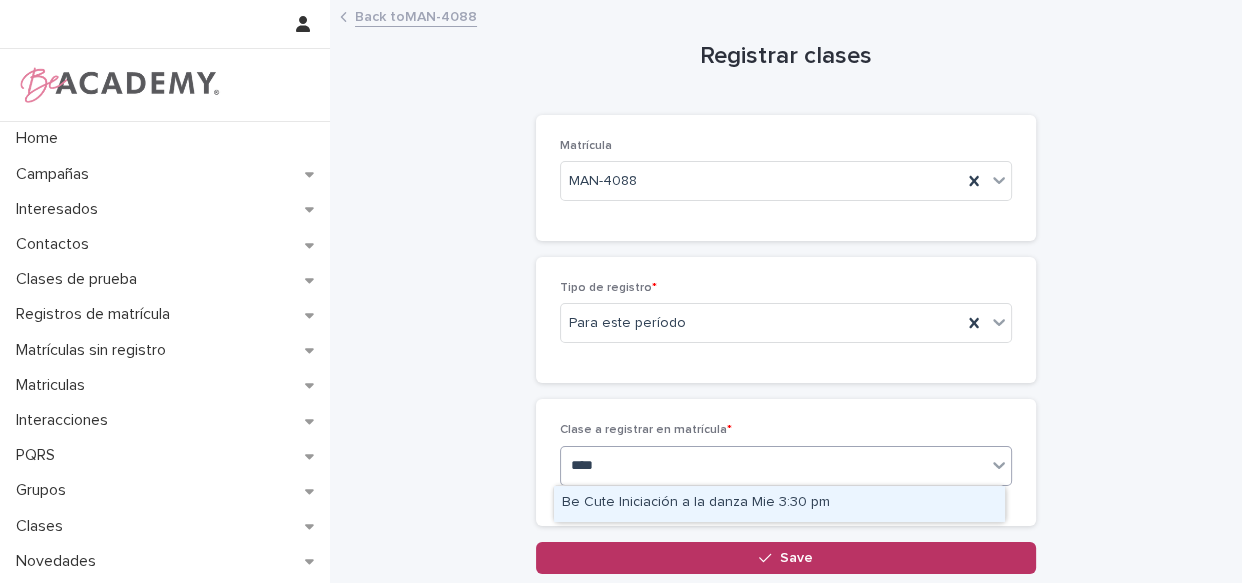 click on "Be Cute Iniciación a la danza Mie 3:30 pm" at bounding box center [779, 503] 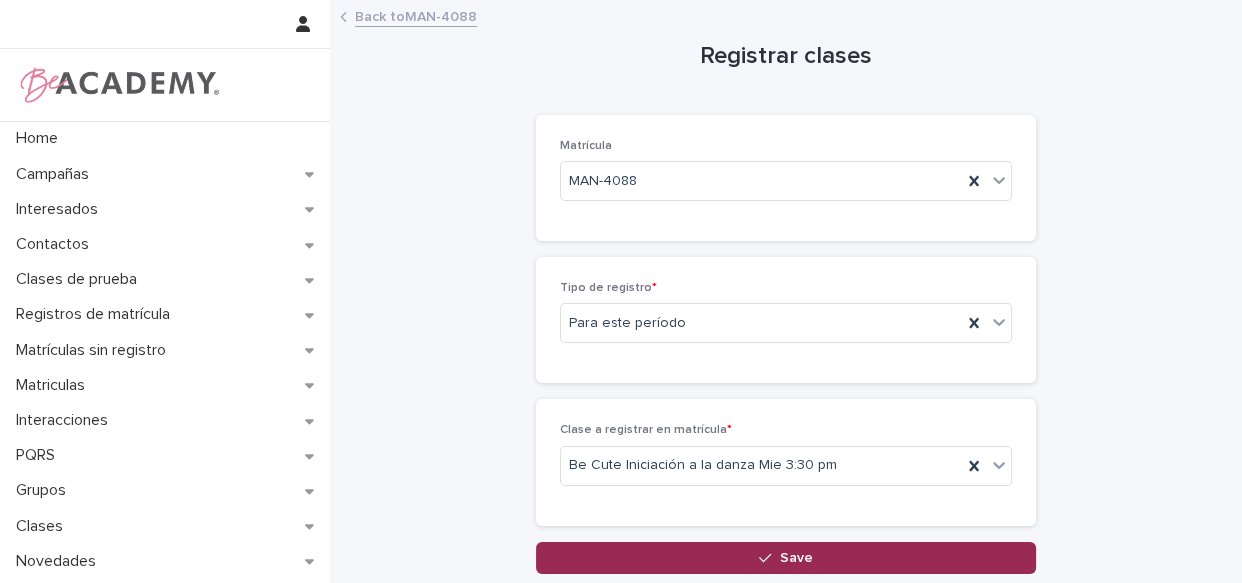 click on "Save" at bounding box center (786, 558) 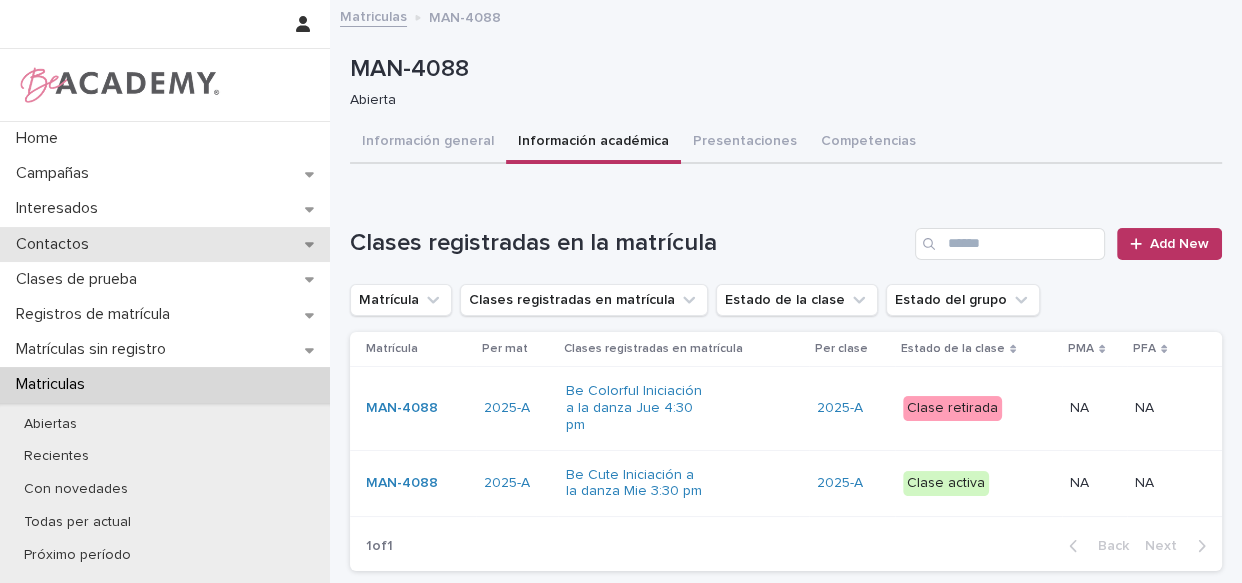click on "Contactos" at bounding box center [56, 244] 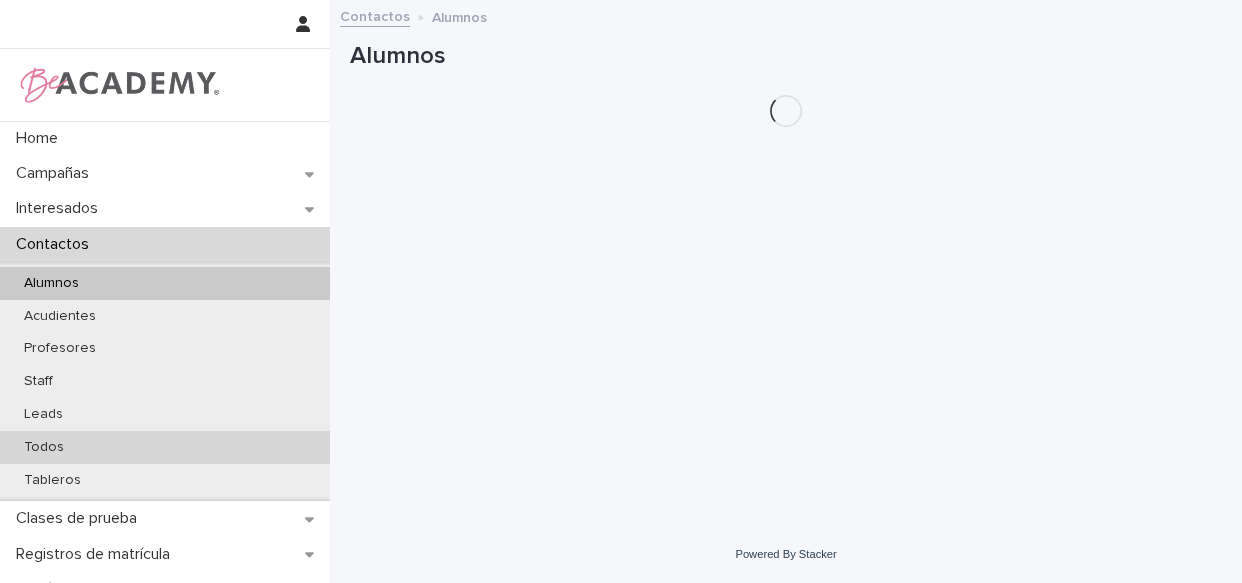 click on "Todos" at bounding box center [44, 447] 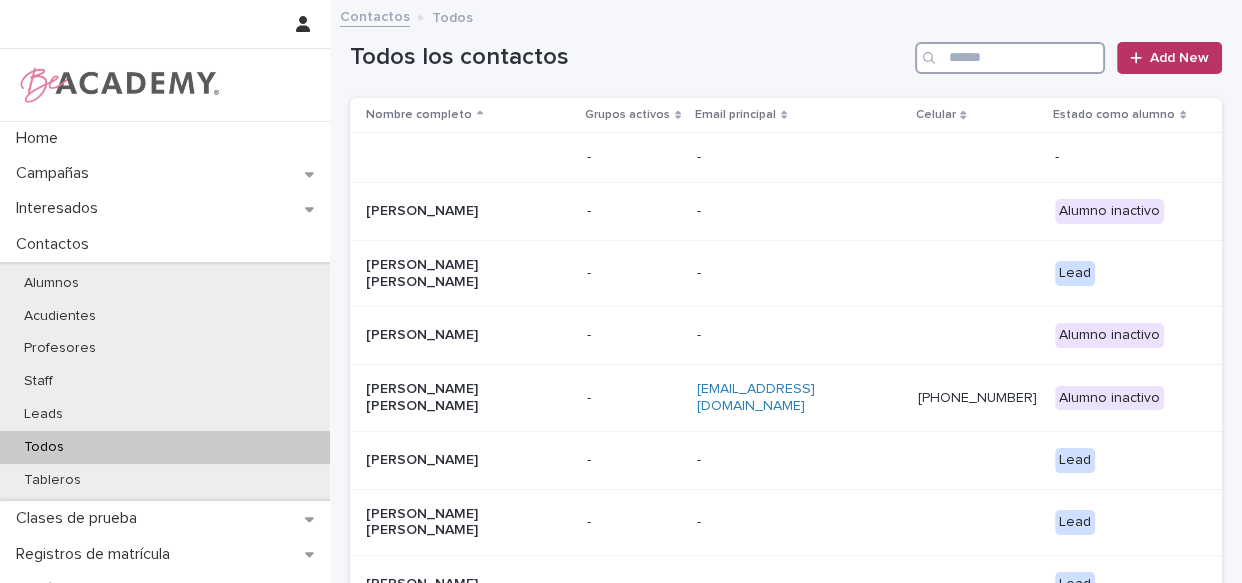 click at bounding box center [1010, 58] 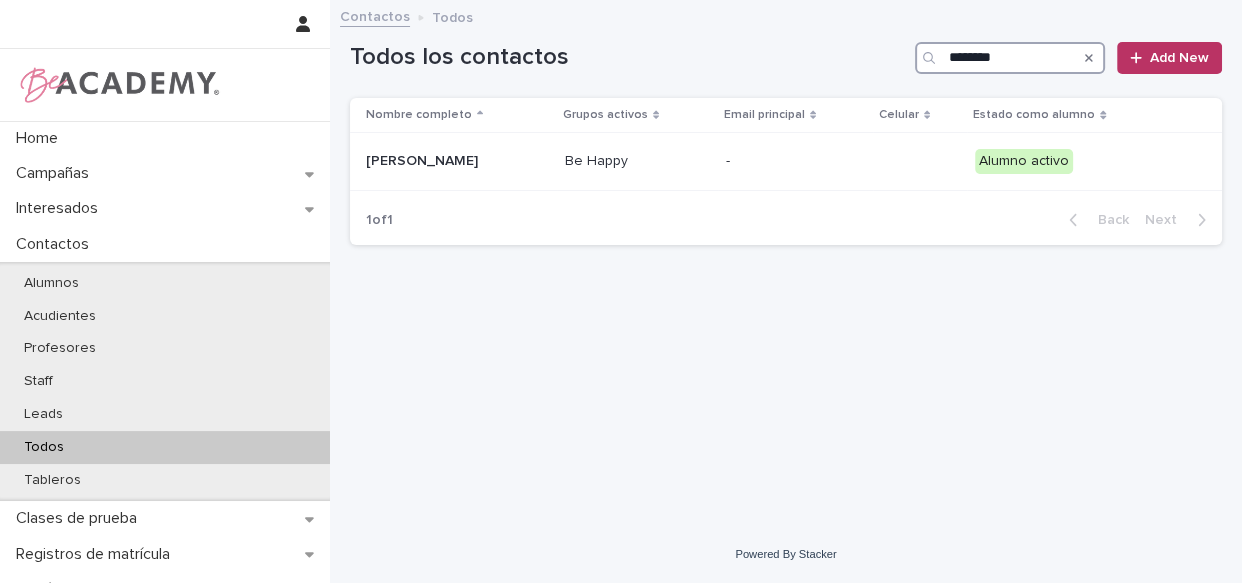 type on "********" 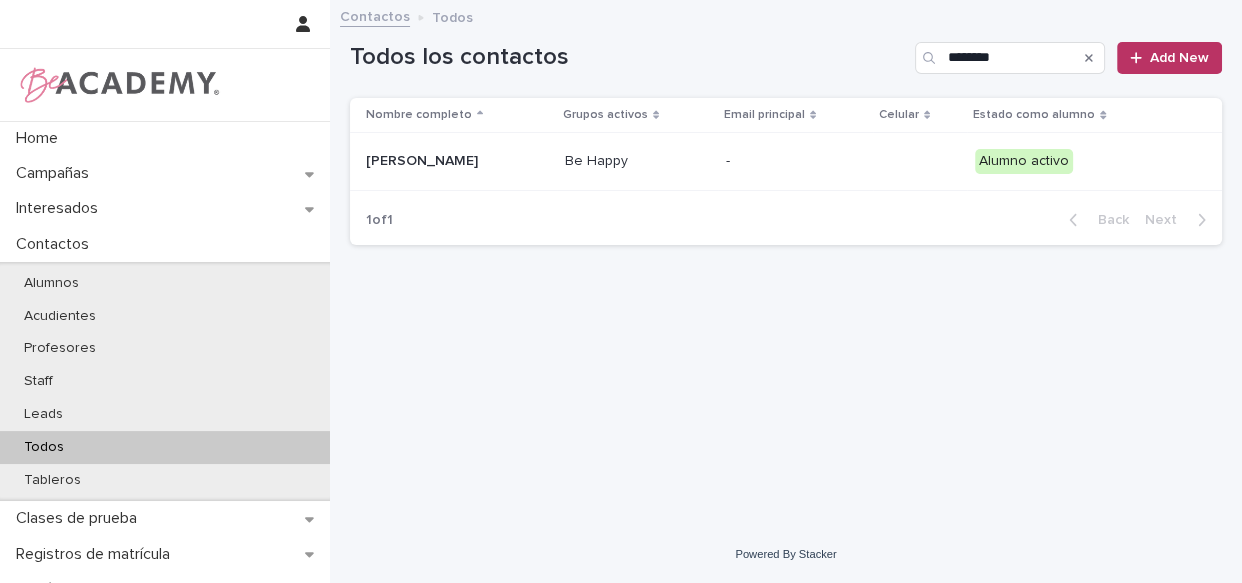 click on "-" at bounding box center [795, 162] 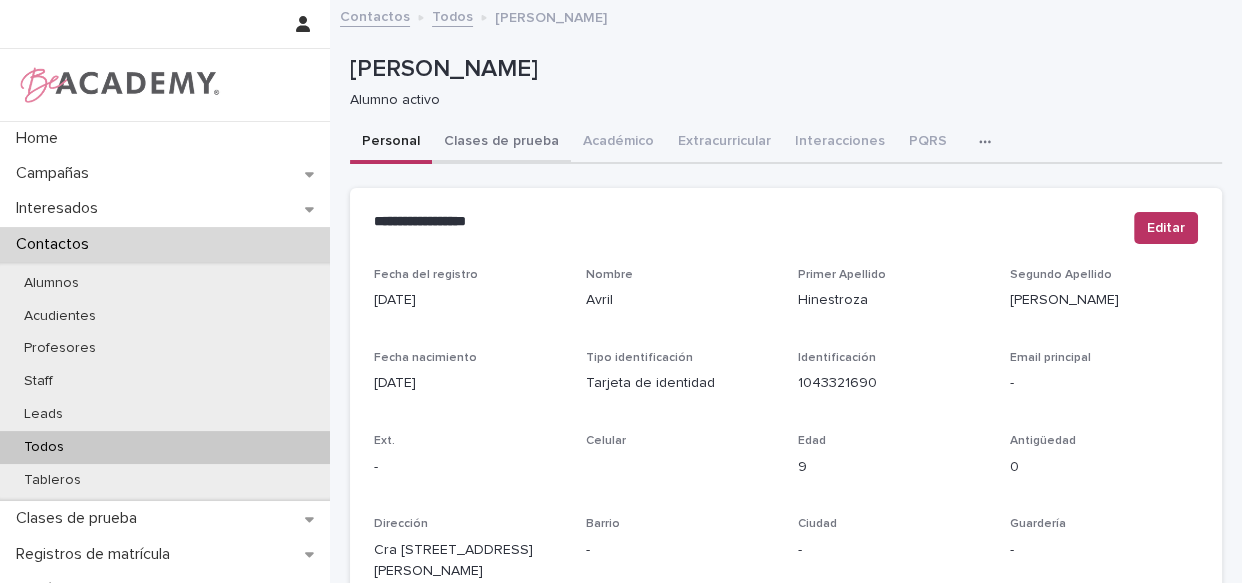 click on "Clases de prueba" at bounding box center (501, 143) 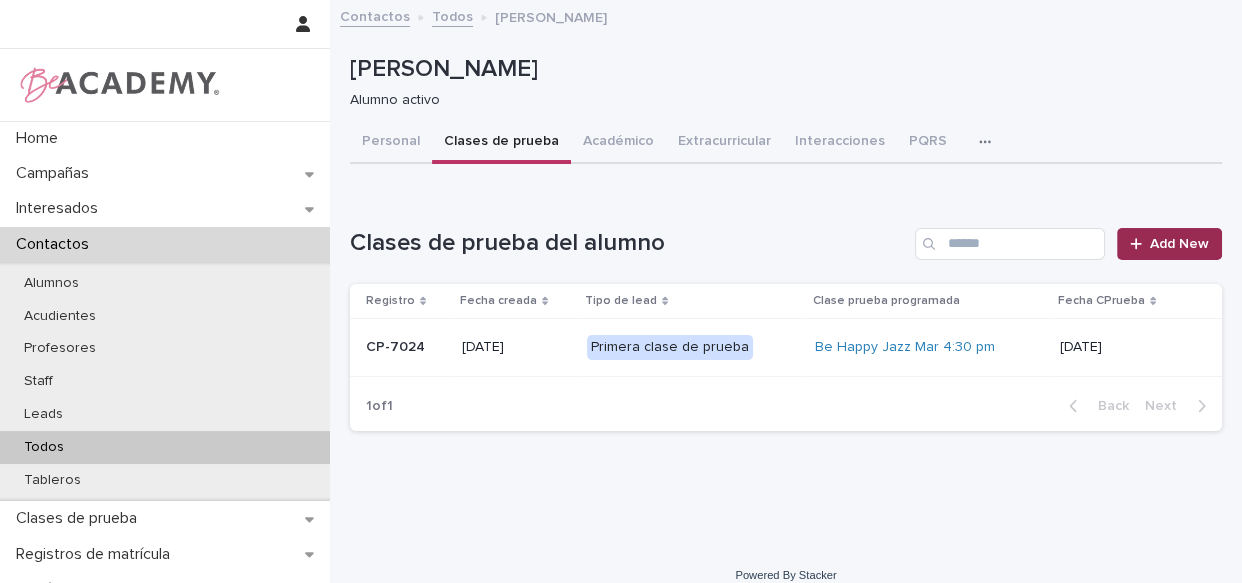 click on "Add New" at bounding box center (1179, 244) 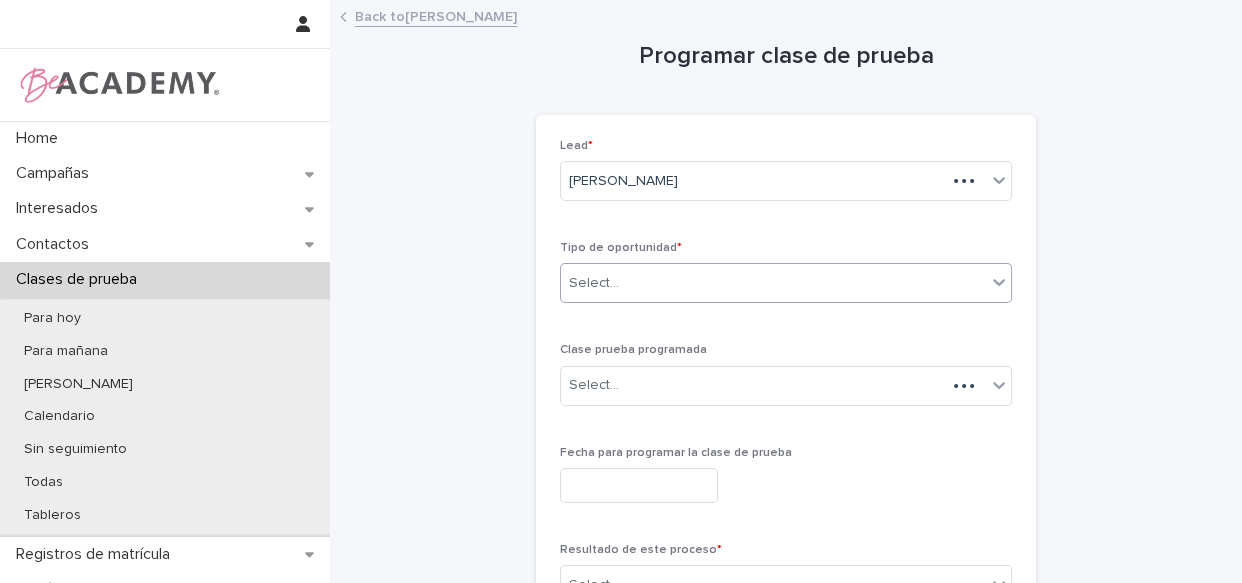 click on "Select..." at bounding box center [594, 283] 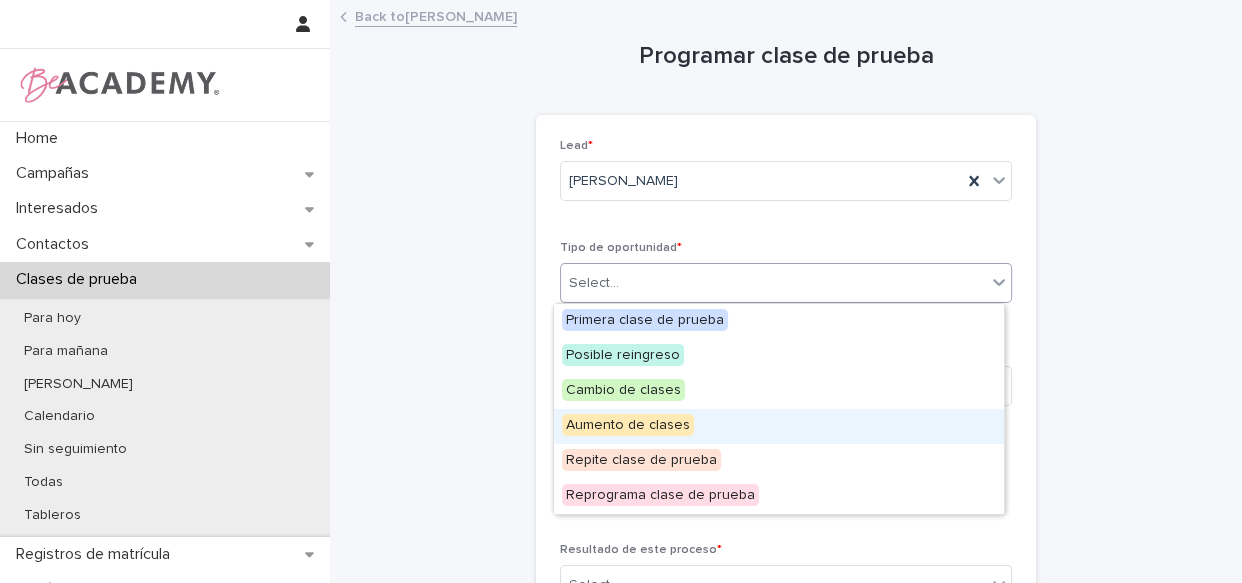 click on "Aumento de clases" at bounding box center (779, 426) 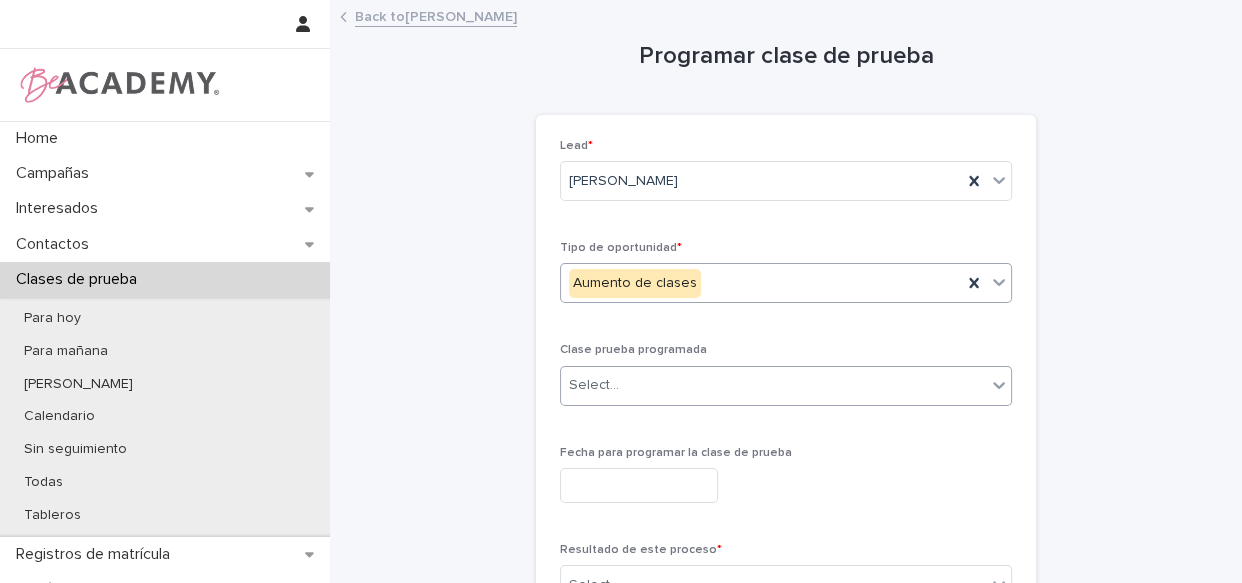 click on "Select..." at bounding box center (773, 385) 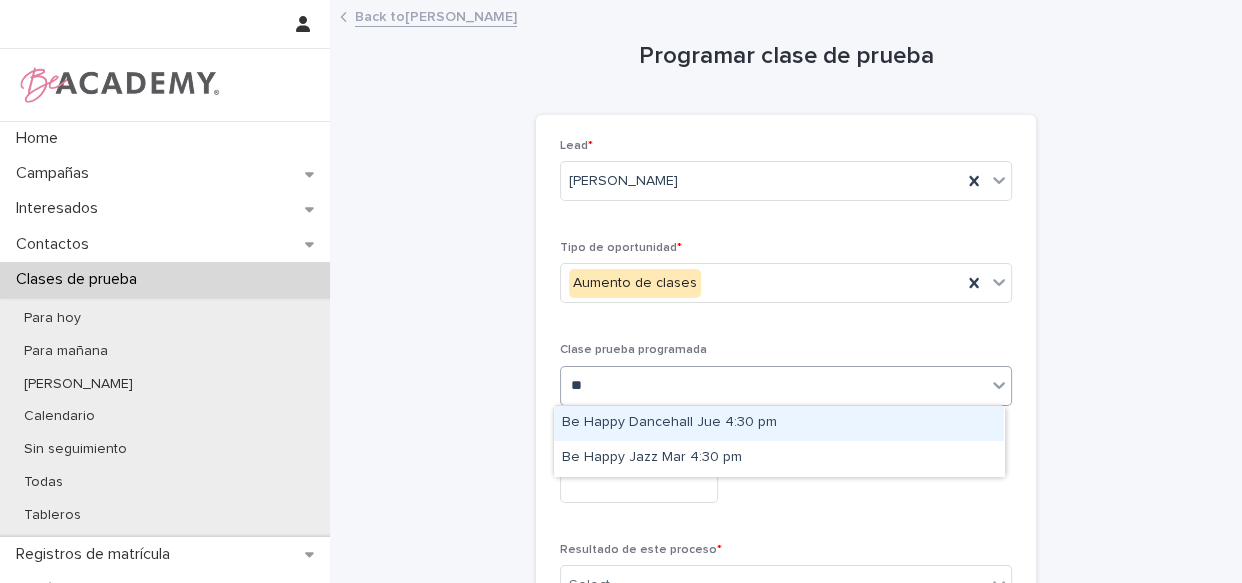 type on "*" 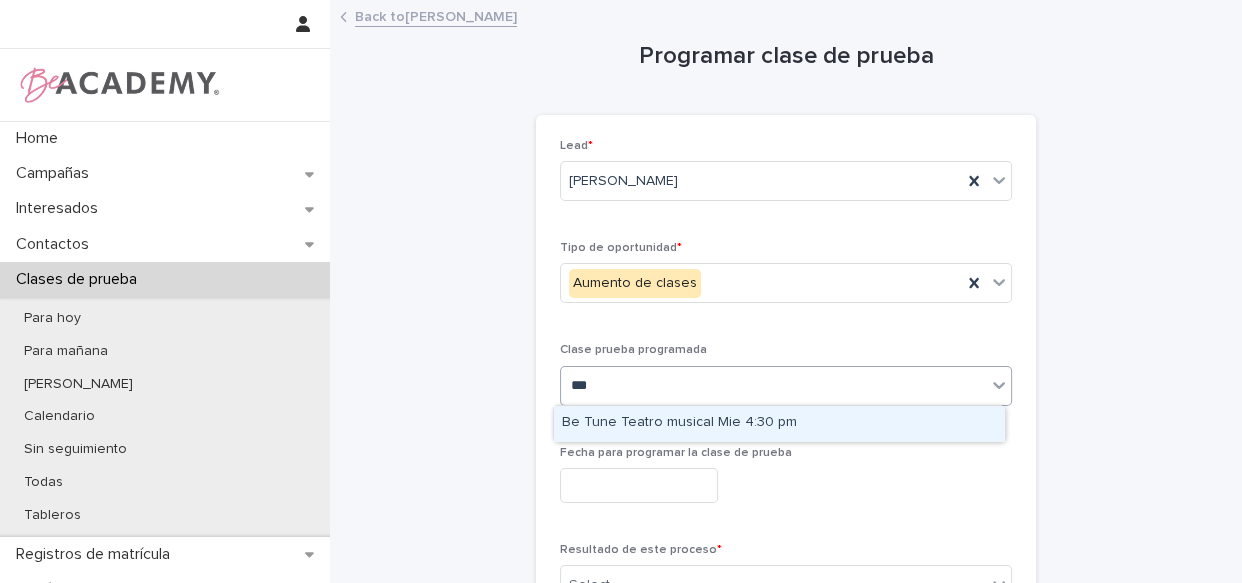 type on "****" 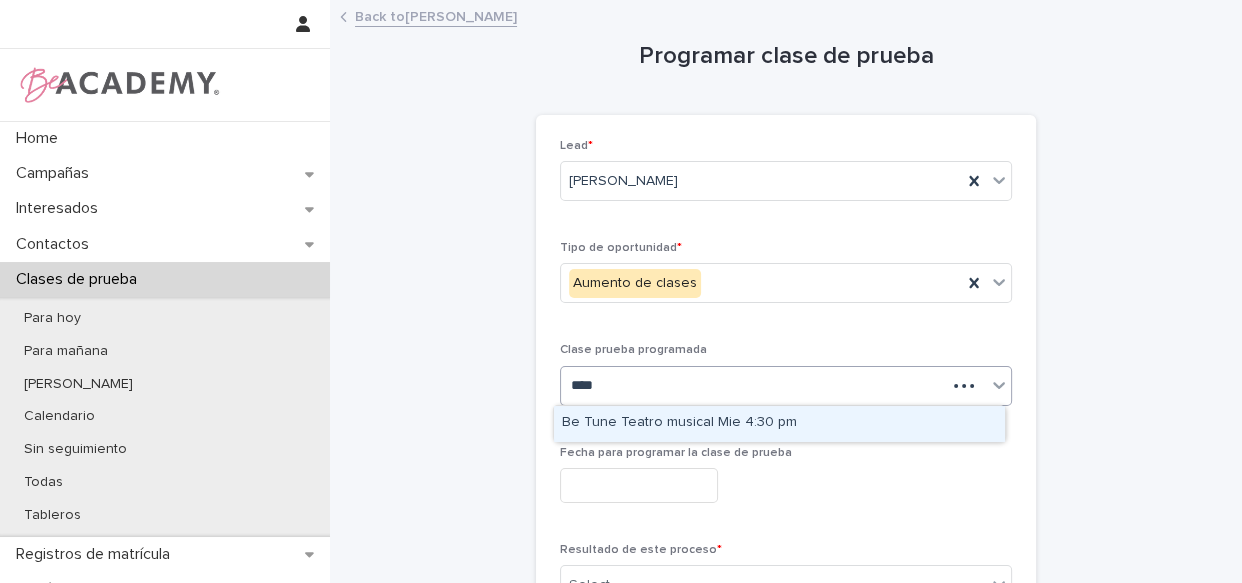 click on "Be Tune Teatro musical Mie 4:30 pm" at bounding box center [779, 423] 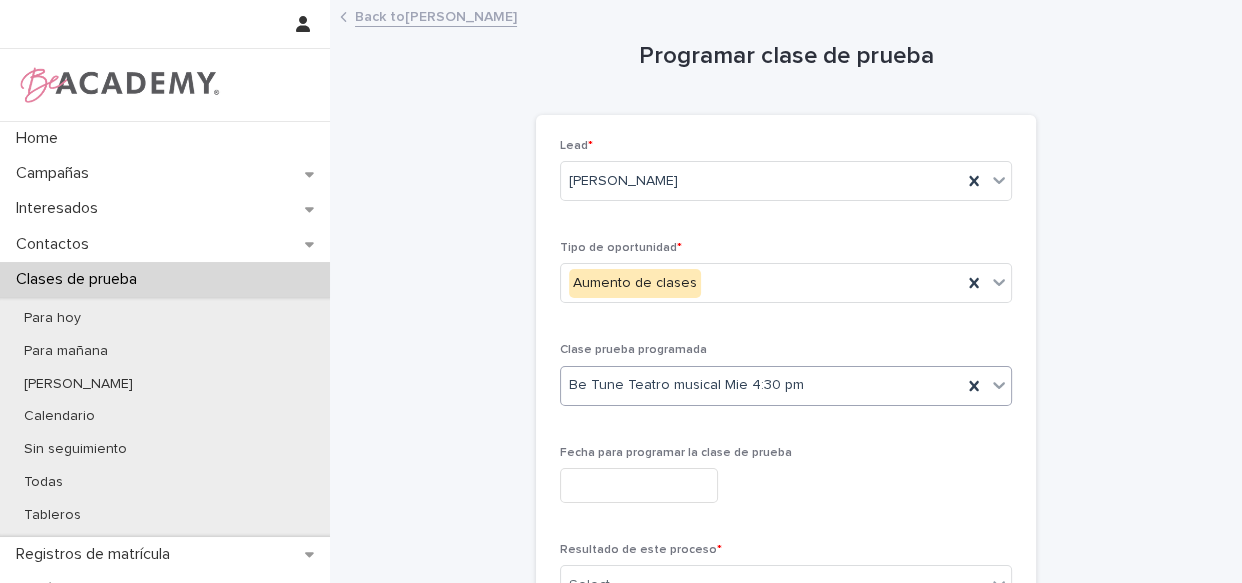 click at bounding box center [639, 485] 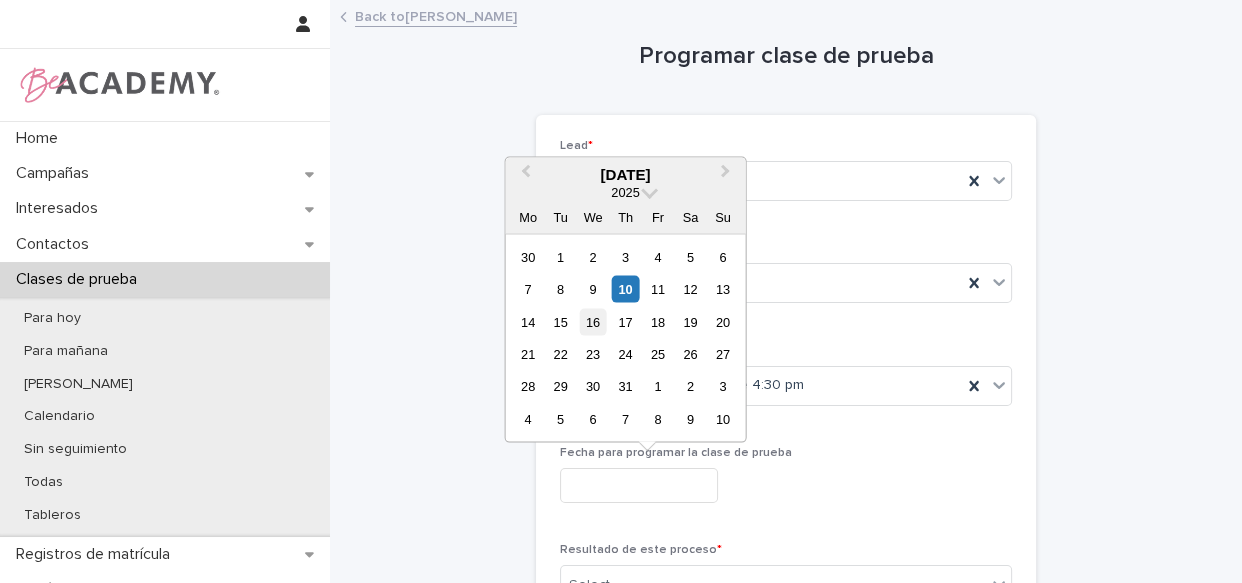click on "16" at bounding box center [592, 321] 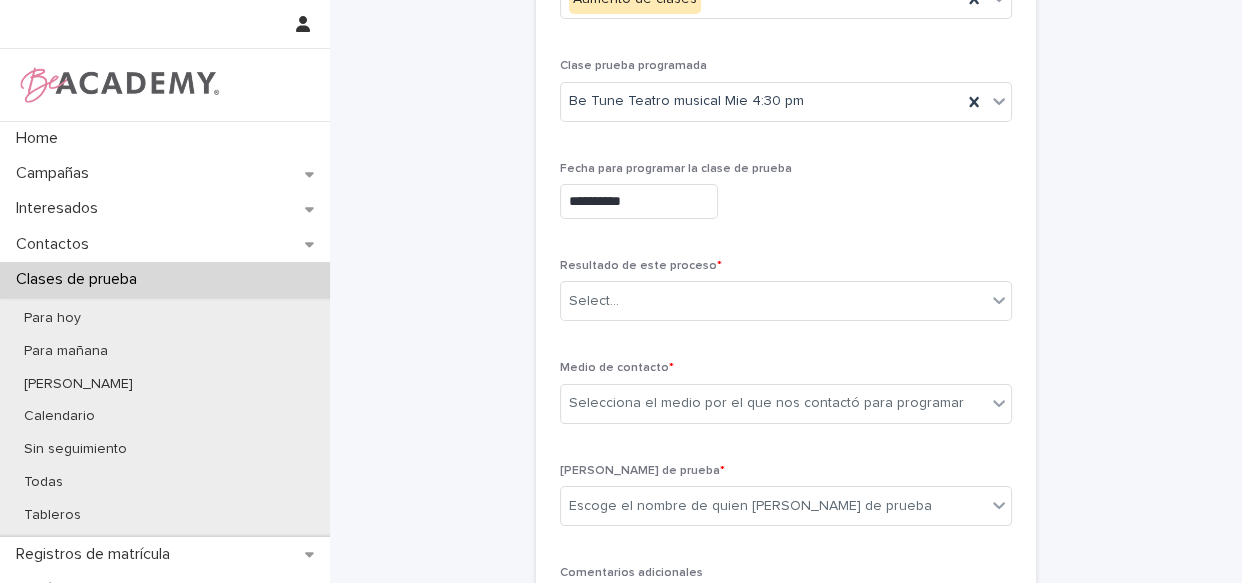 scroll, scrollTop: 363, scrollLeft: 0, axis: vertical 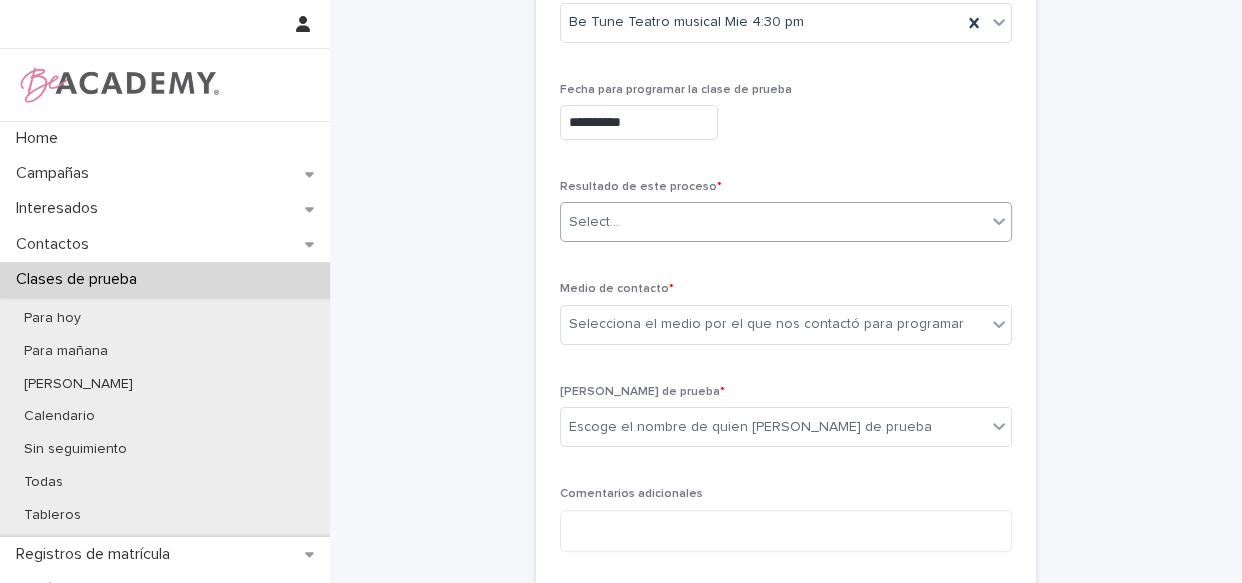 click on "Select..." at bounding box center (773, 222) 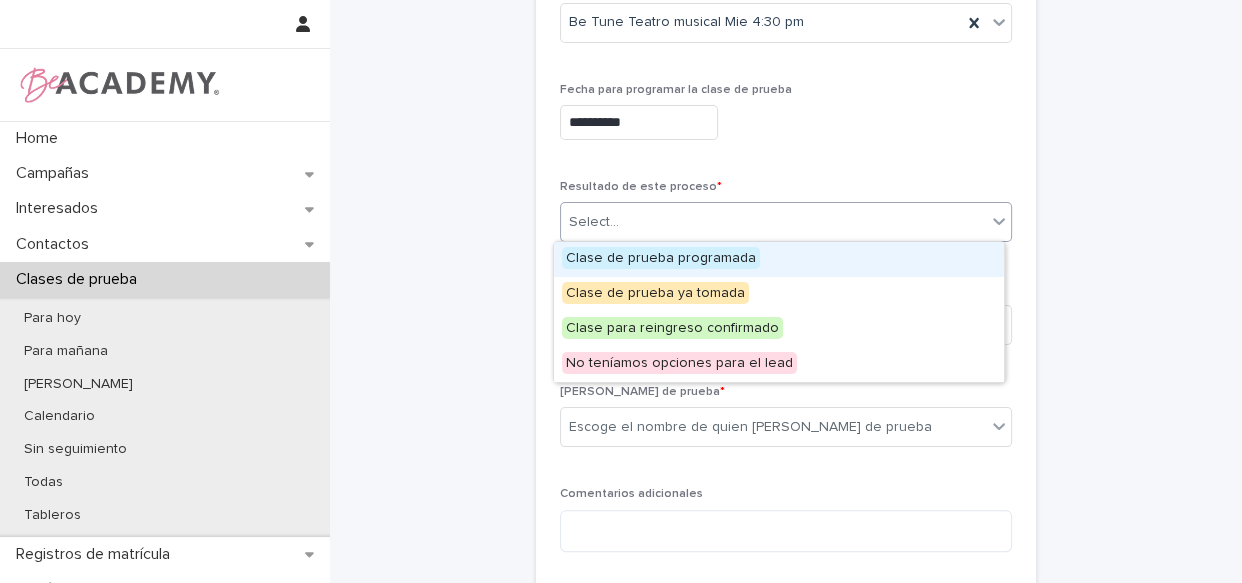 click on "Clase de prueba programada" at bounding box center [779, 259] 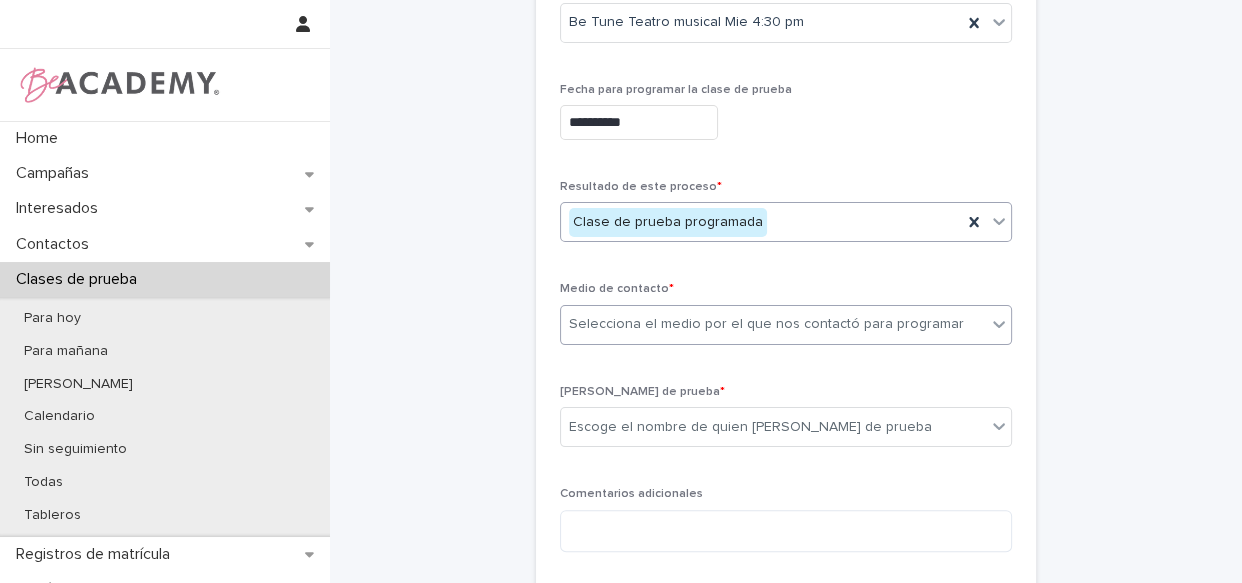 click on "Selecciona el medio por el que nos contactó para programar" at bounding box center (773, 324) 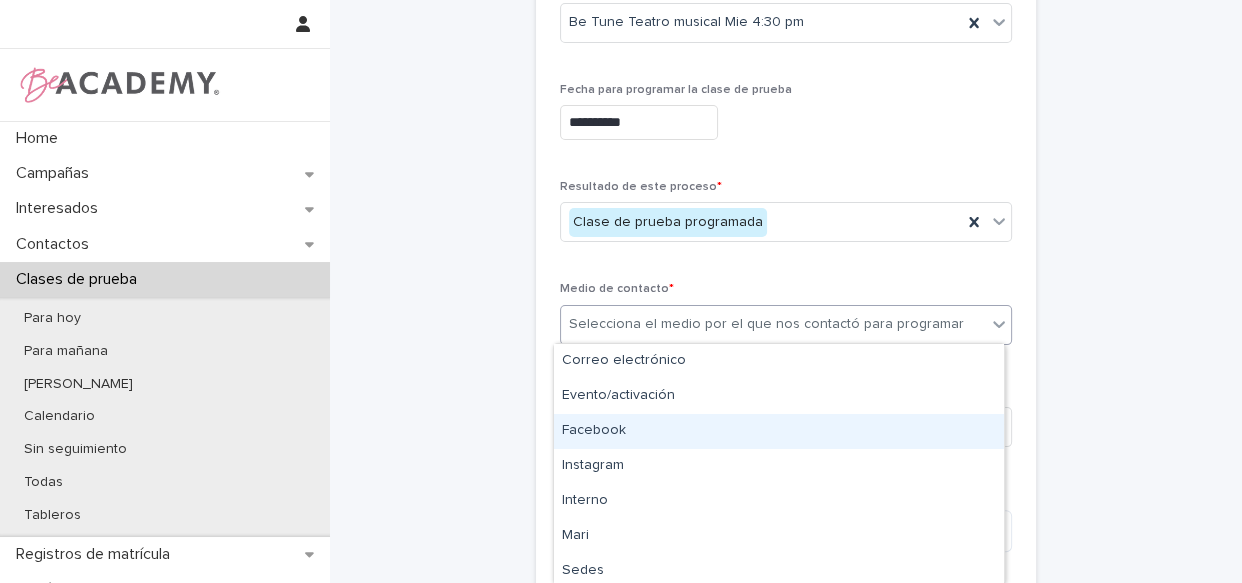 type on "*" 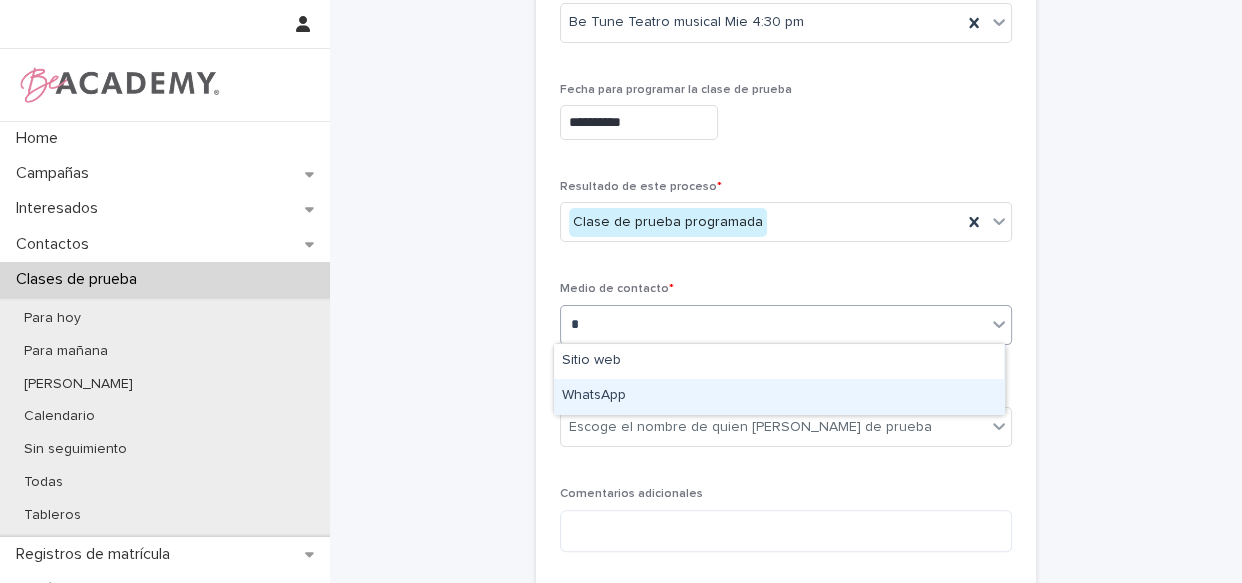 click on "WhatsApp" at bounding box center [779, 396] 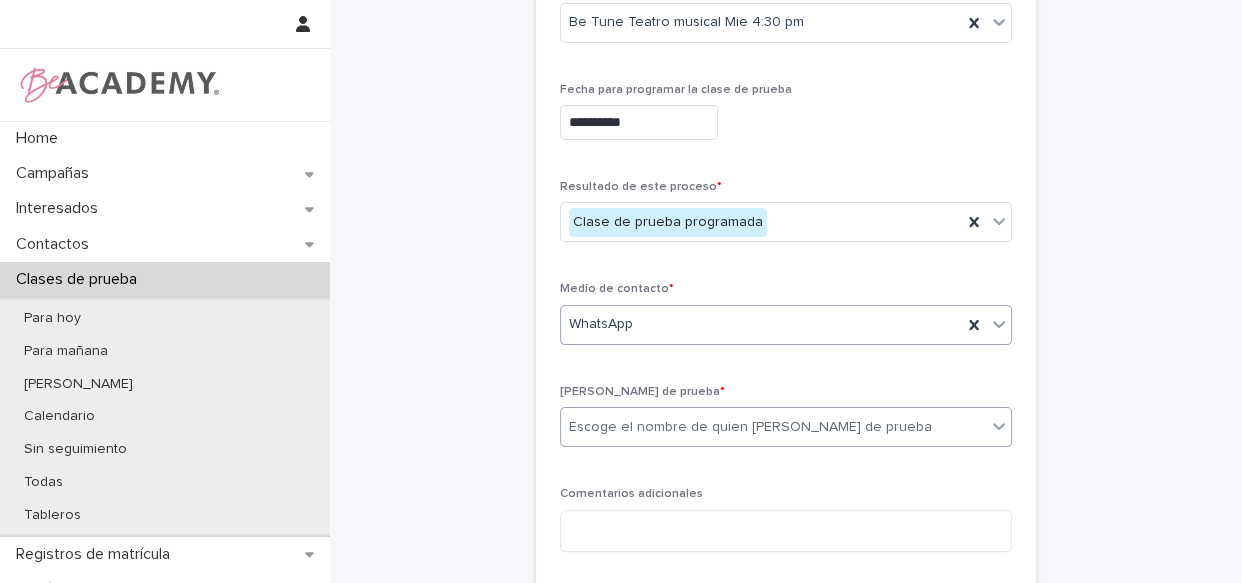 click on "Escoge el nombre de quien [PERSON_NAME] de prueba" at bounding box center (750, 427) 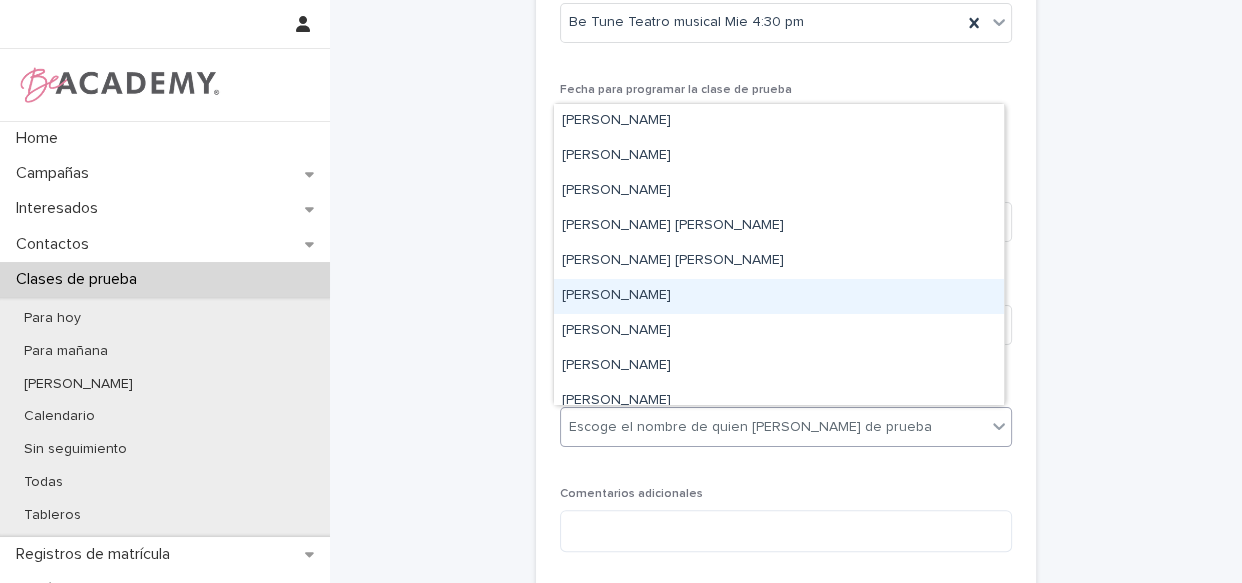 click on "[PERSON_NAME]" at bounding box center (779, 296) 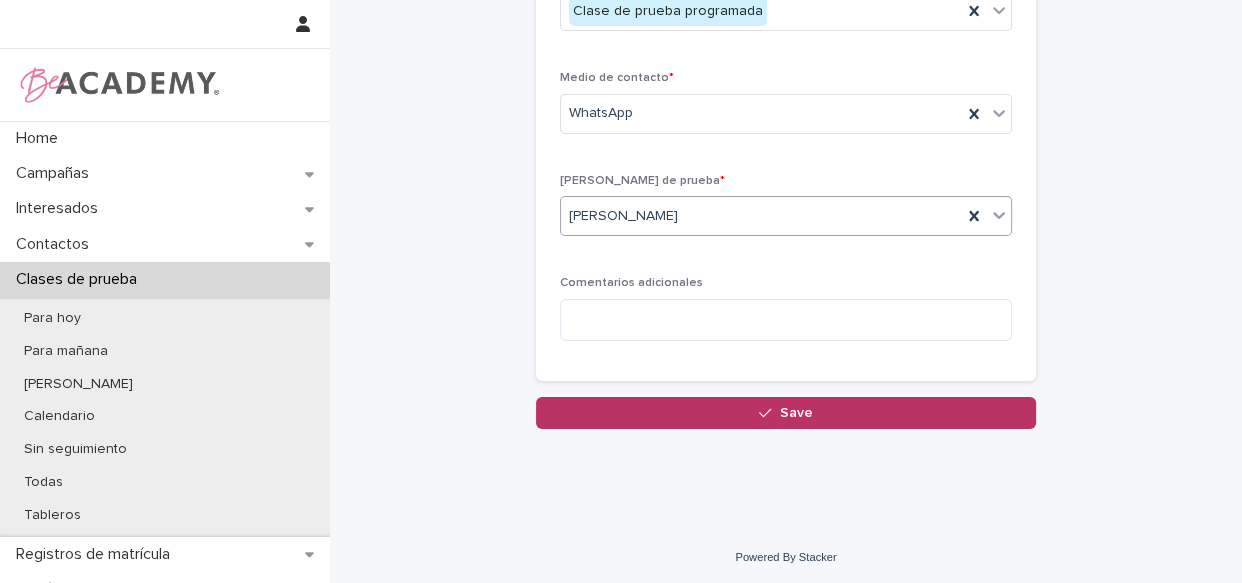 scroll, scrollTop: 575, scrollLeft: 0, axis: vertical 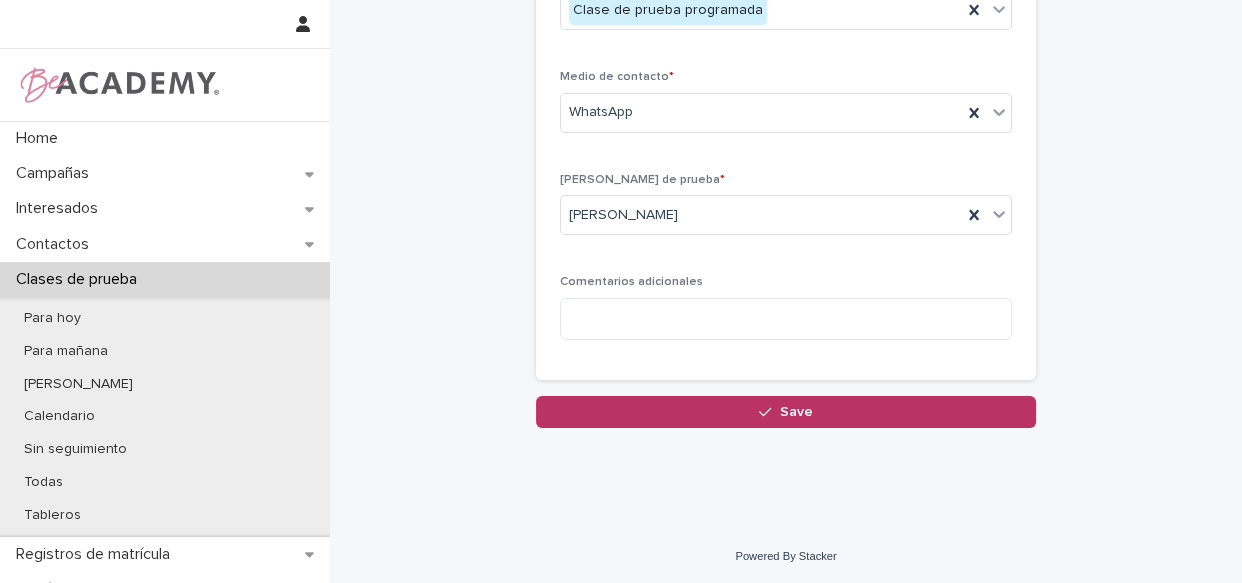 click on "Save" at bounding box center [796, 412] 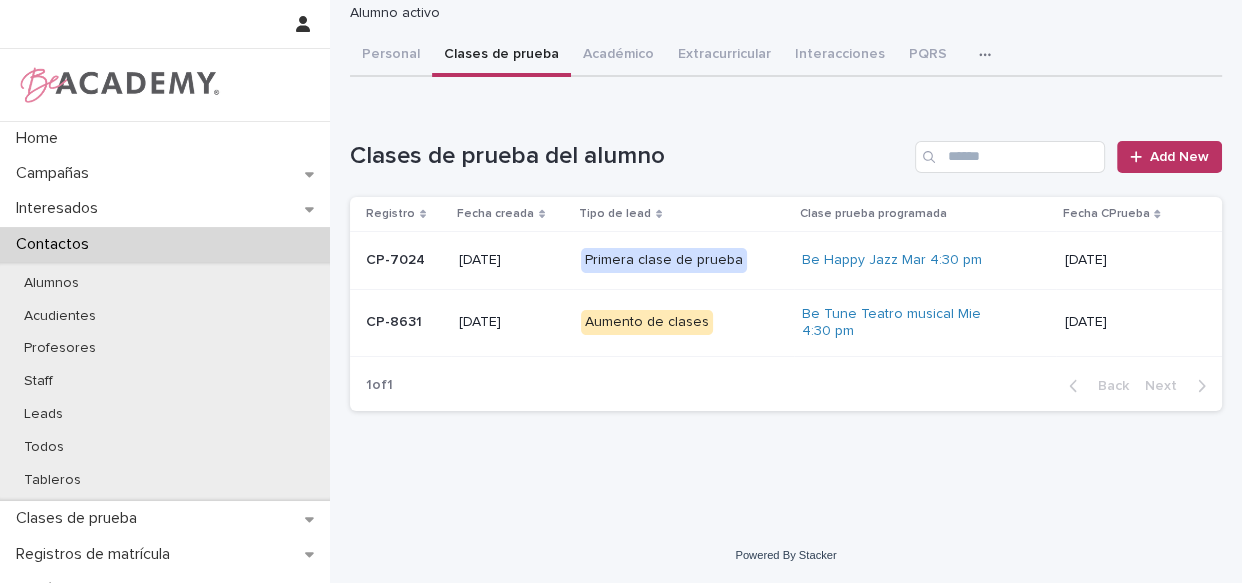 scroll, scrollTop: 0, scrollLeft: 0, axis: both 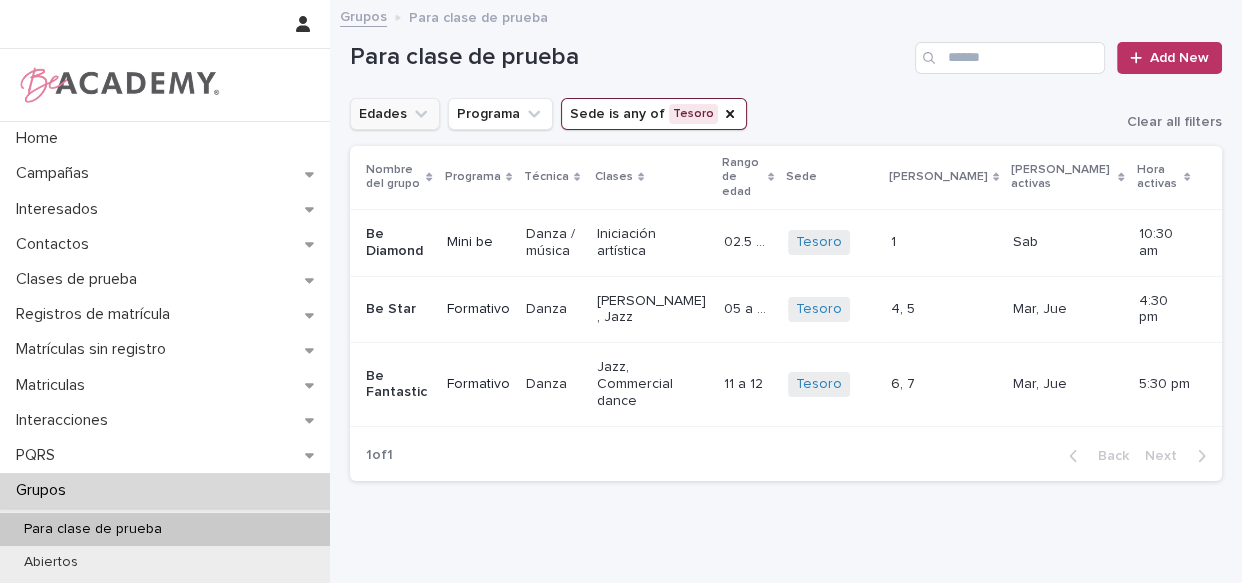 type 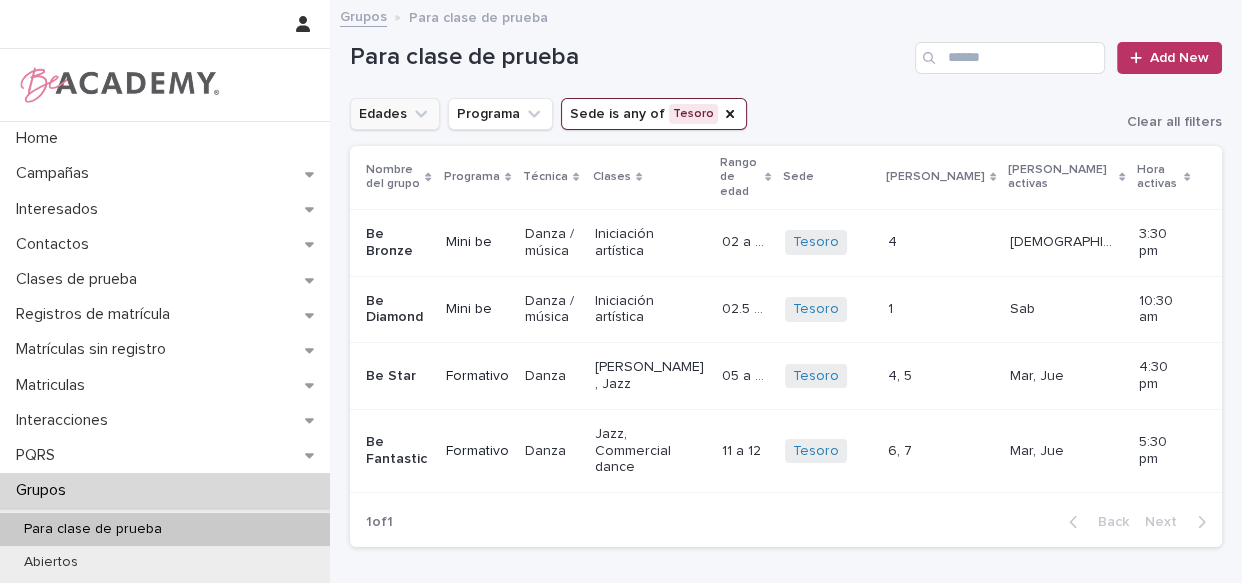 click 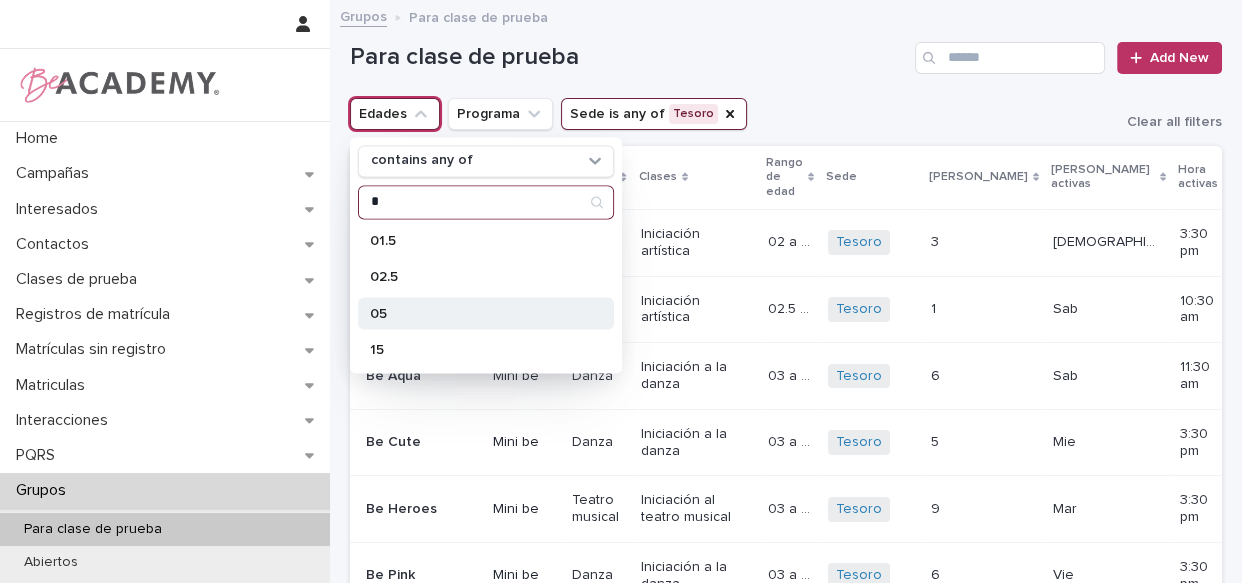 type on "*" 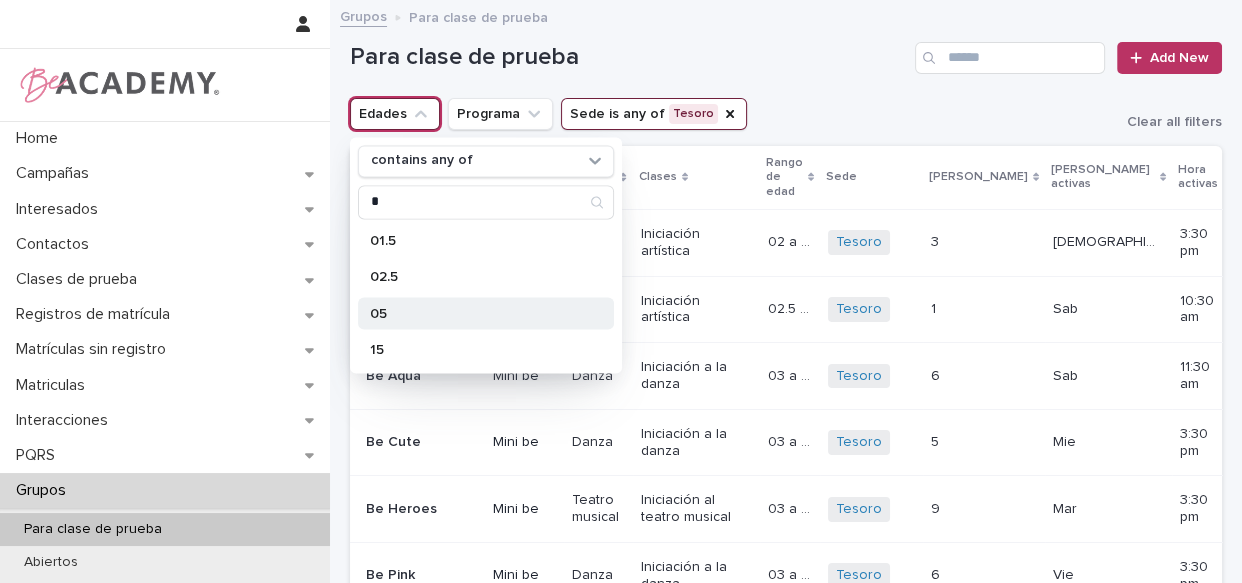 click on "05" at bounding box center (476, 313) 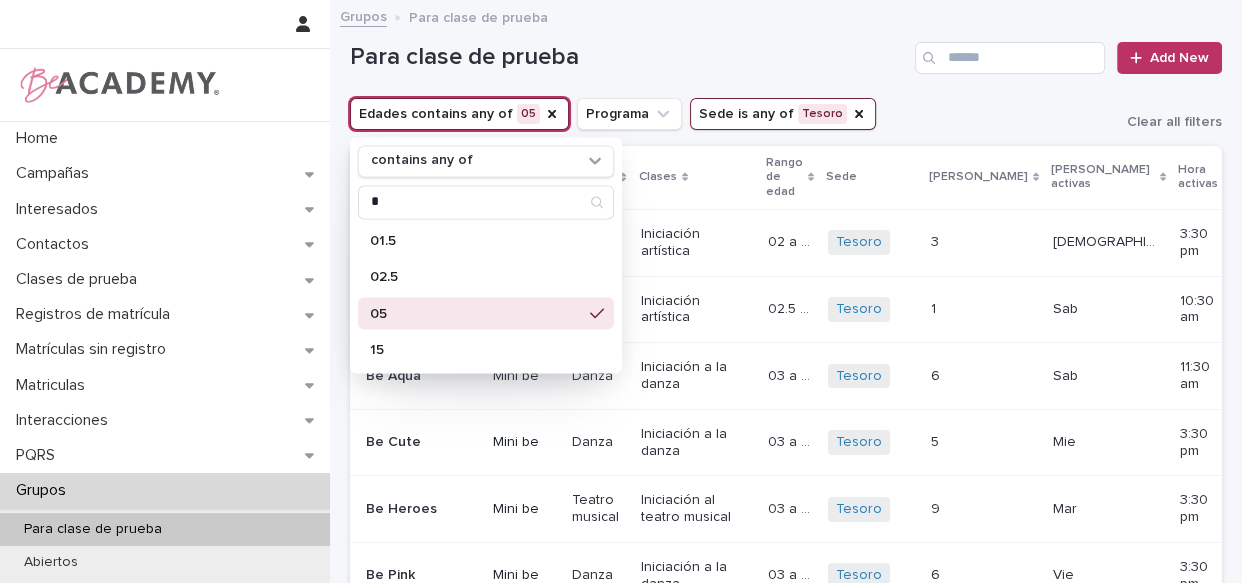 click on "Para clase de prueba Add New" at bounding box center (786, 50) 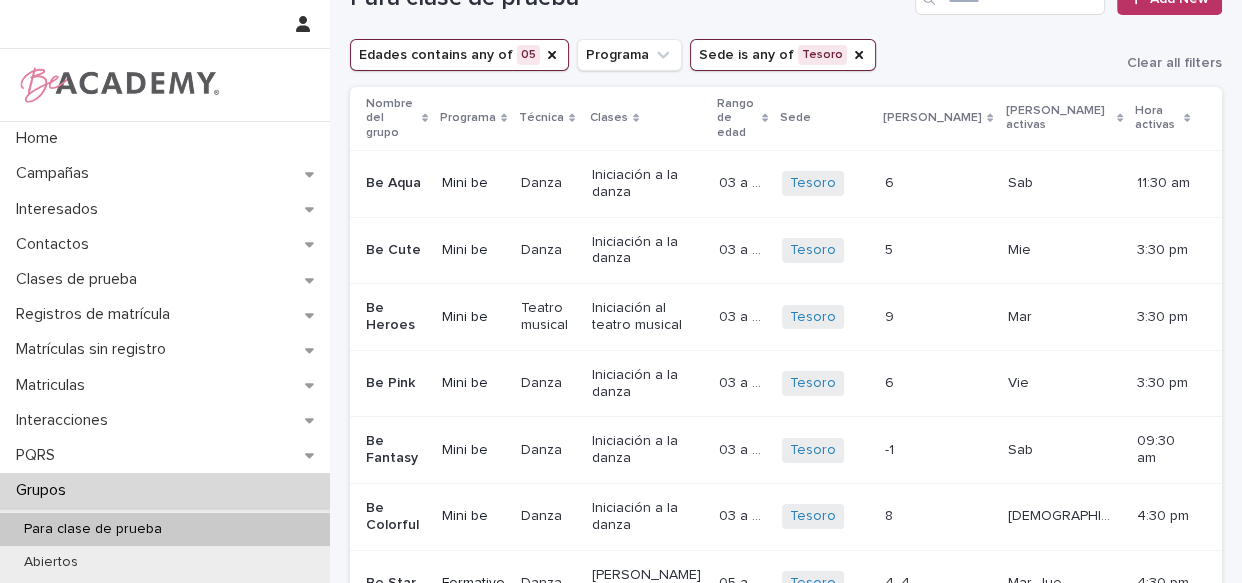 scroll, scrollTop: 0, scrollLeft: 0, axis: both 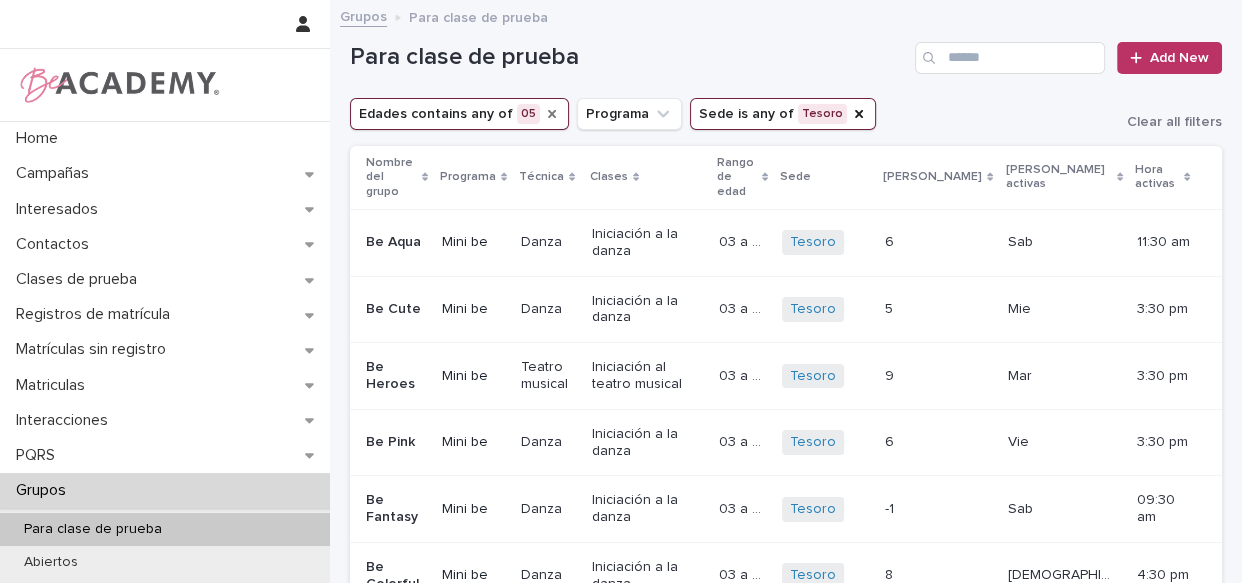 click 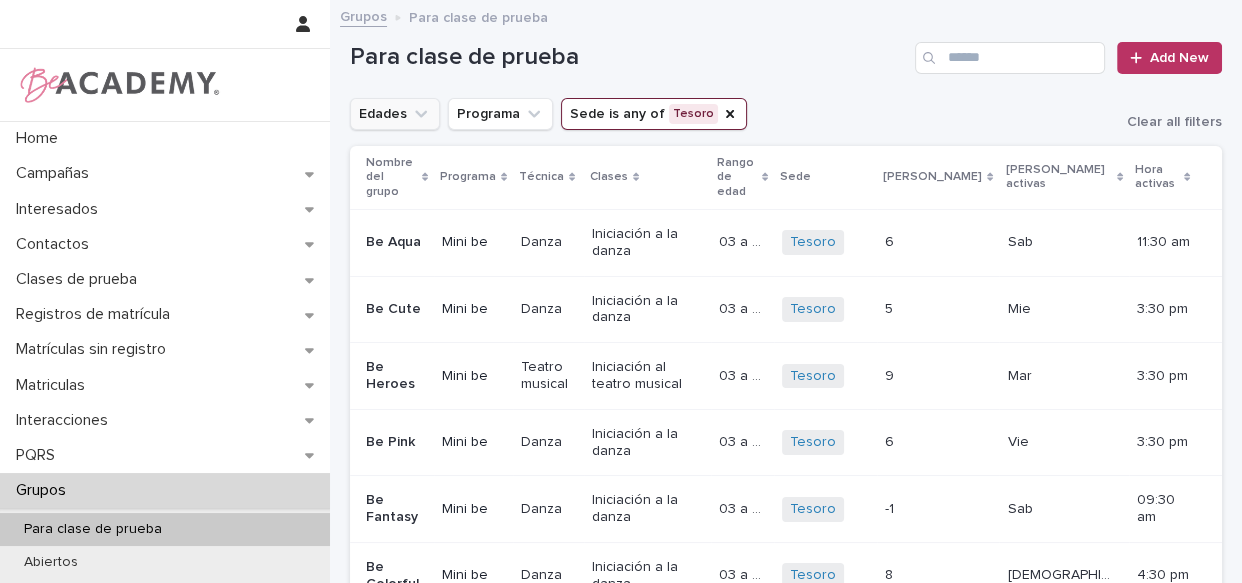 click on "Edades" at bounding box center (395, 114) 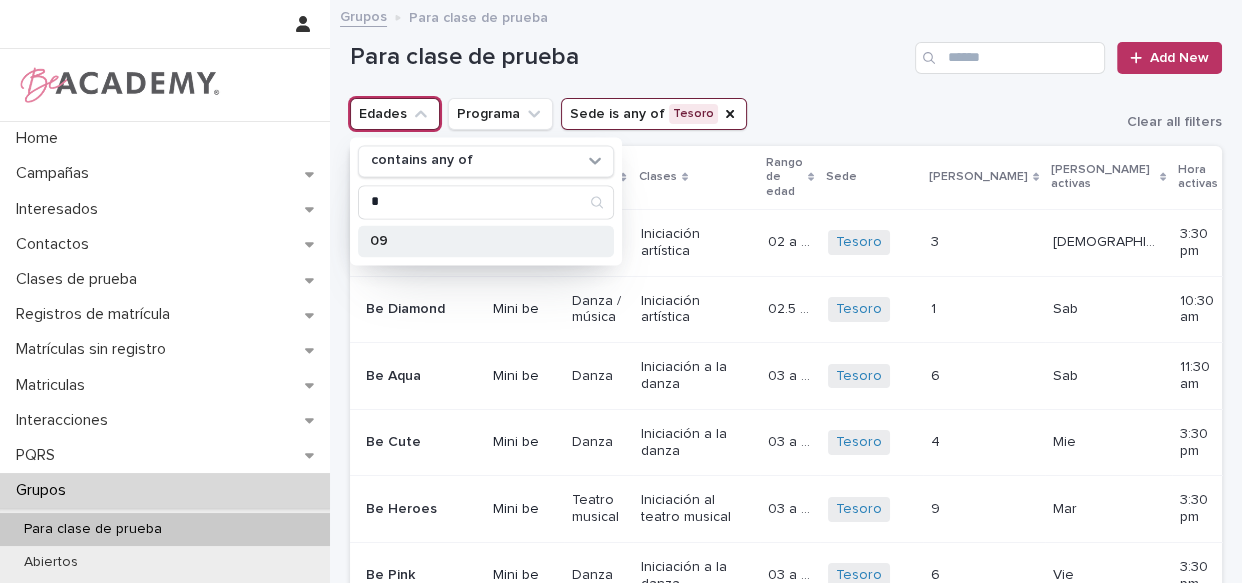 type on "*" 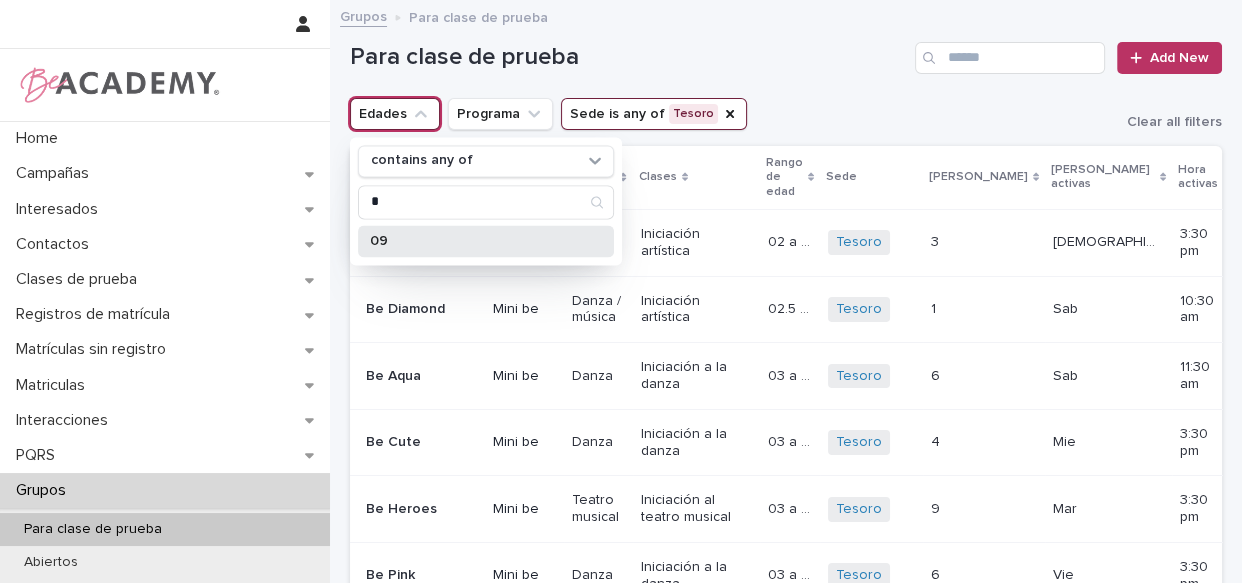 click on "09" at bounding box center (486, 241) 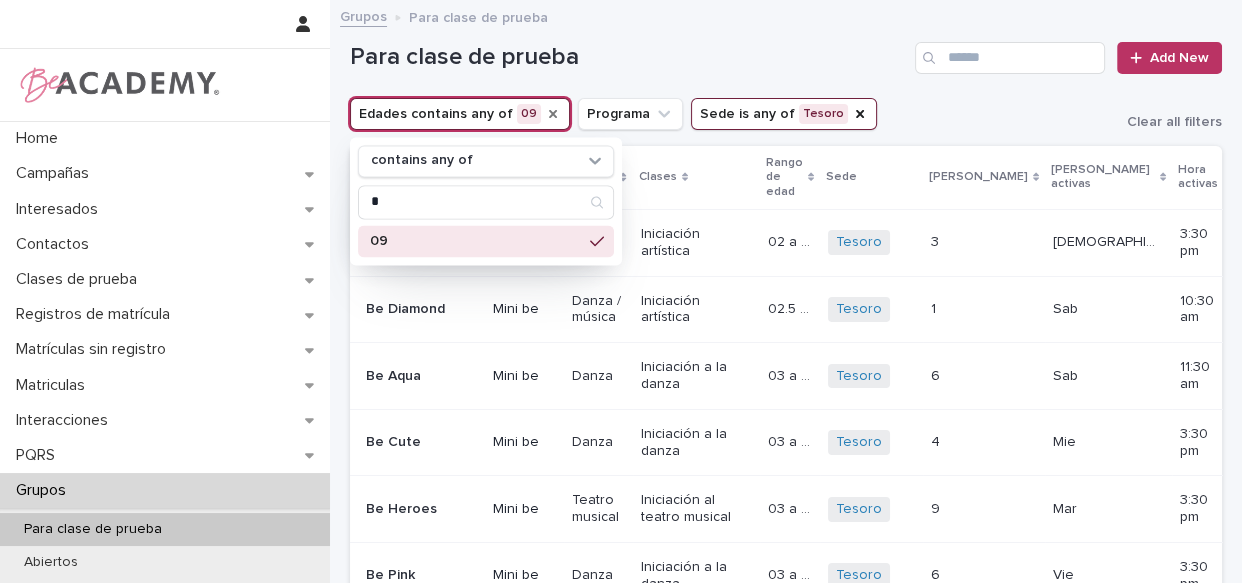click on "Para clase de prueba Add New" at bounding box center [786, 58] 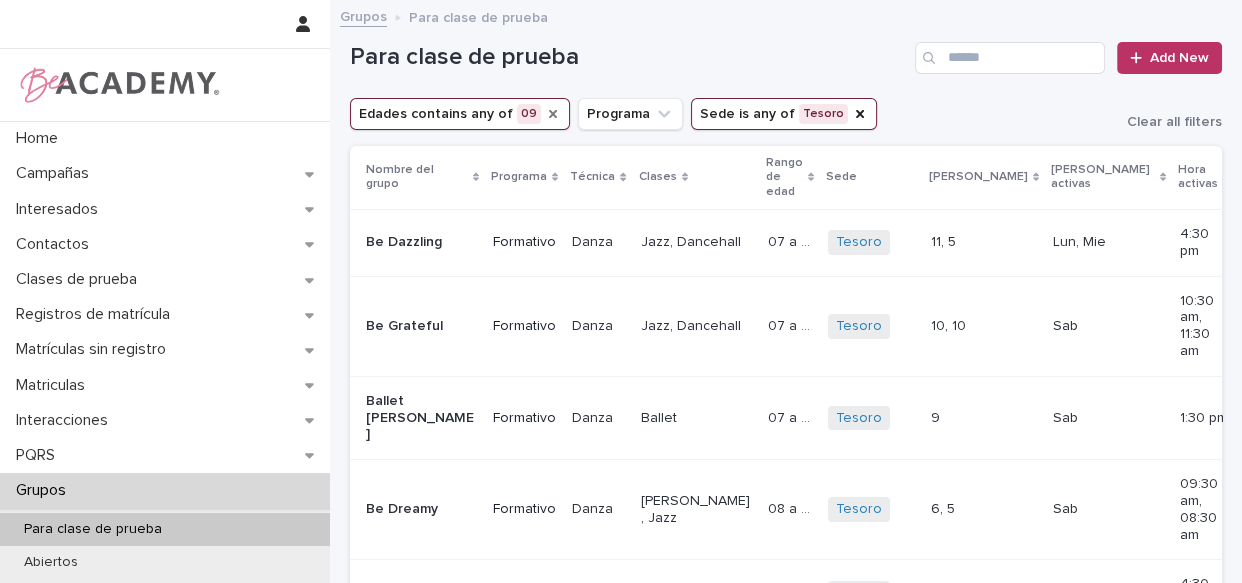 click on "Grupos Para clase de prueba" at bounding box center (786, 18) 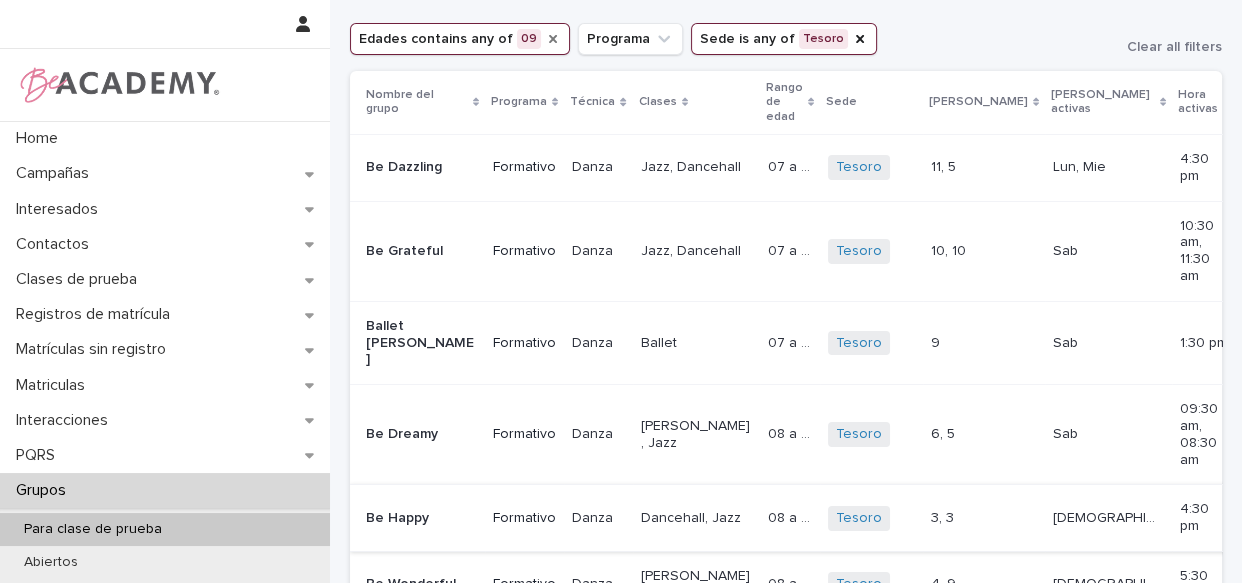scroll, scrollTop: 90, scrollLeft: 0, axis: vertical 